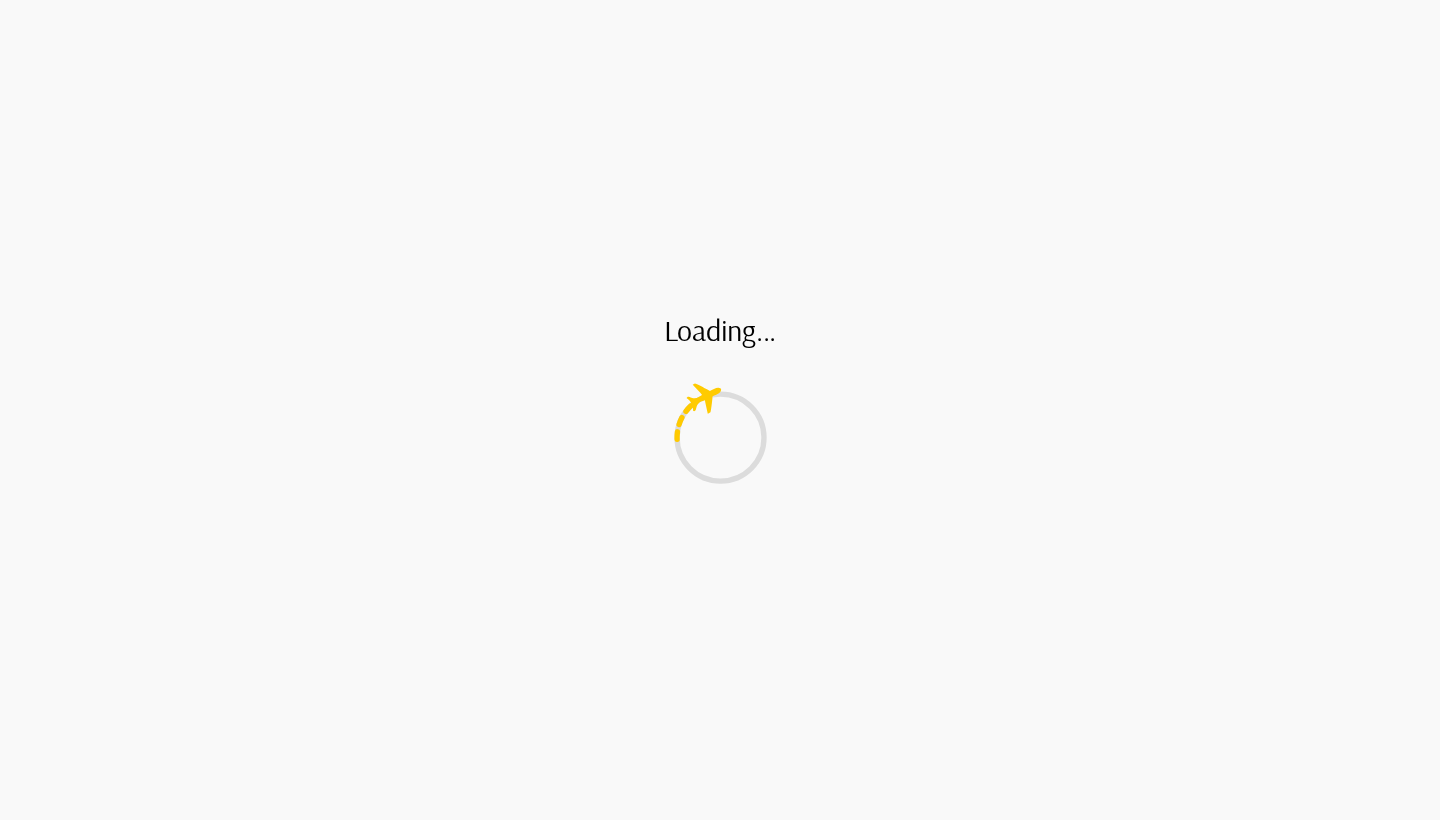 scroll, scrollTop: 0, scrollLeft: 0, axis: both 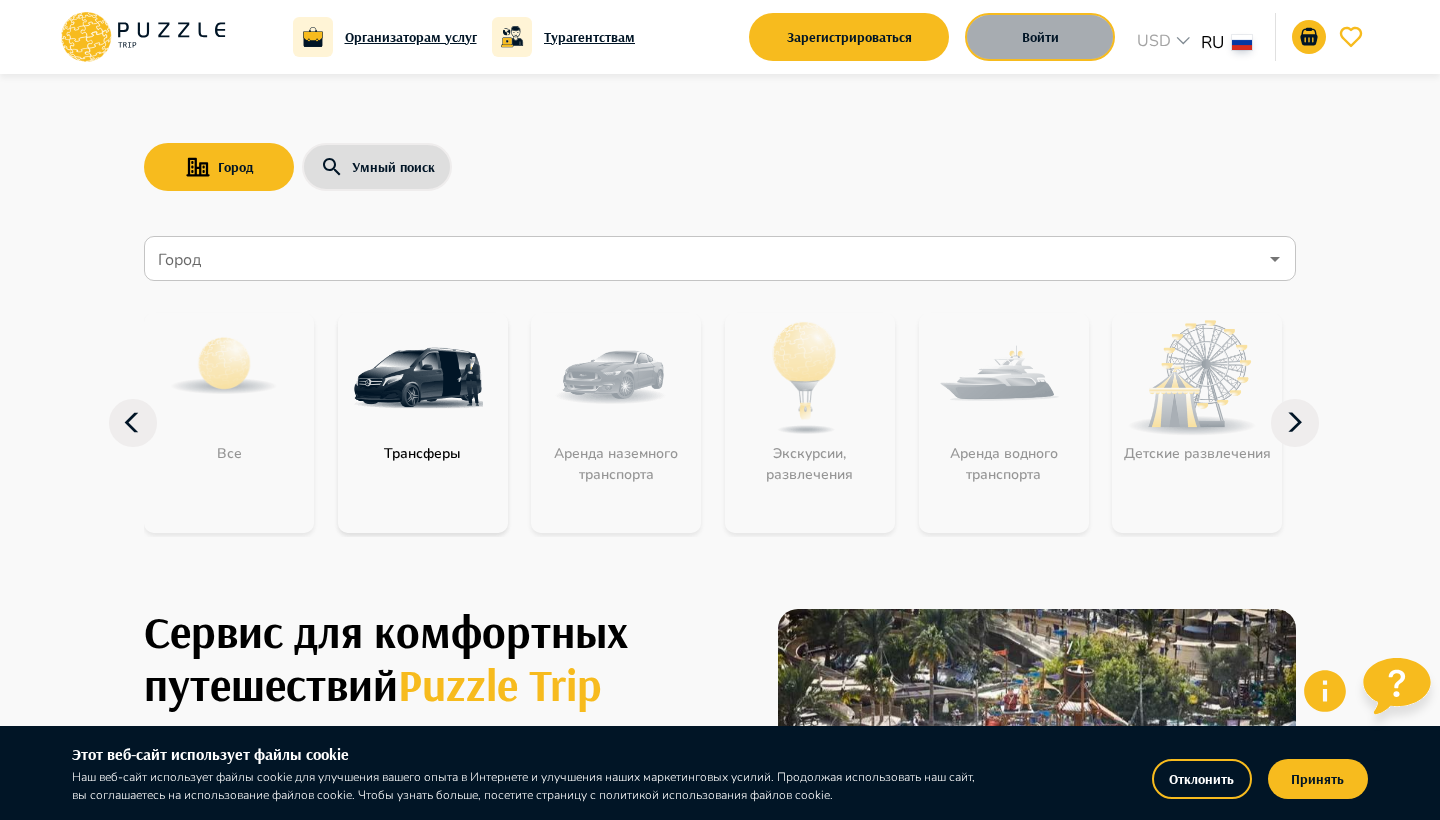 click on "Войти" at bounding box center (1040, 37) 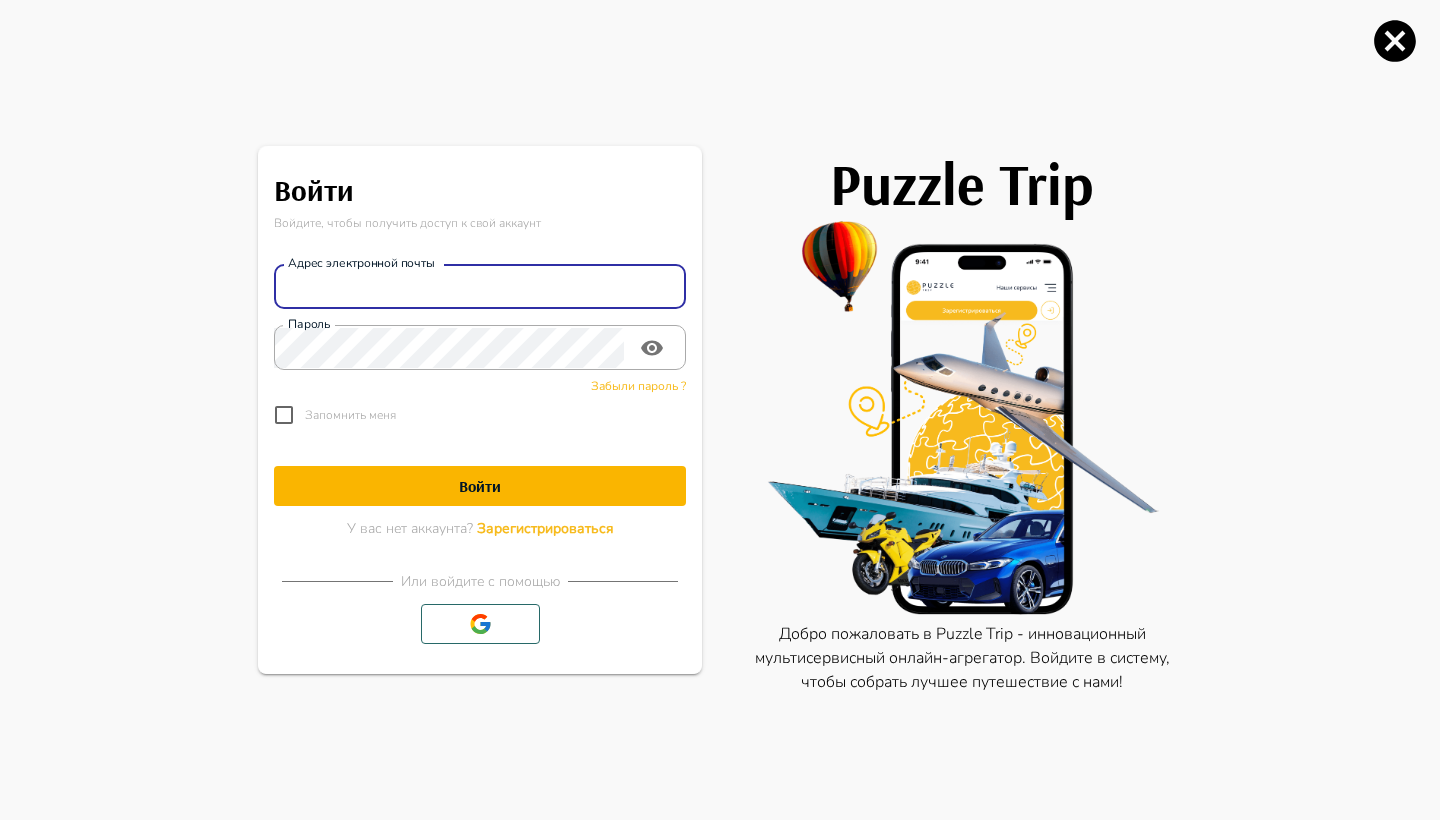 type on "**********" 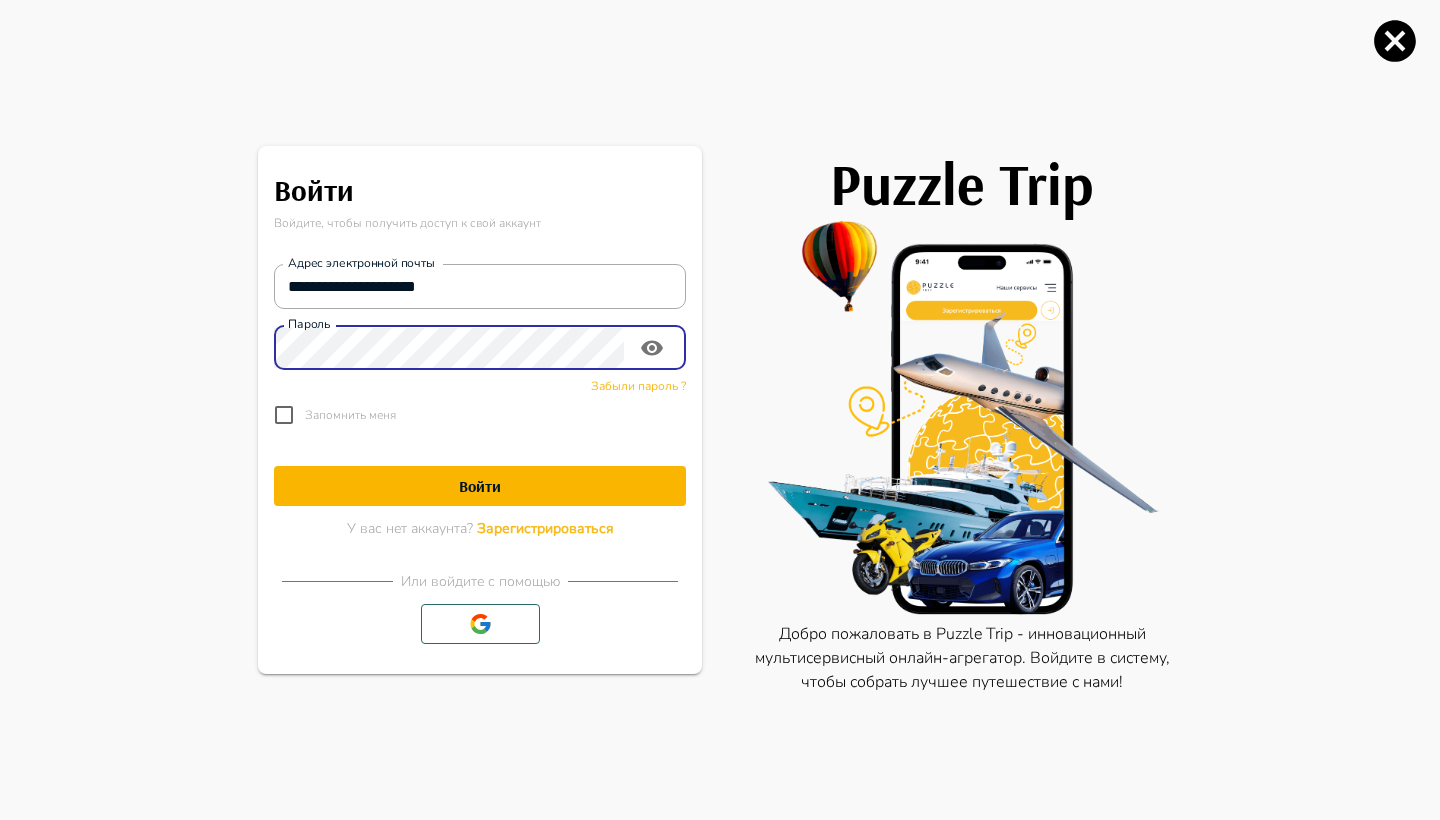 click on "Войти" at bounding box center (480, 486) 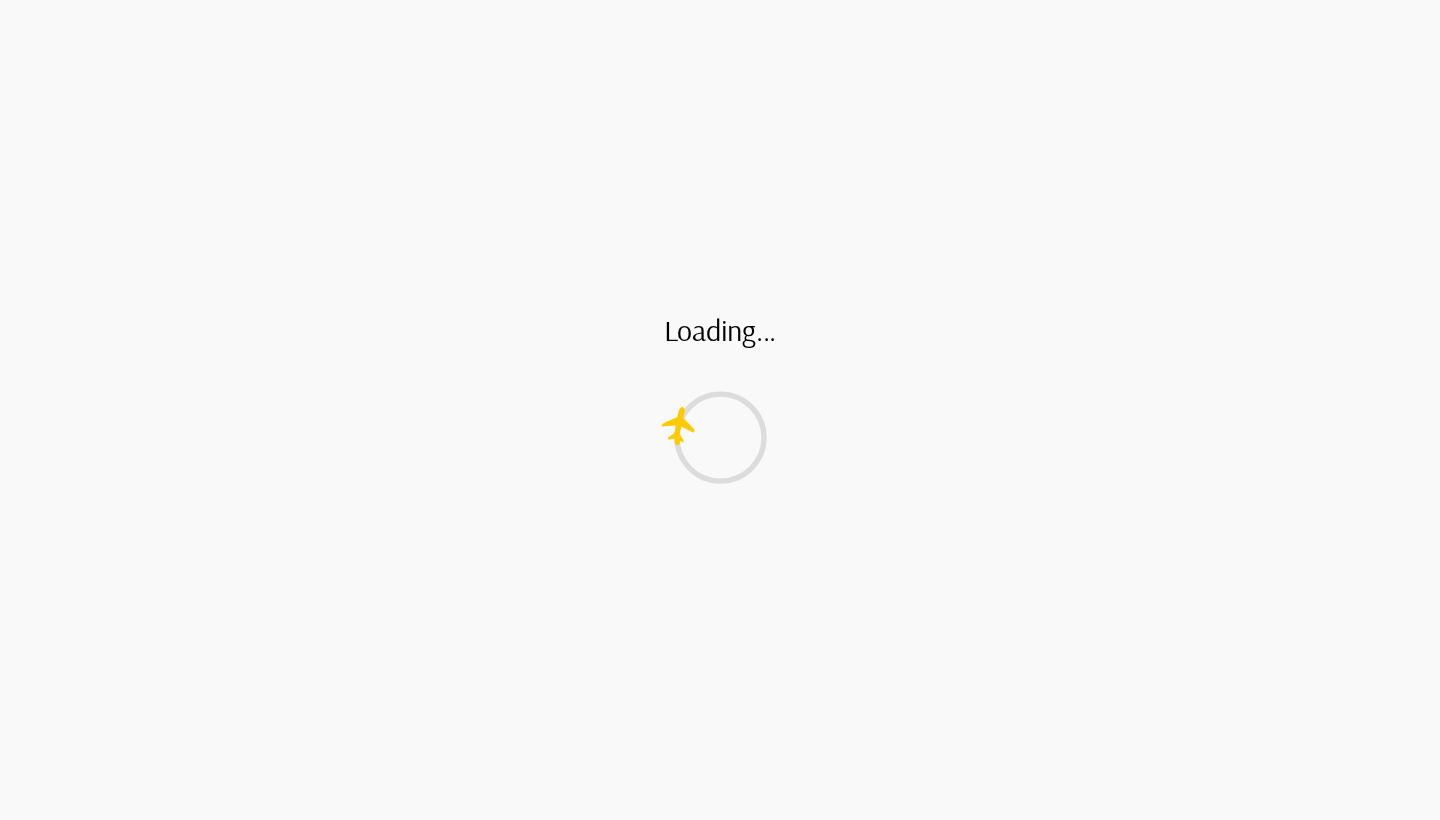 scroll, scrollTop: 0, scrollLeft: 0, axis: both 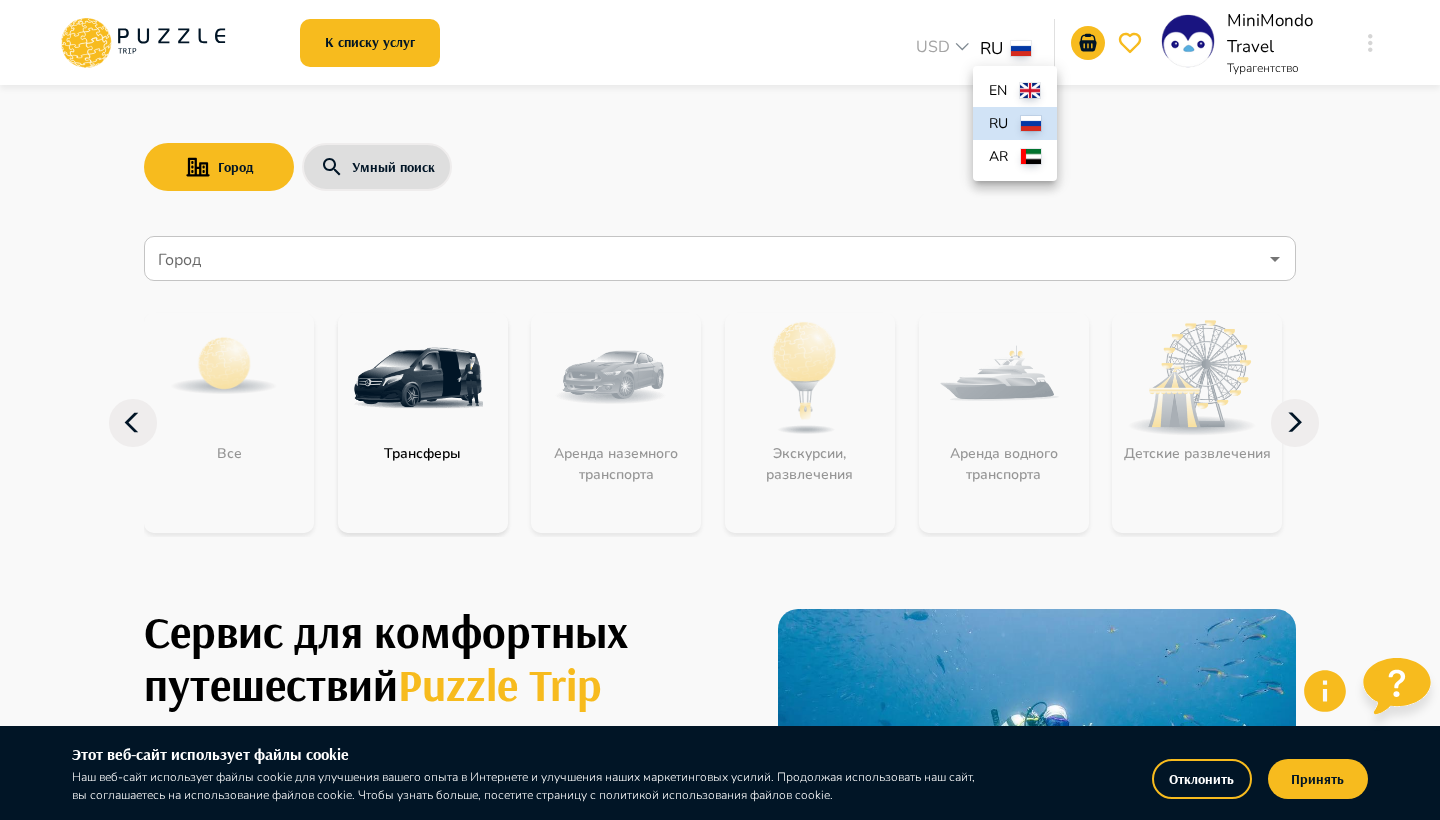 click on "К списку услуг USD *** RU   ** MiniMondo Travel Турагентство Город Умный поиск Город Город Все Трансферы Аренда наземного транспорта Экскурсии, развлечения Аренда водного транспорта Детские
развлечения Входные билеты Бизнес-авиация Автомобили с водителем Сервис для комфортных путешествий  Puzzle Trip Собери   свое   идеальное   путешествие   в   одном   приложении   на   раз,   два,   три   Мы уже работаем в : ОАЭ Турция Саудовская Аравия Армения [GEOGRAPHIC_DATA] [GEOGRAPHIC_DATA] Республика Беларусь [GEOGRAPHIC_DATA] Мальдивы Сейшелы [GEOGRAPHIC_DATA] Таиланд [GEOGRAPHIC_DATA] Карибы Мальта [GEOGRAPHIC_DATA] От     $ 95 От     $ 900" at bounding box center (720, 2120) 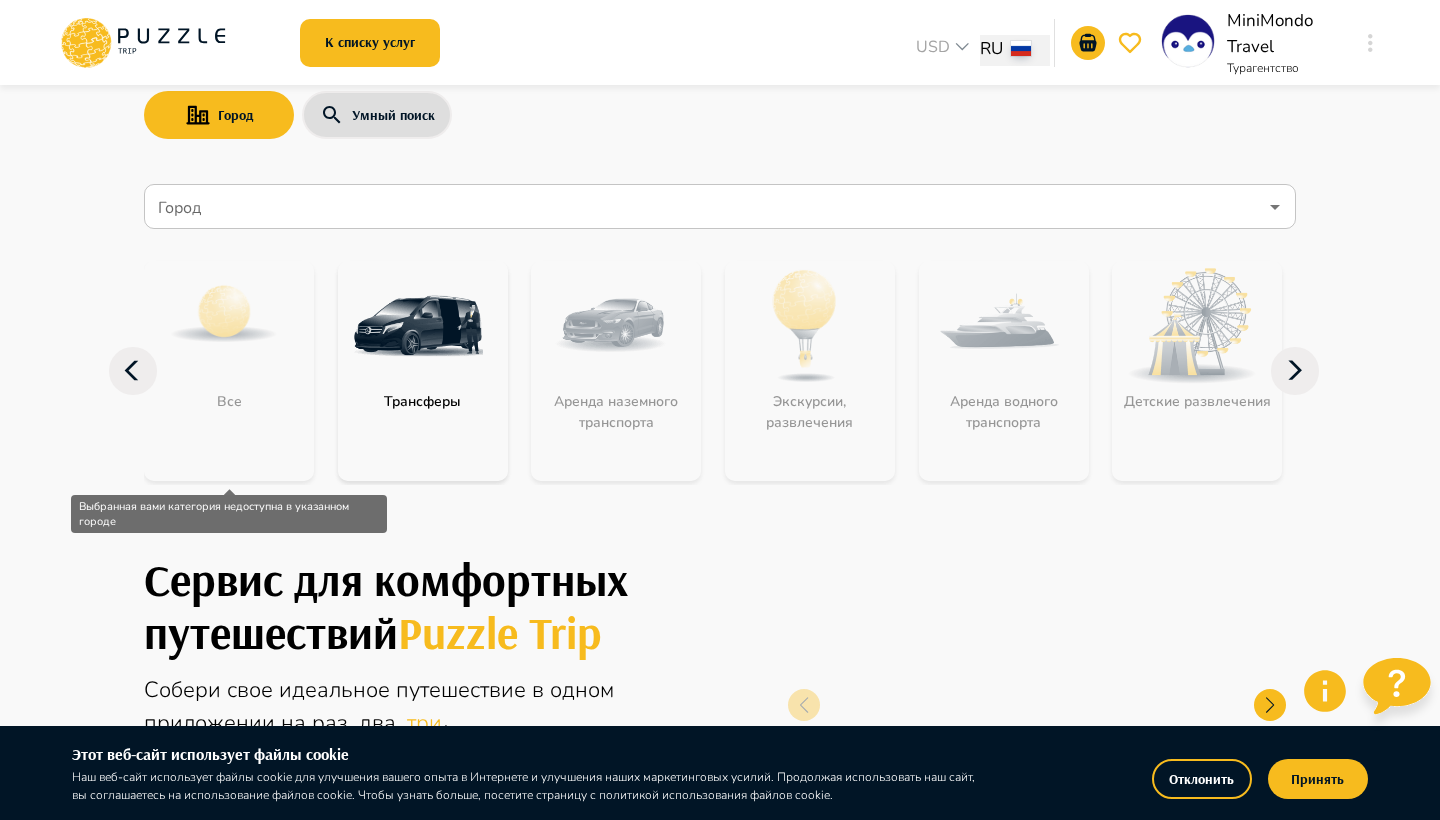 scroll, scrollTop: 54, scrollLeft: 0, axis: vertical 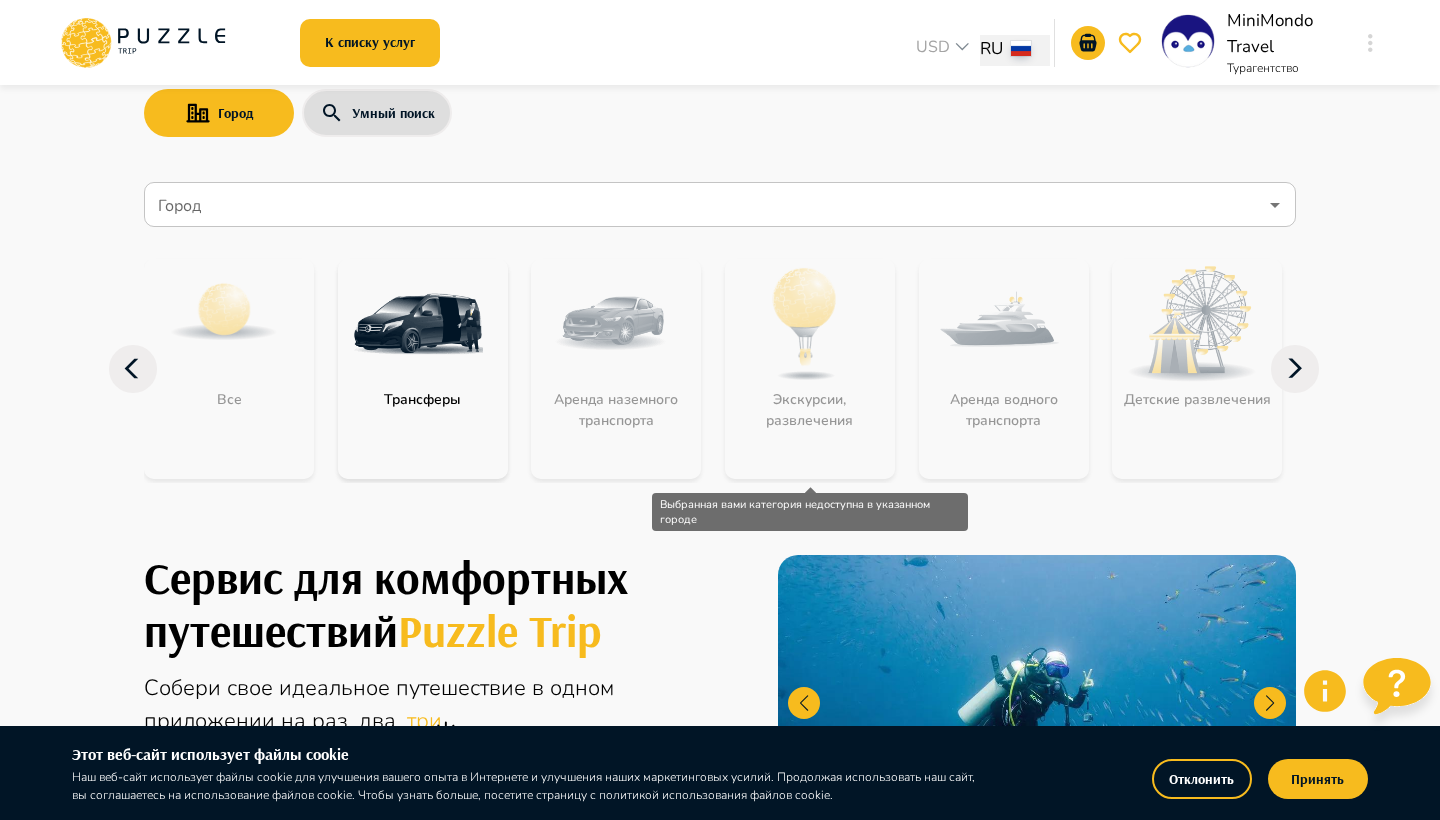 click on "Экскурсии, развлечения" at bounding box center [810, 369] 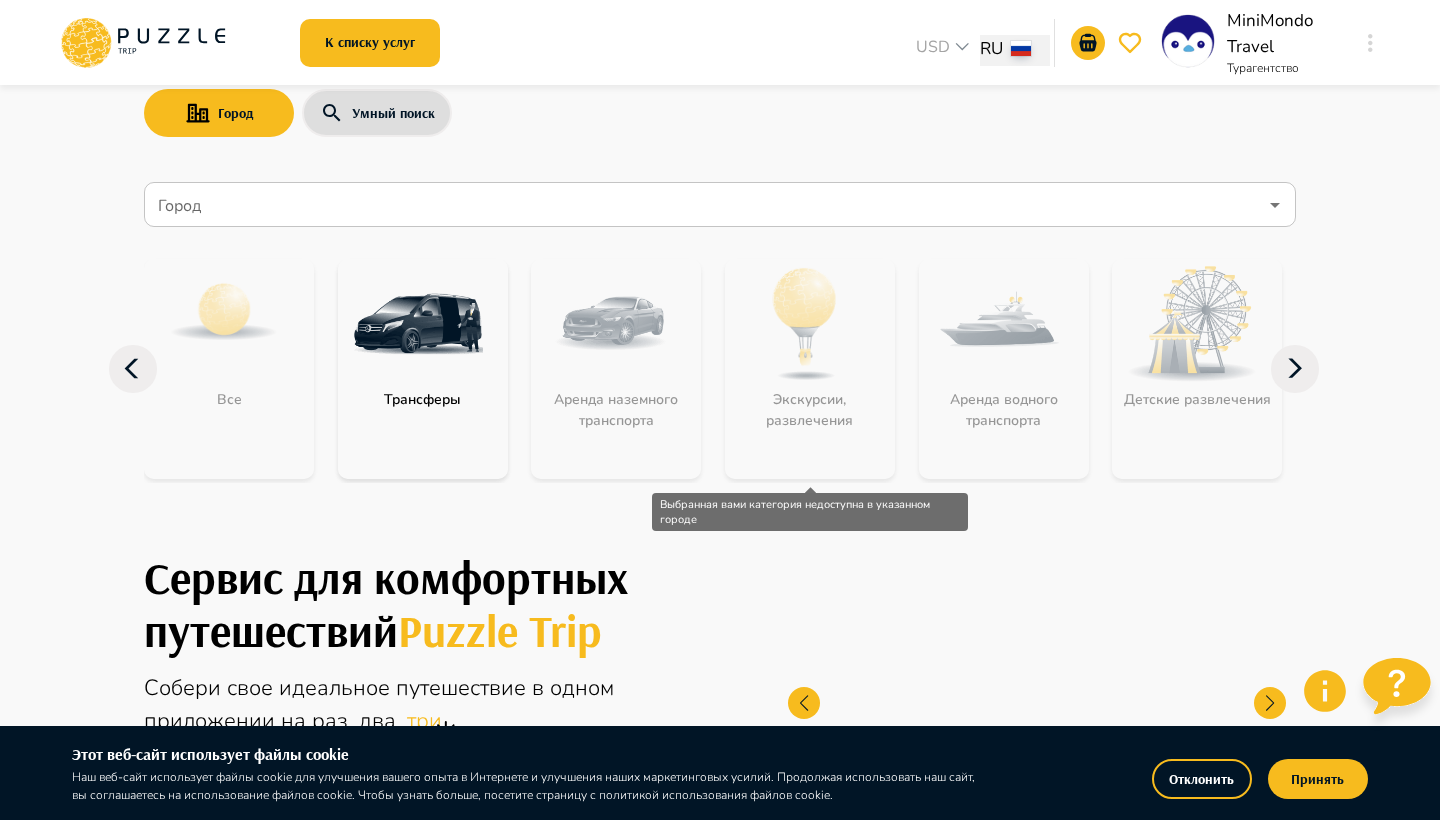 click on "Экскурсии, развлечения" at bounding box center (810, 369) 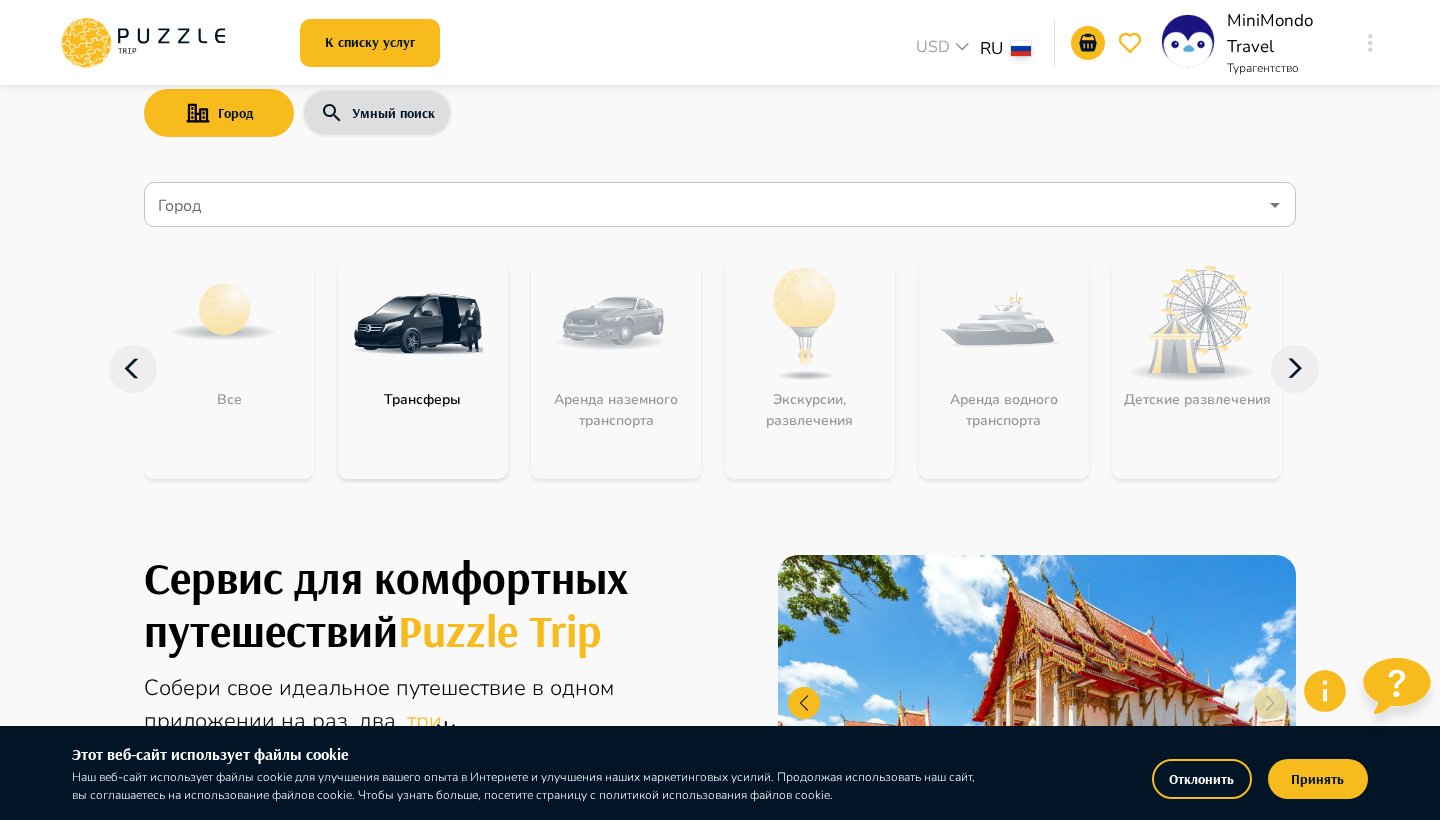 click 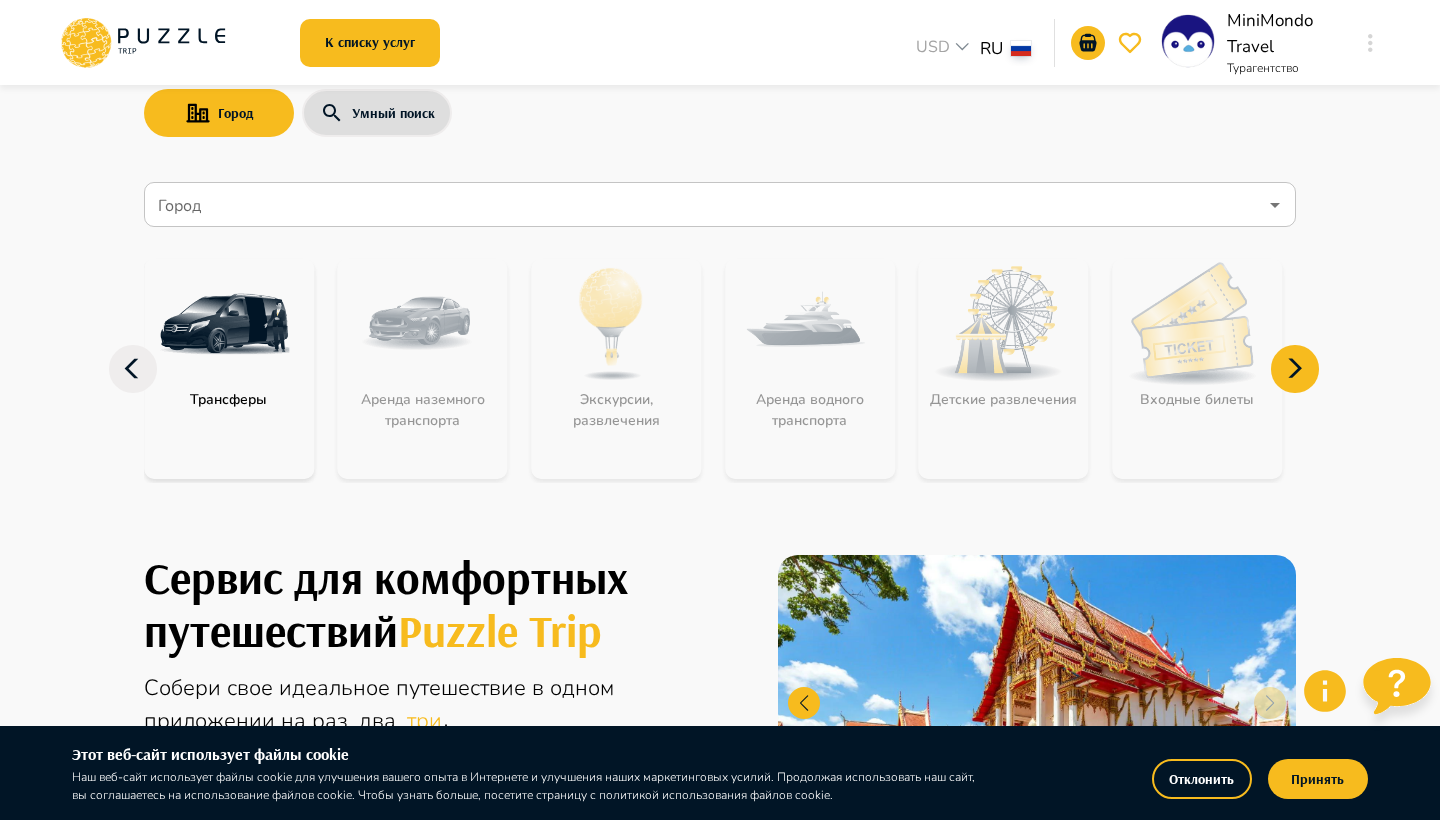 click 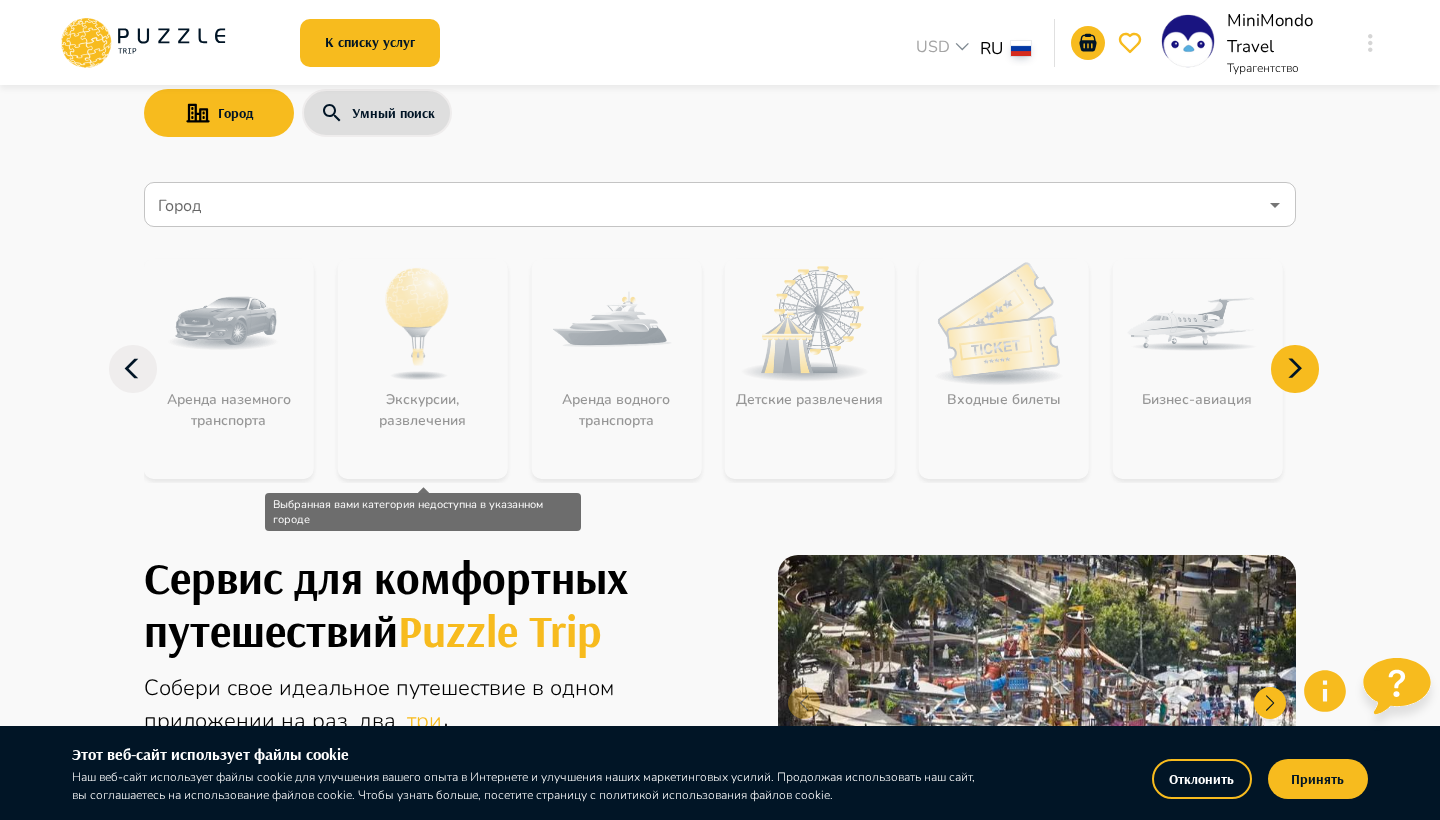 click on "Экскурсии, развлечения" at bounding box center [423, 369] 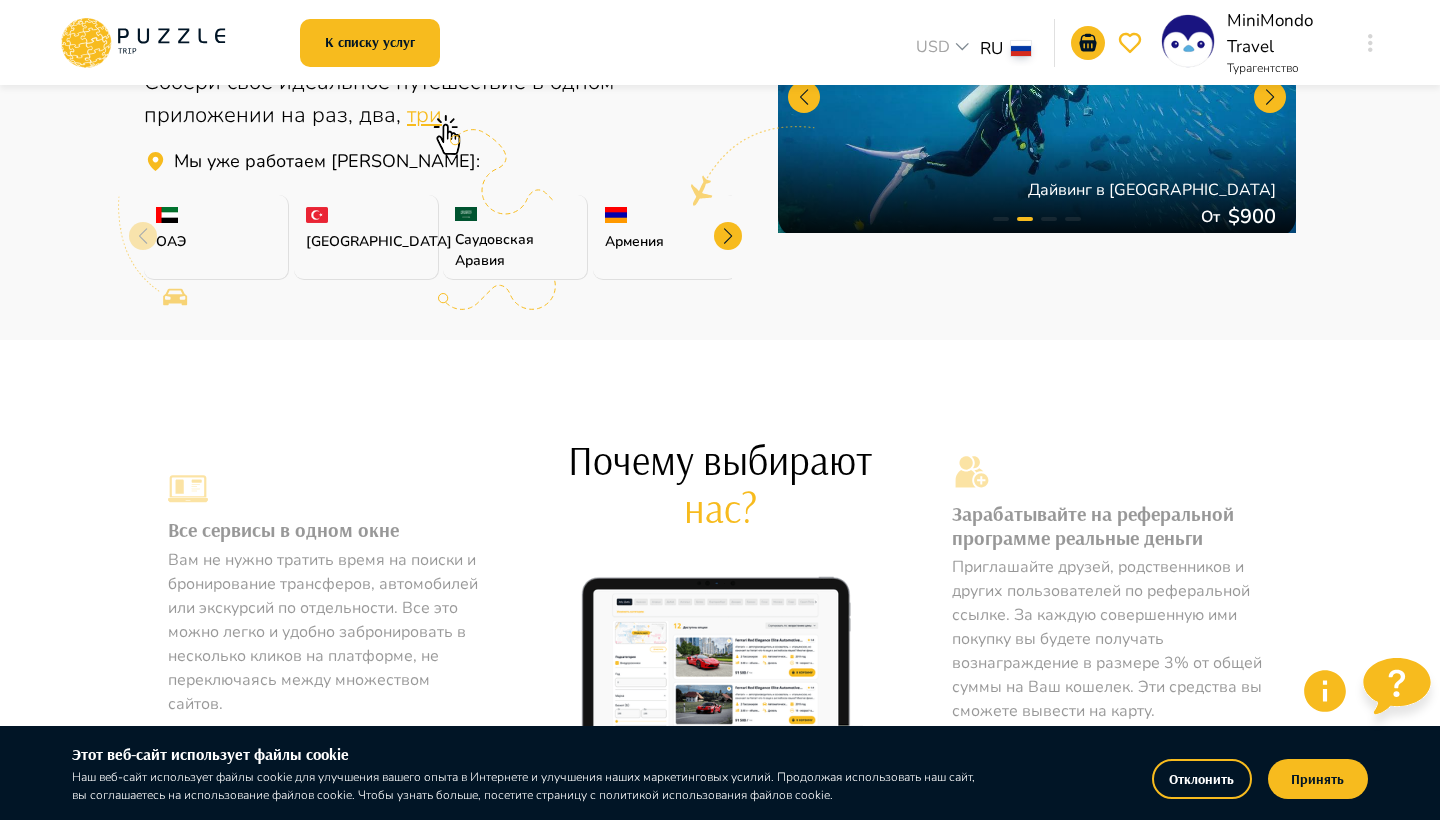 scroll, scrollTop: 403, scrollLeft: 0, axis: vertical 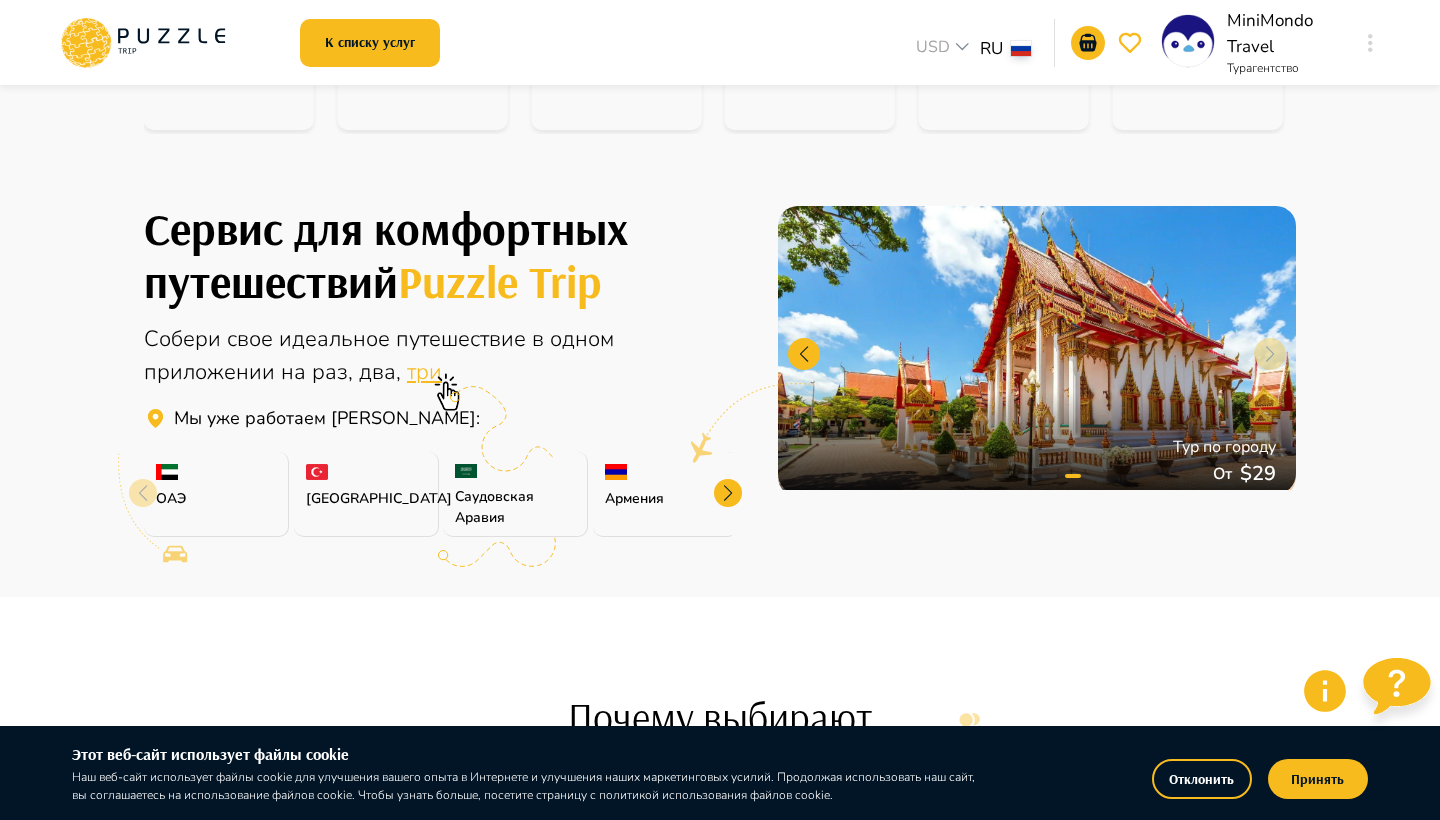 click at bounding box center [728, 493] 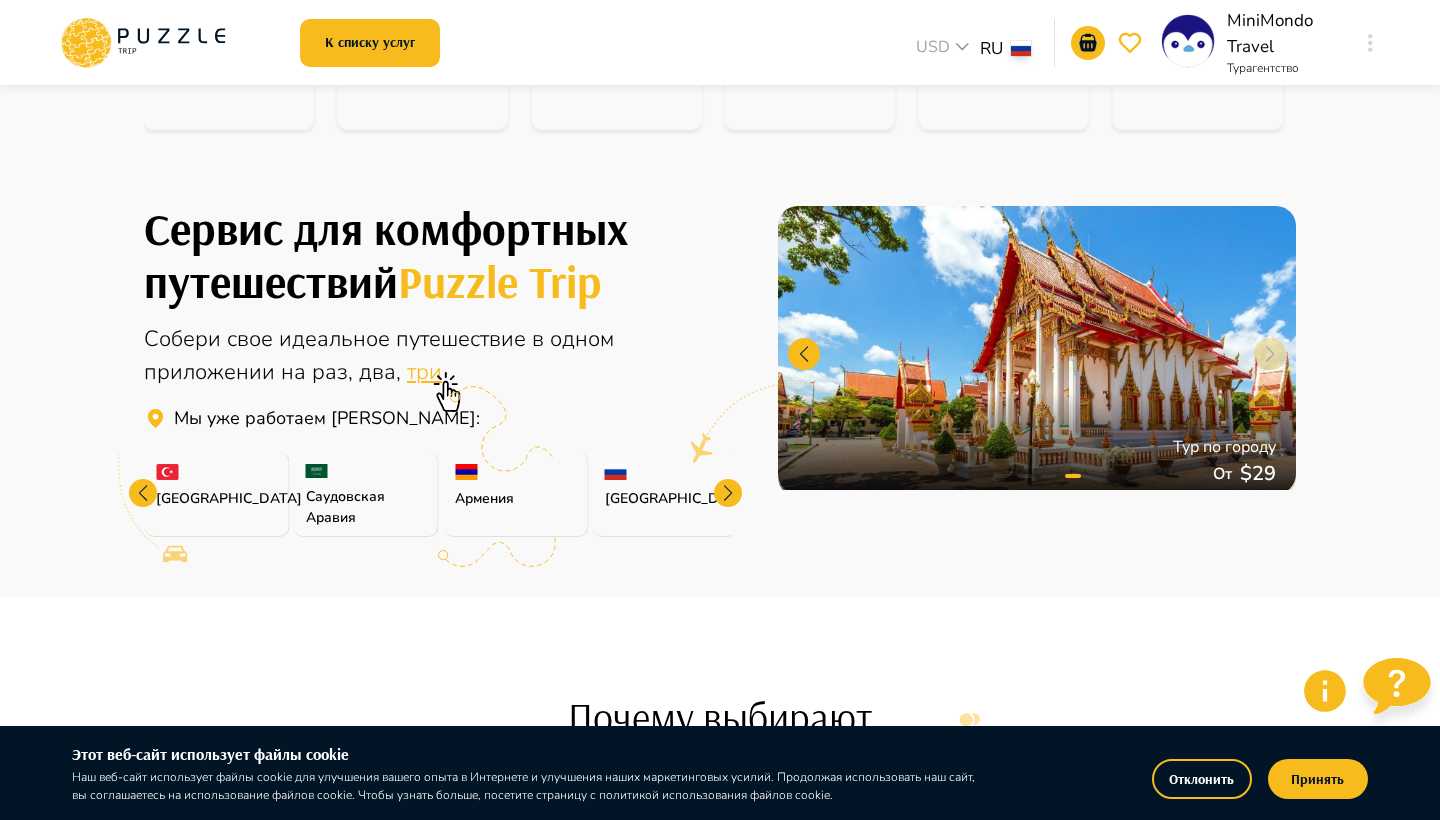 click at bounding box center (728, 493) 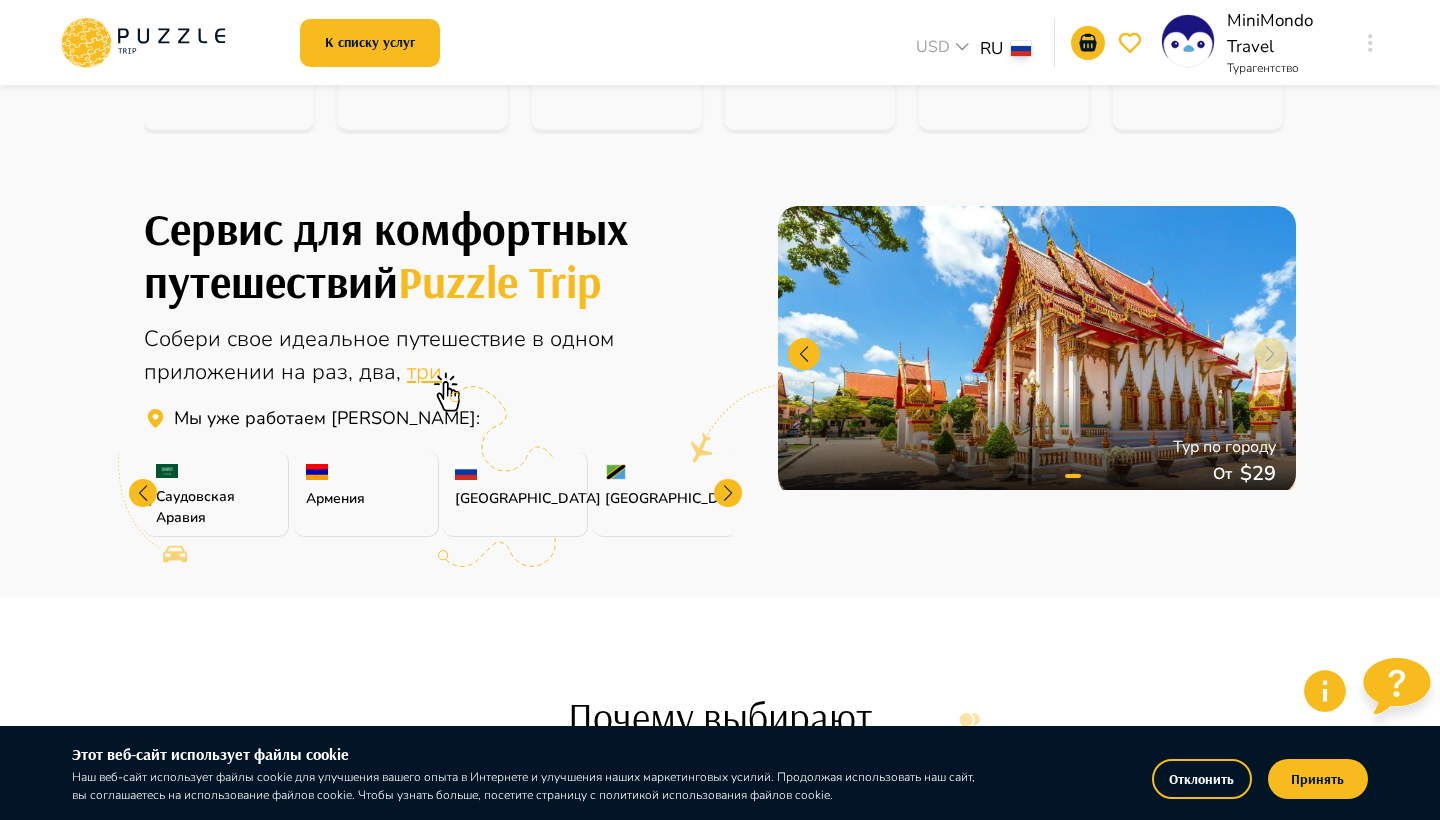 click at bounding box center [728, 493] 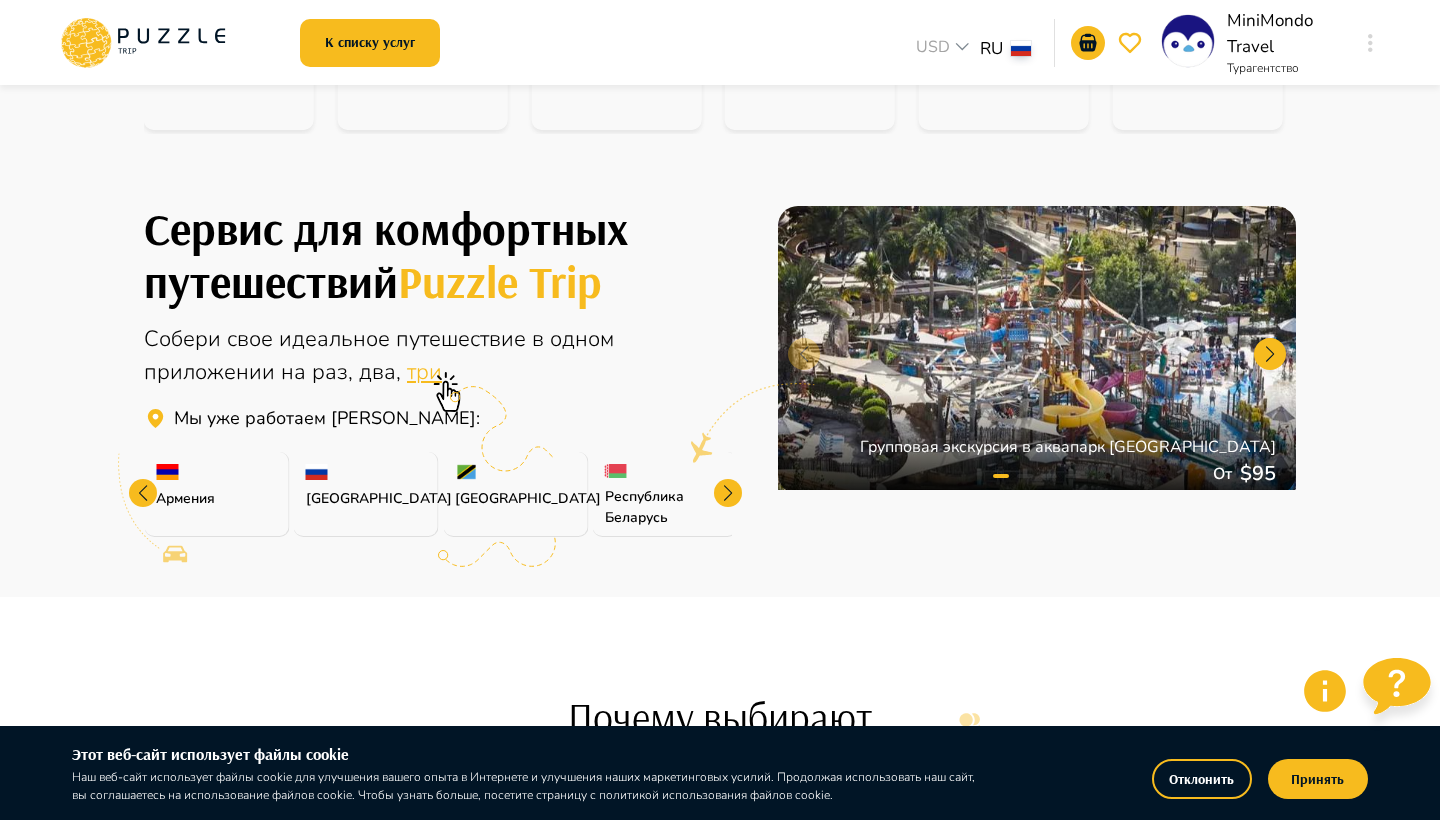 click at bounding box center [728, 493] 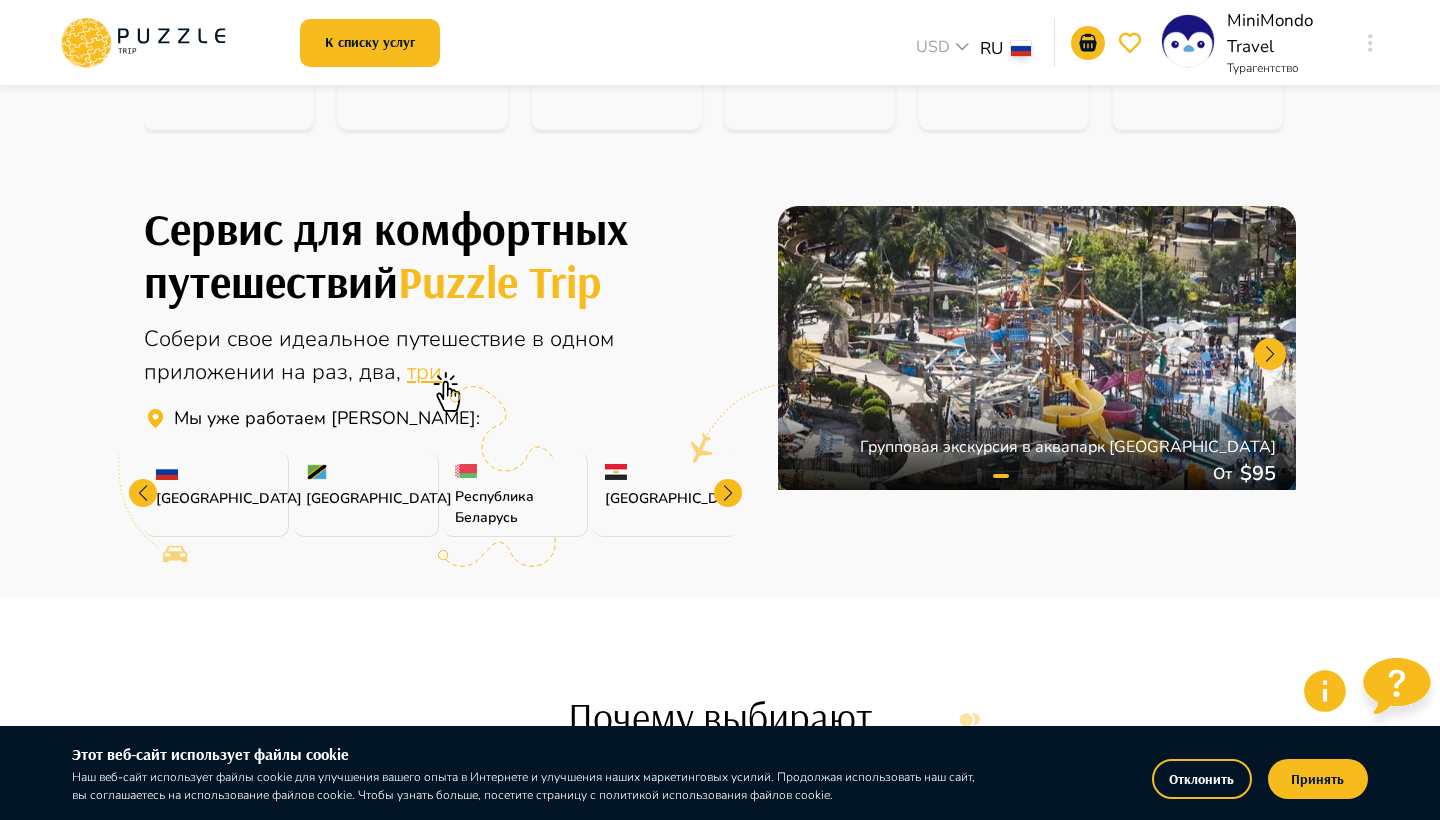 click at bounding box center (728, 493) 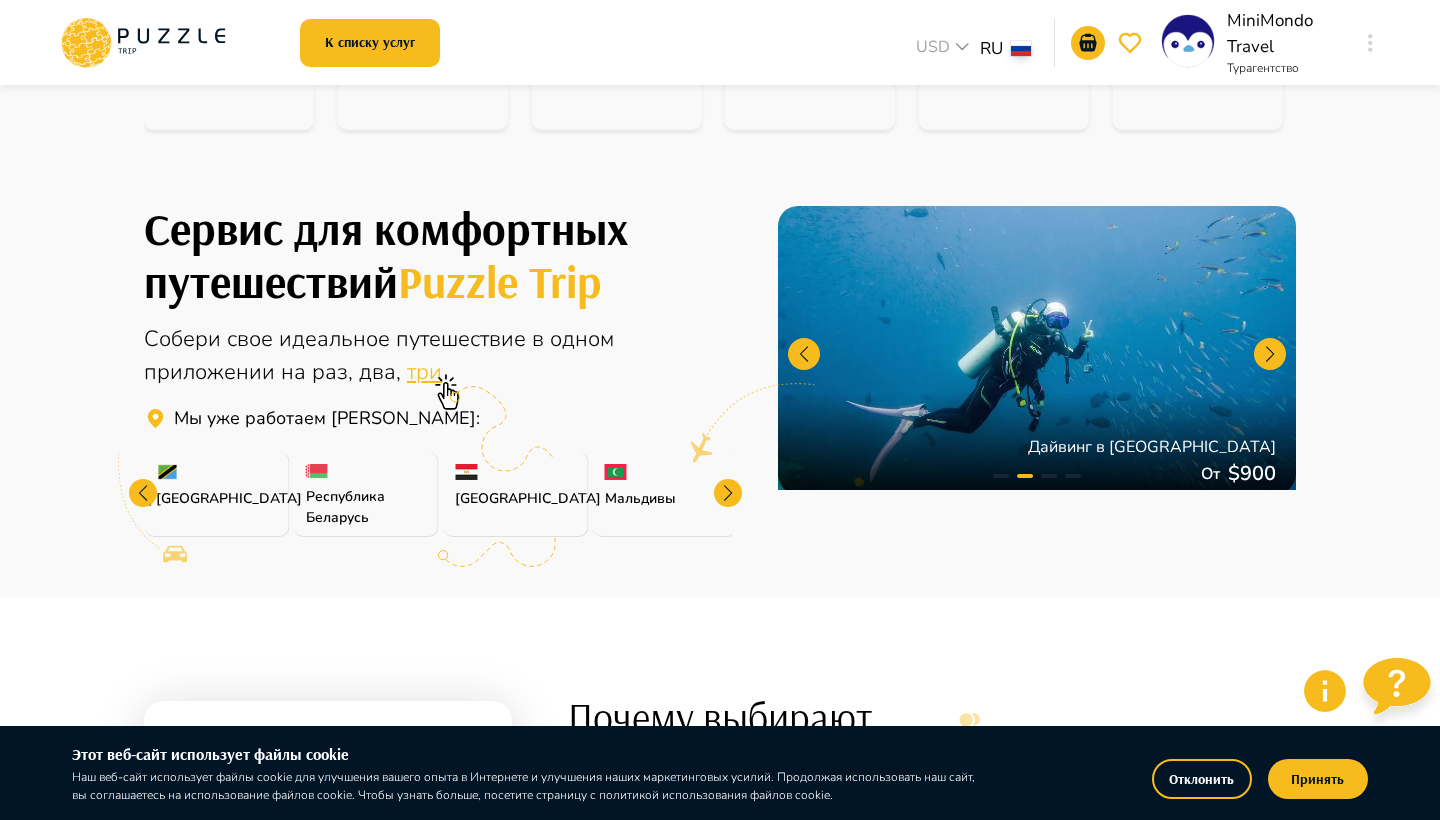 click at bounding box center [728, 493] 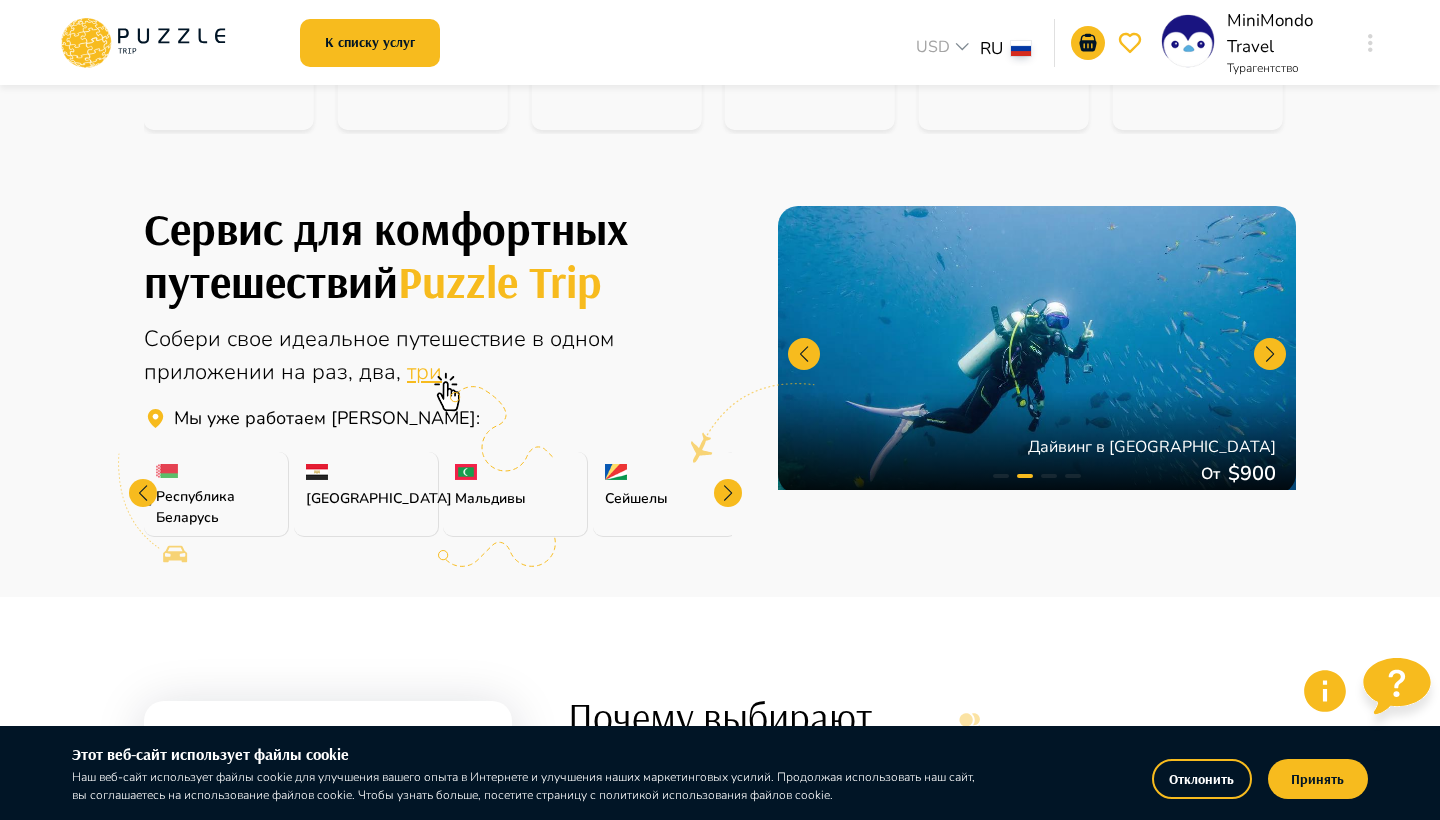 click on "Мальдивы" at bounding box center [515, 494] 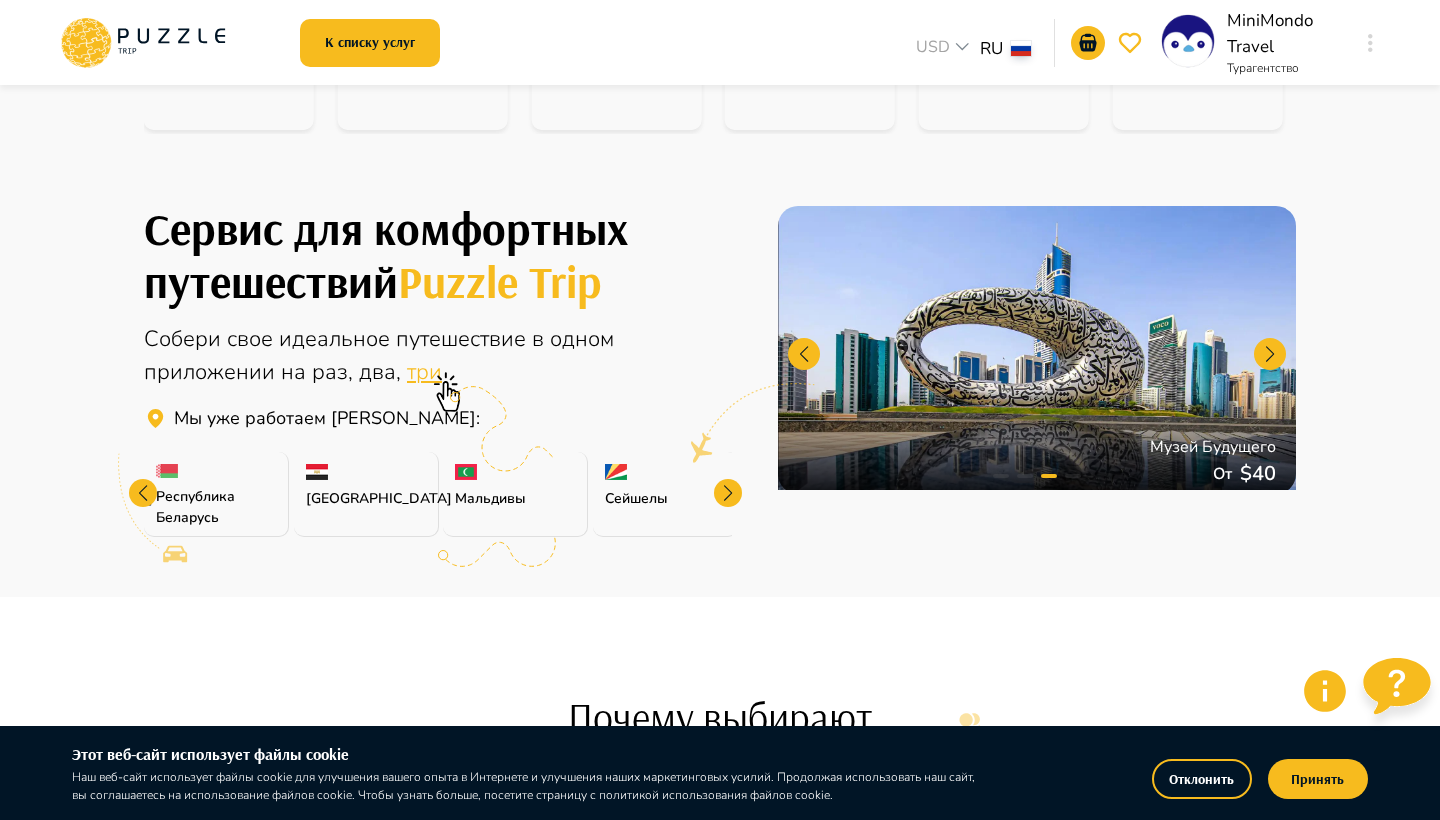 click 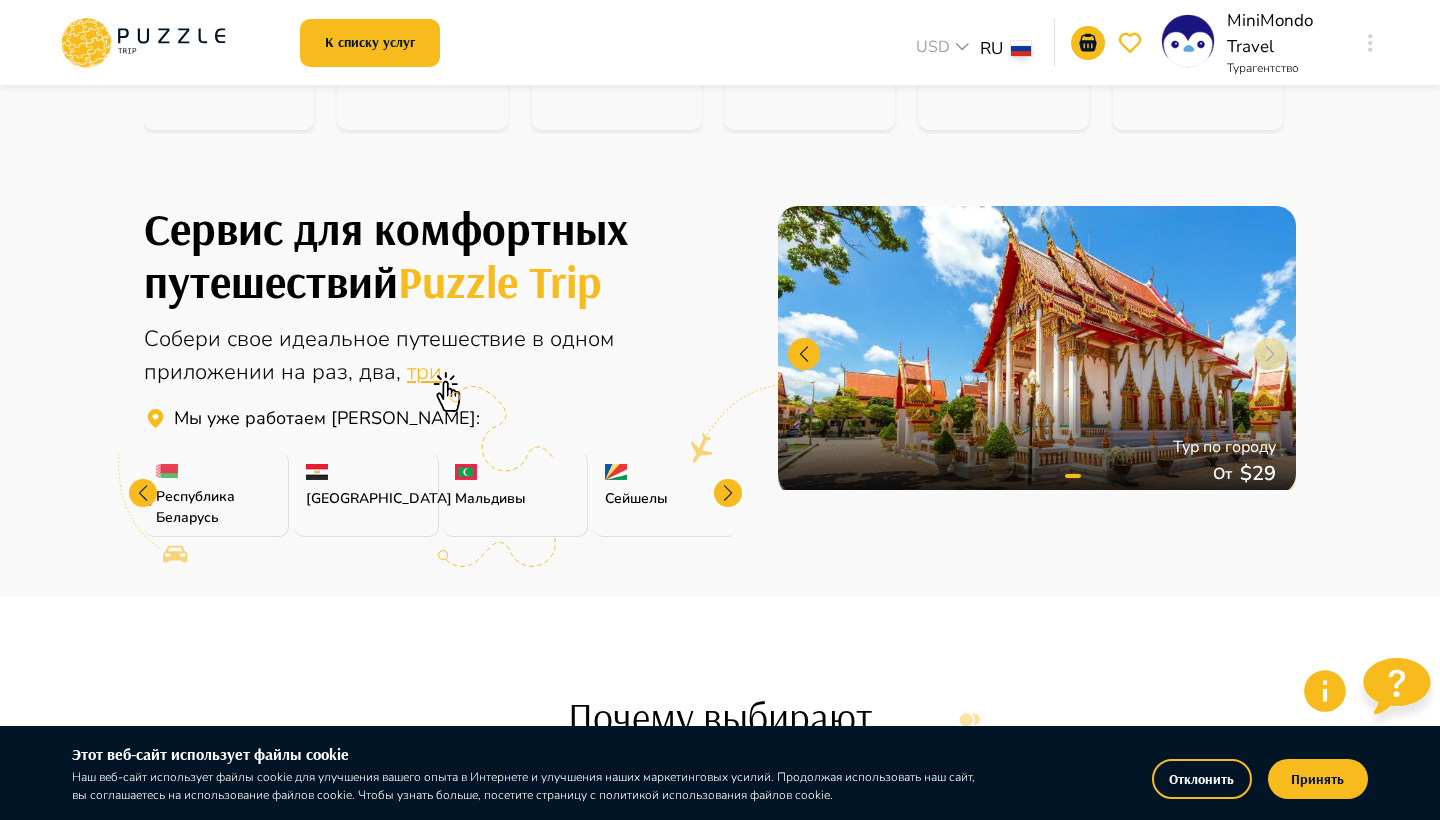 click on "Мальдивы" at bounding box center [515, 494] 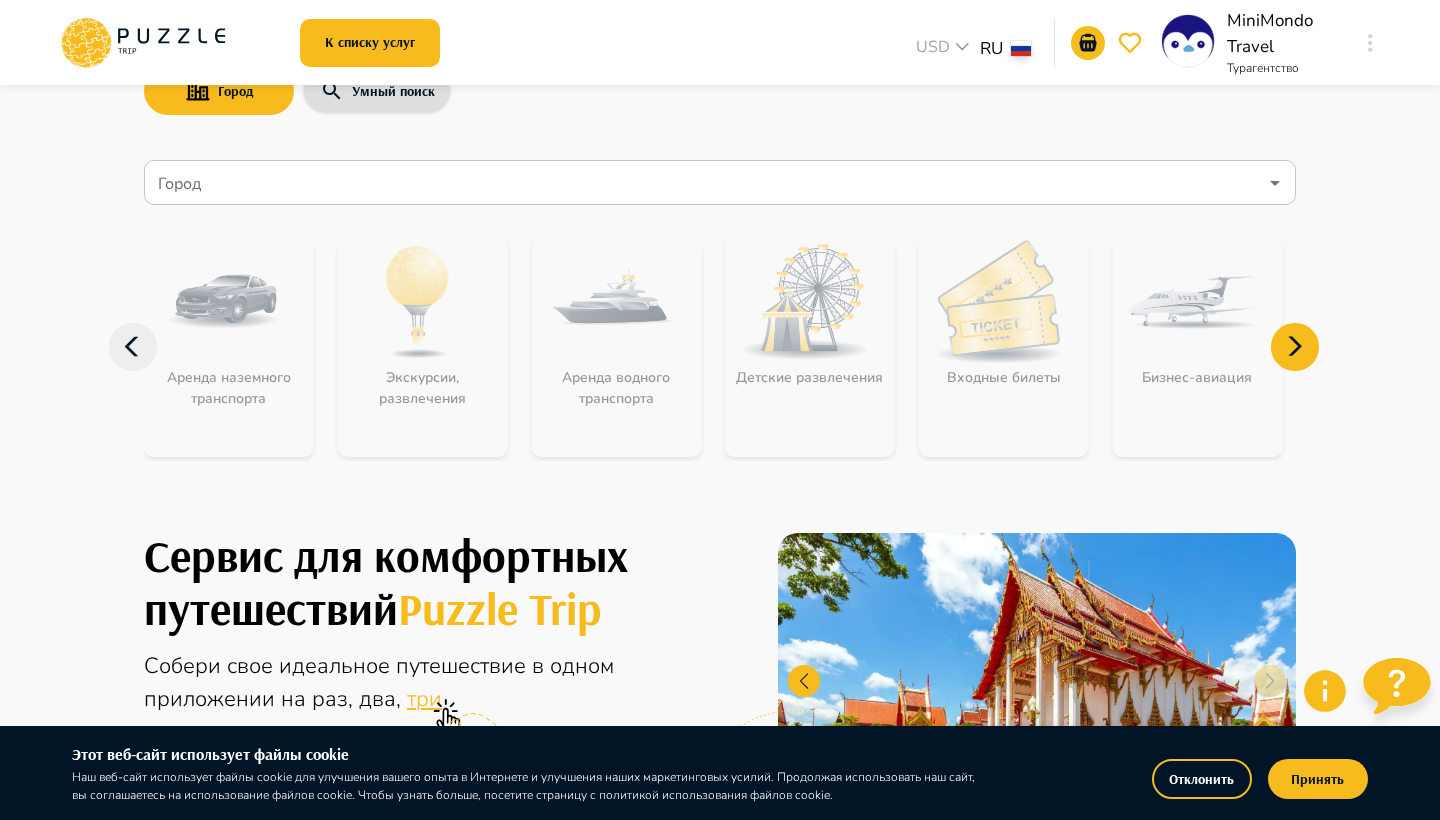 scroll, scrollTop: 13, scrollLeft: 0, axis: vertical 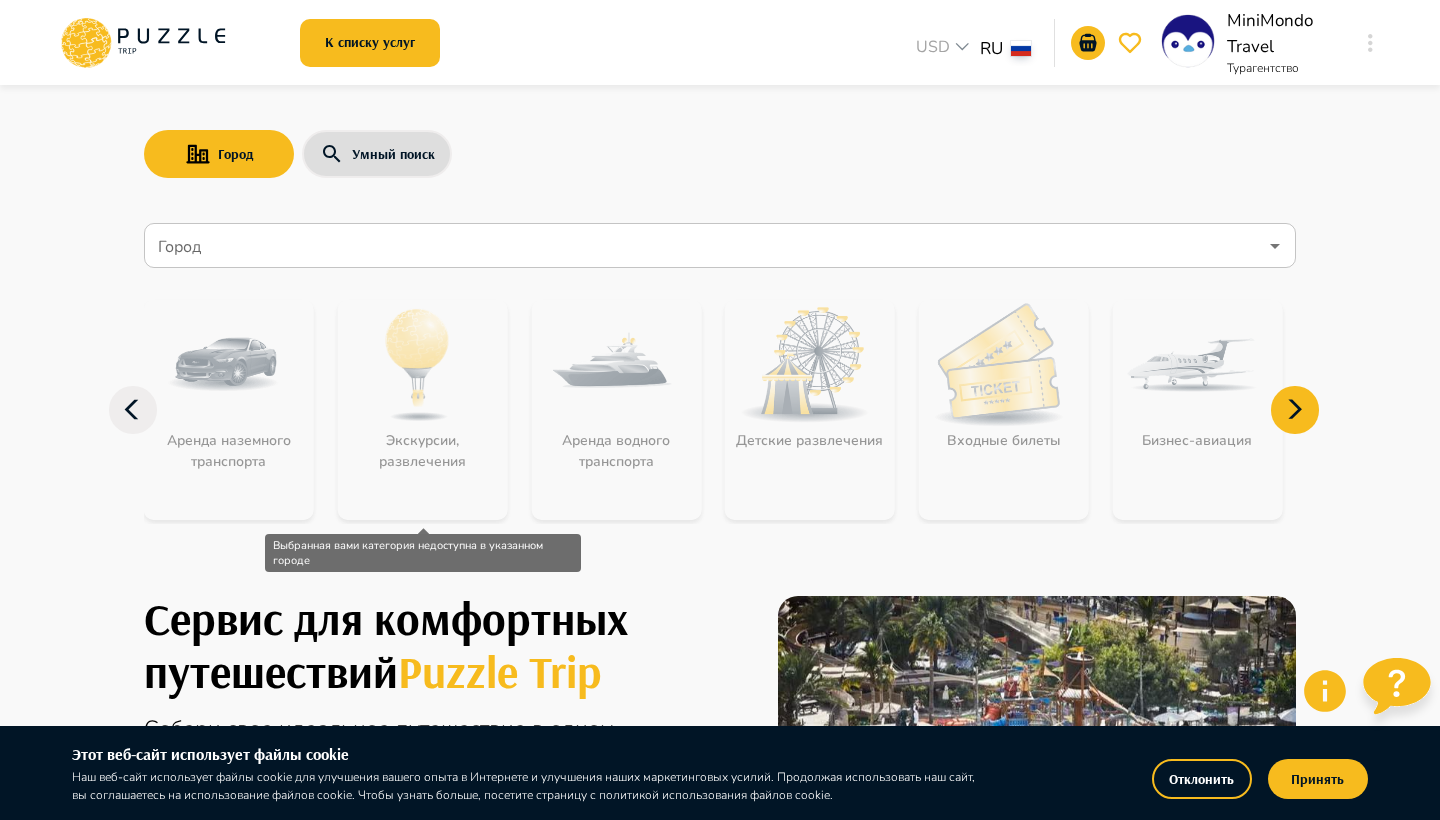 click on "Экскурсии, развлечения" at bounding box center [423, 410] 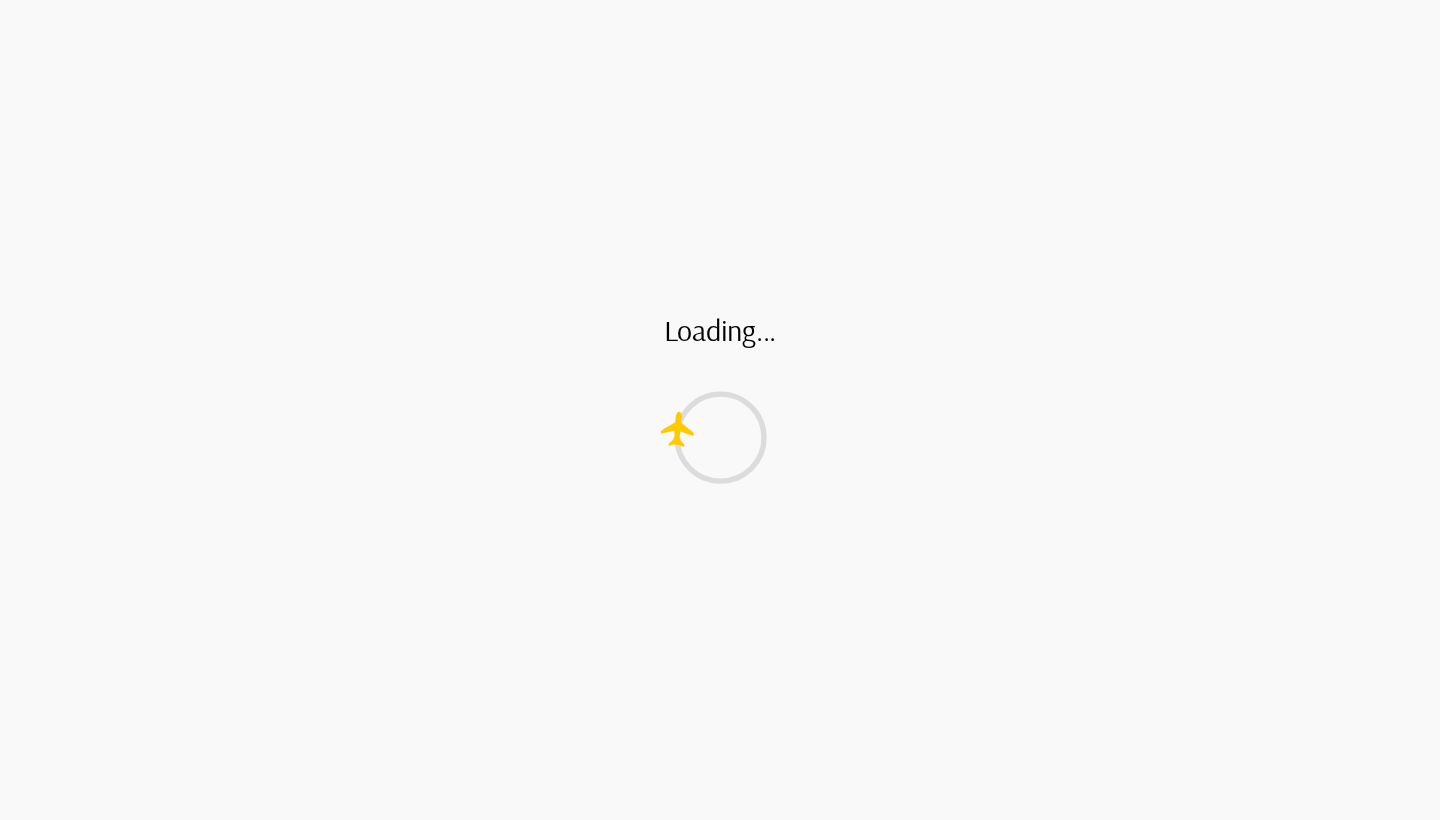 scroll, scrollTop: 0, scrollLeft: 0, axis: both 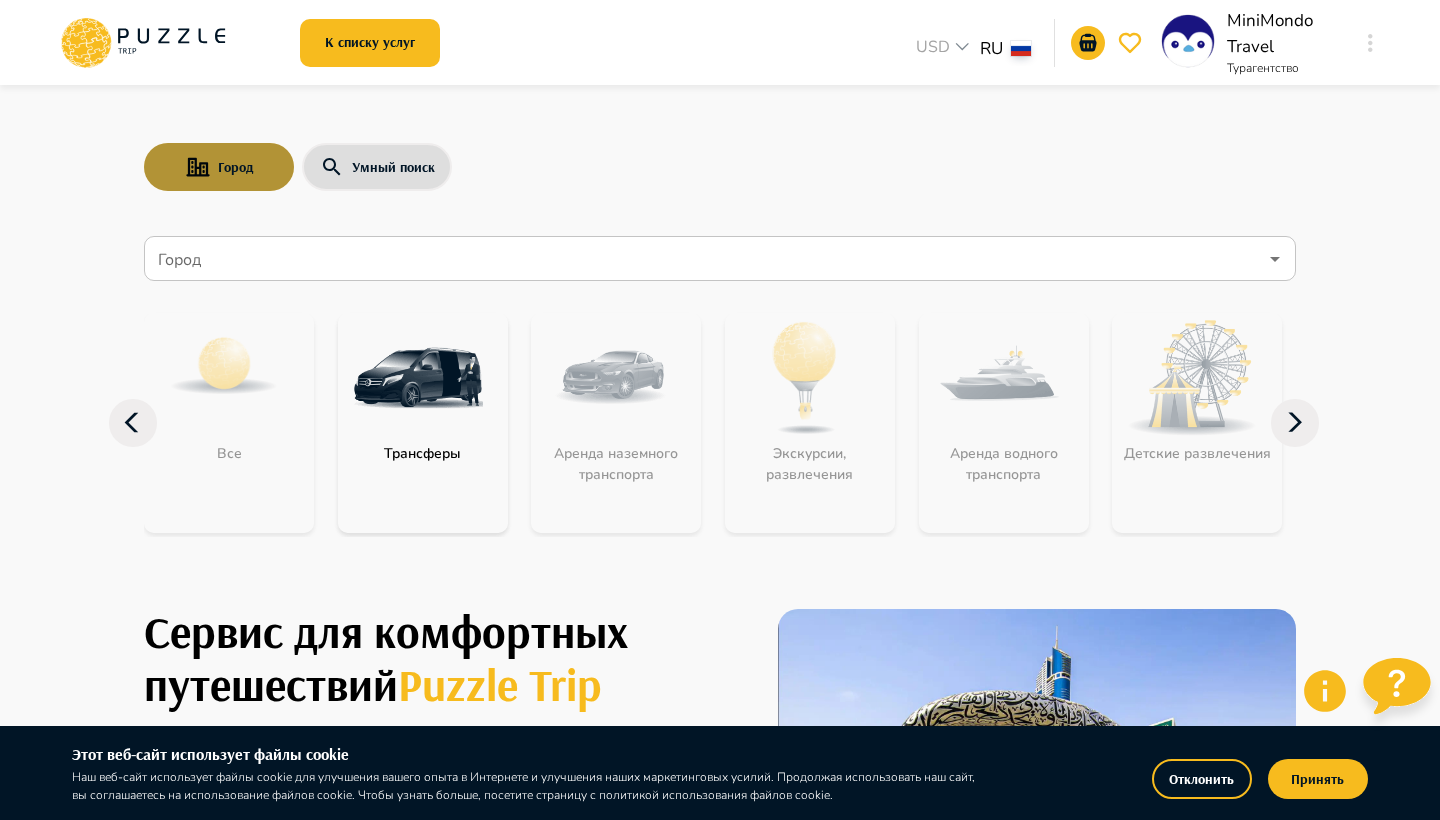 click on "Город" at bounding box center [219, 167] 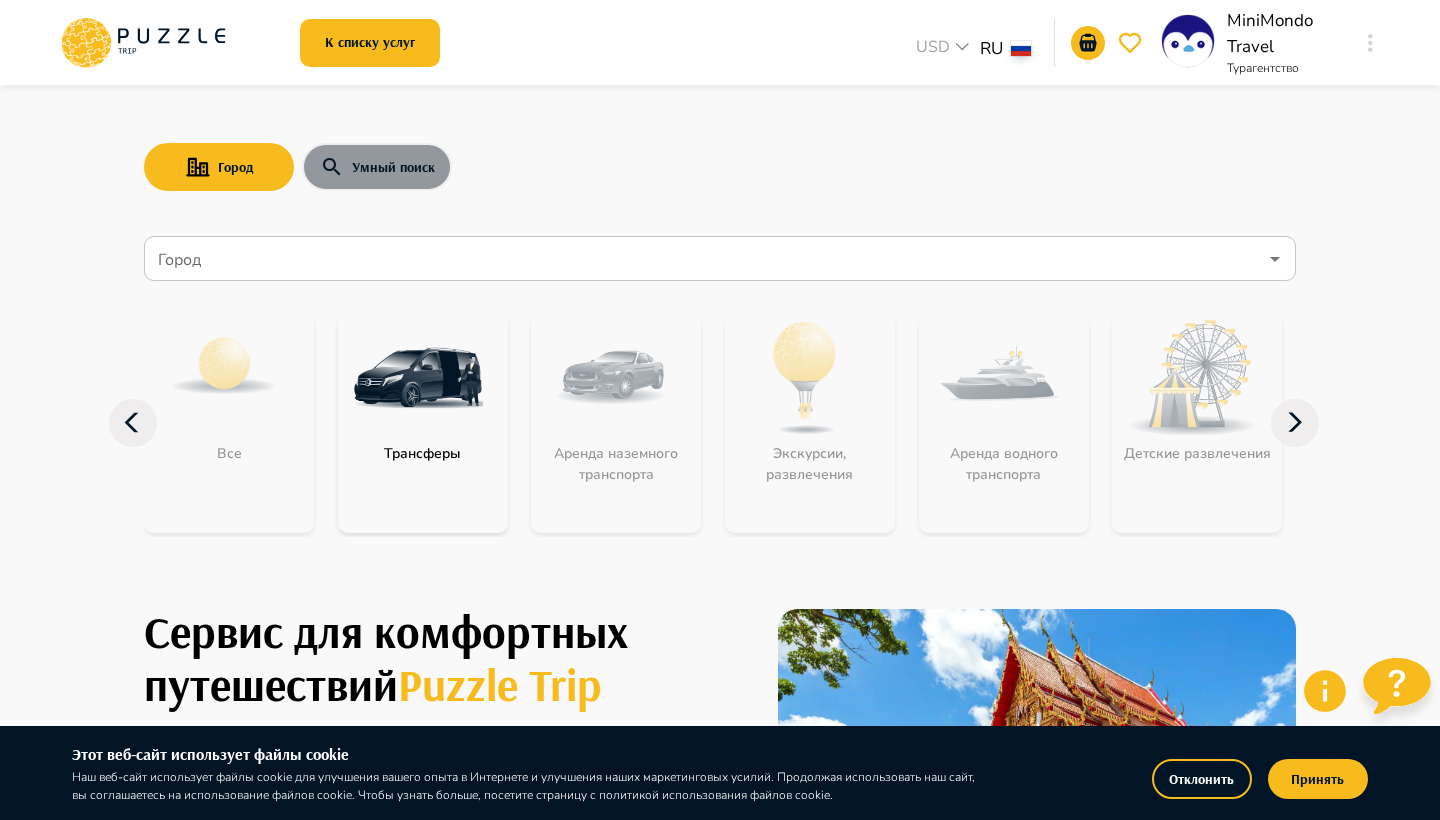 click on "Умный поиск" at bounding box center [377, 167] 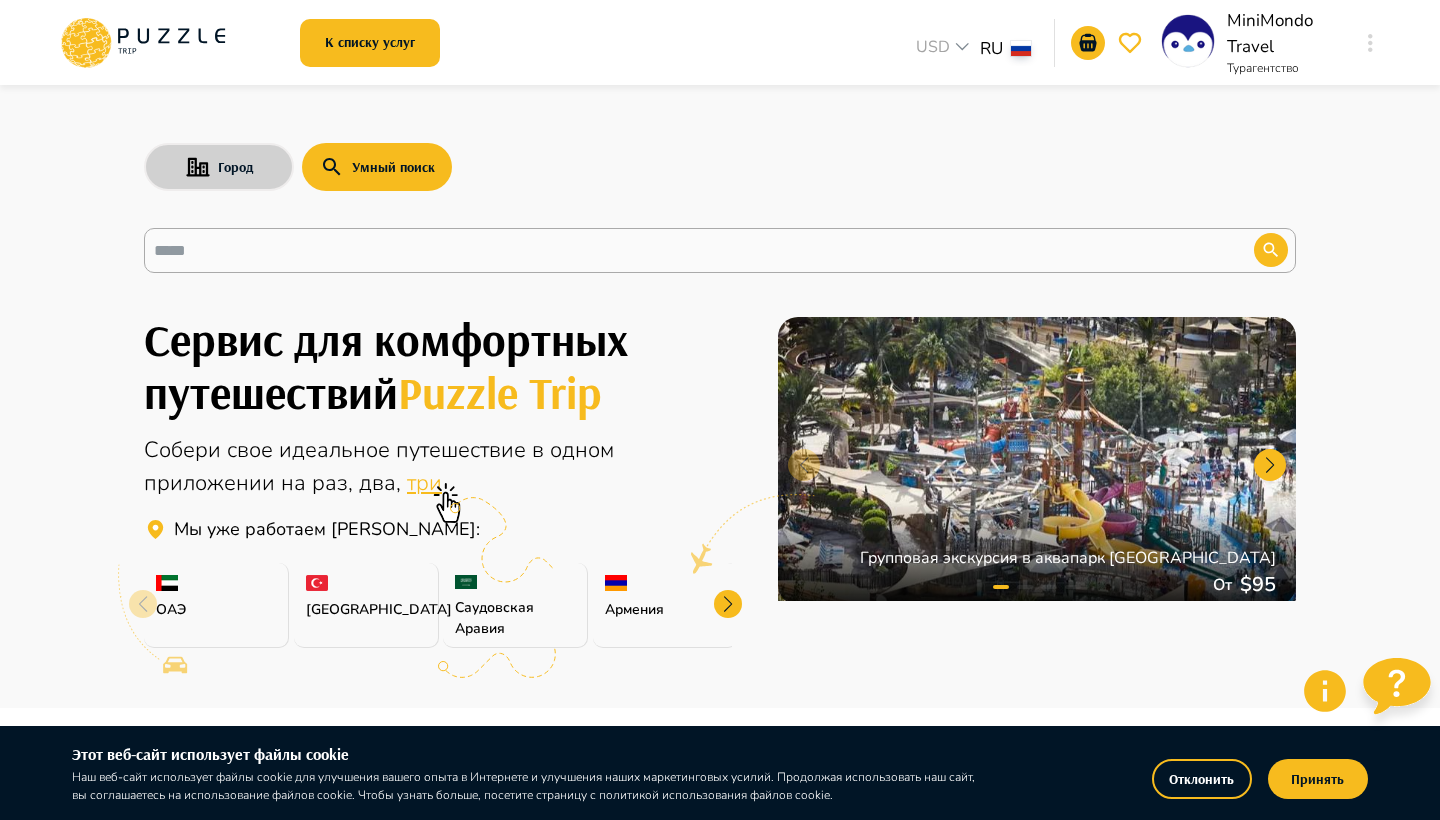 click on "Город" at bounding box center [219, 167] 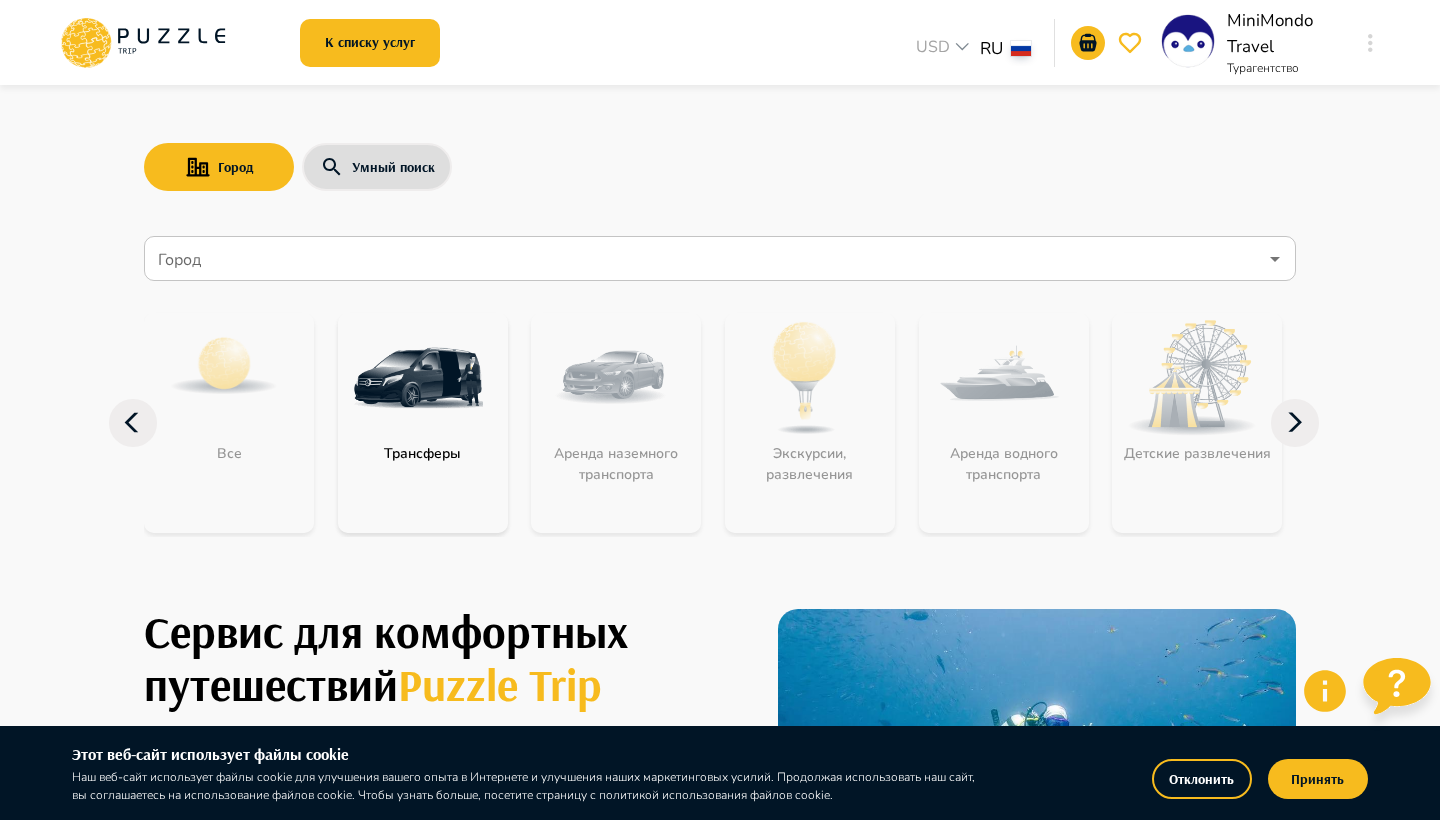 click 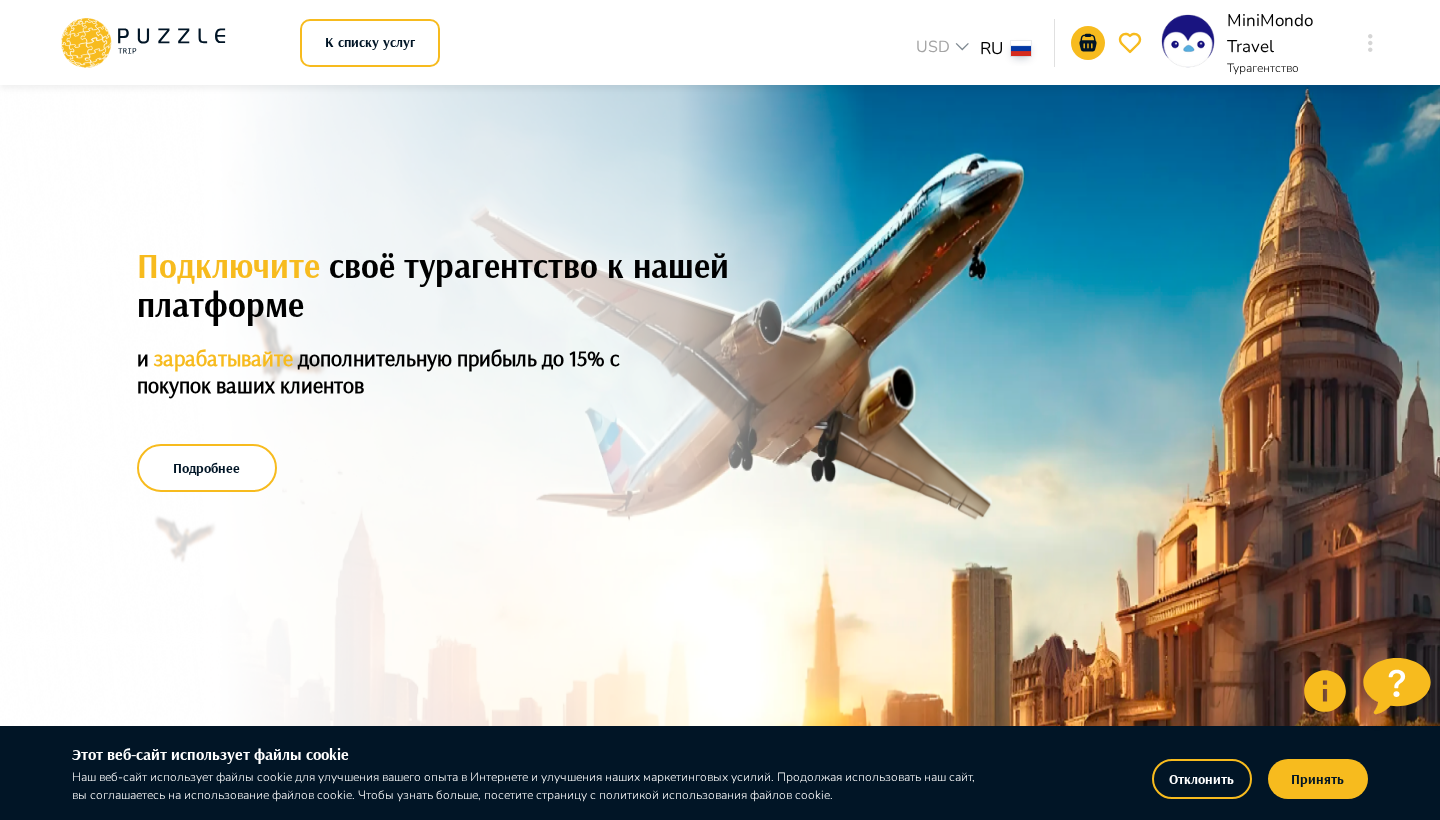 scroll, scrollTop: 0, scrollLeft: 0, axis: both 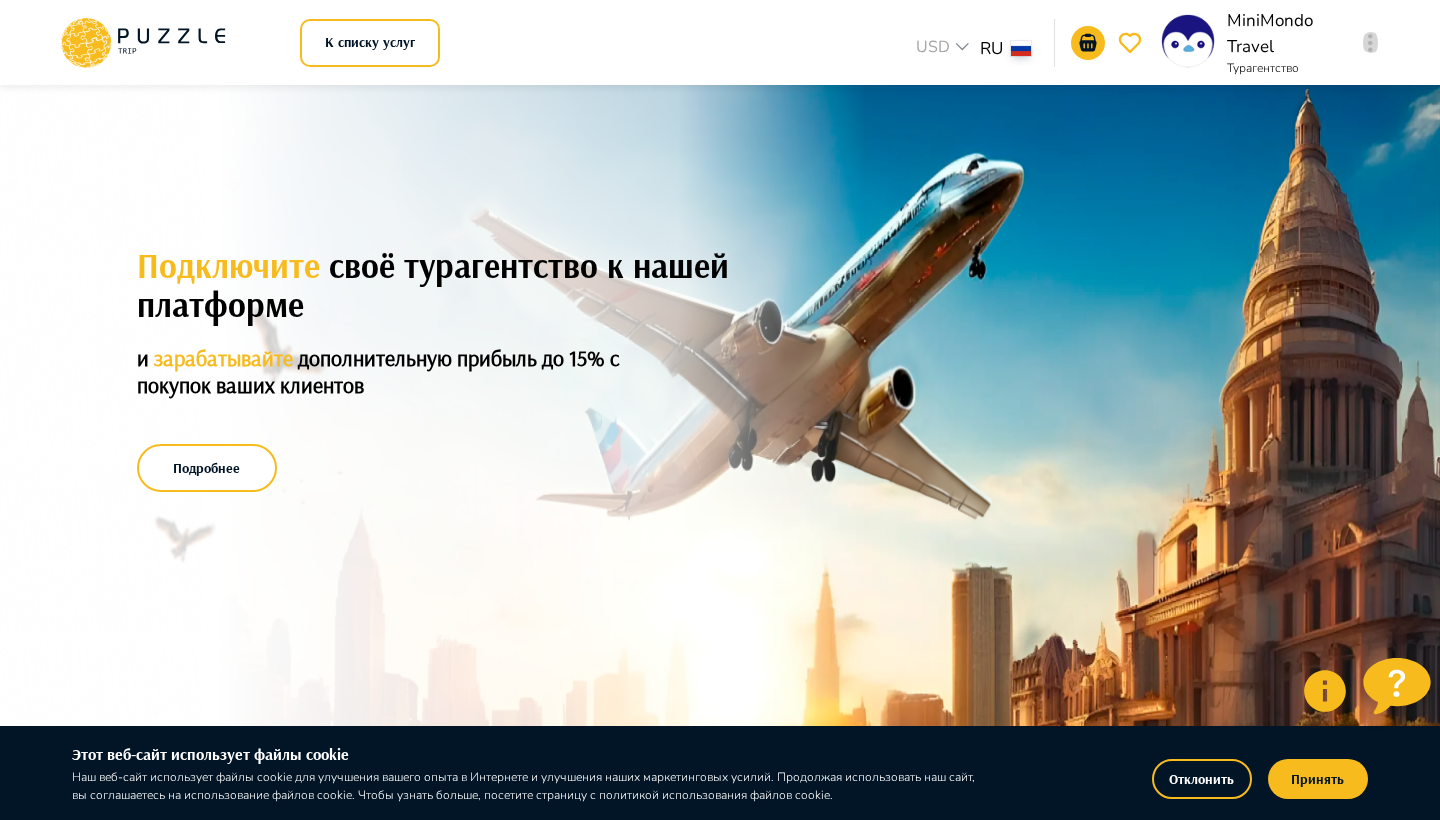 click at bounding box center (1370, 43) 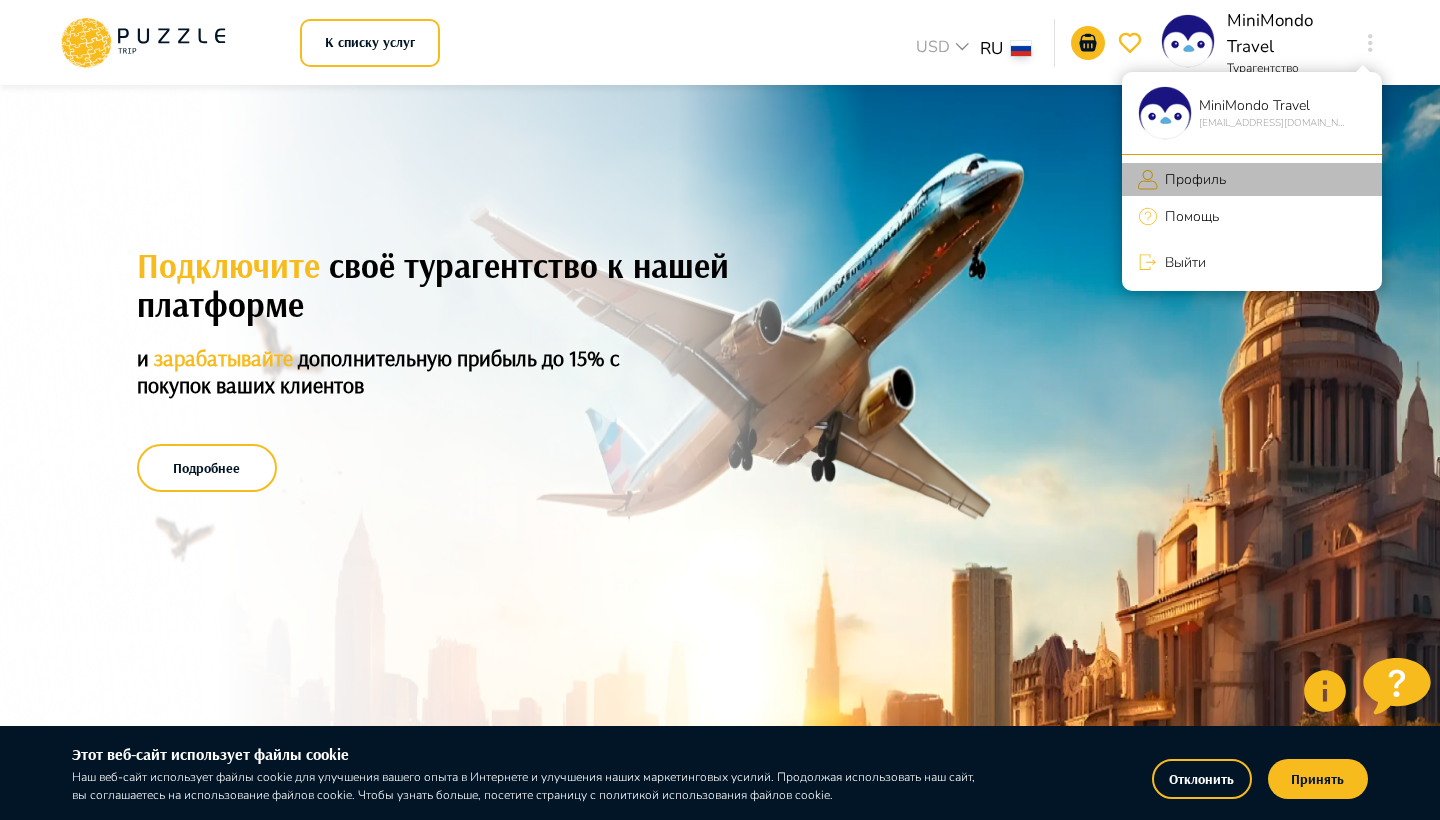 click on "Профиль" at bounding box center (1192, 179) 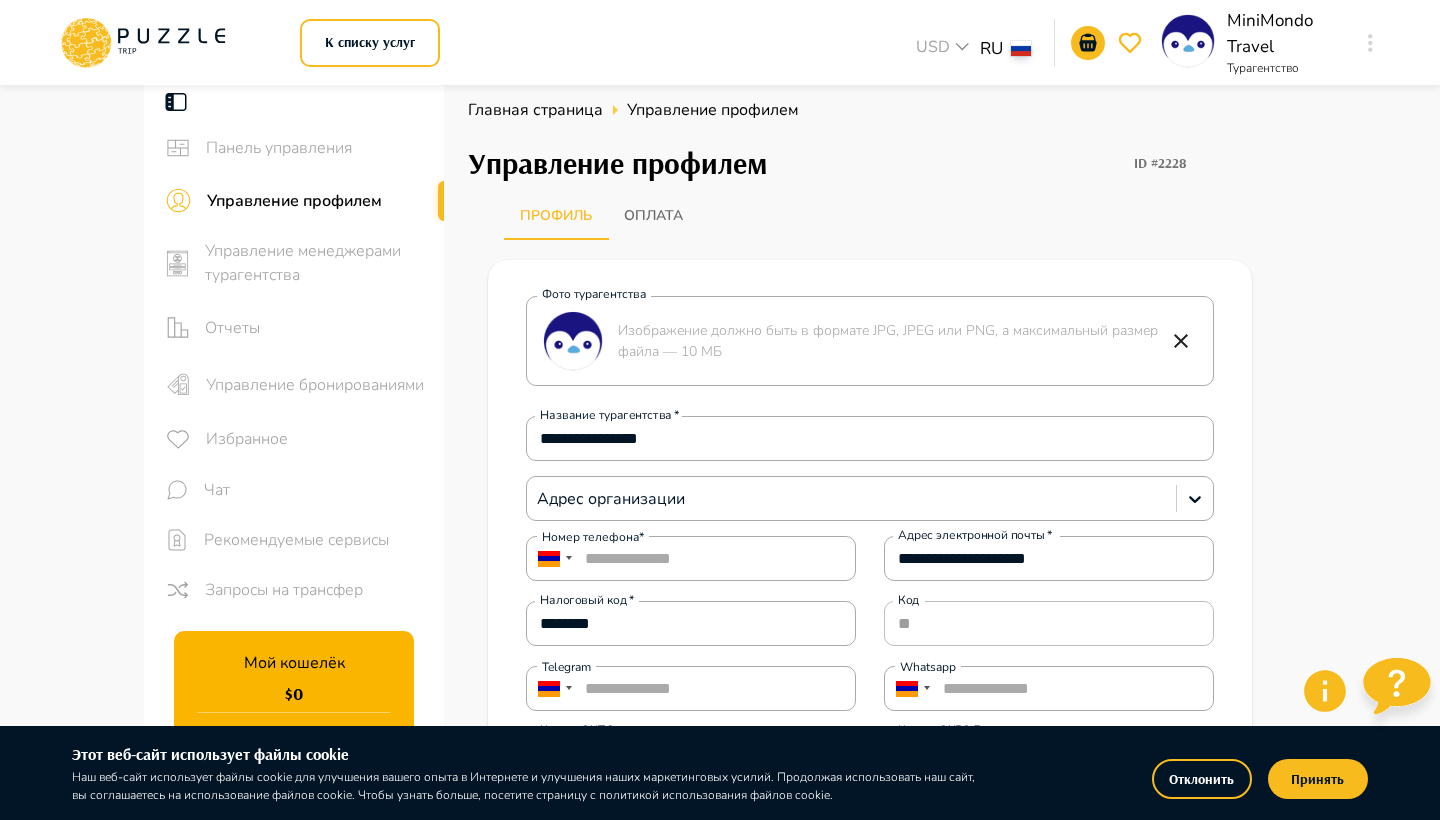 click 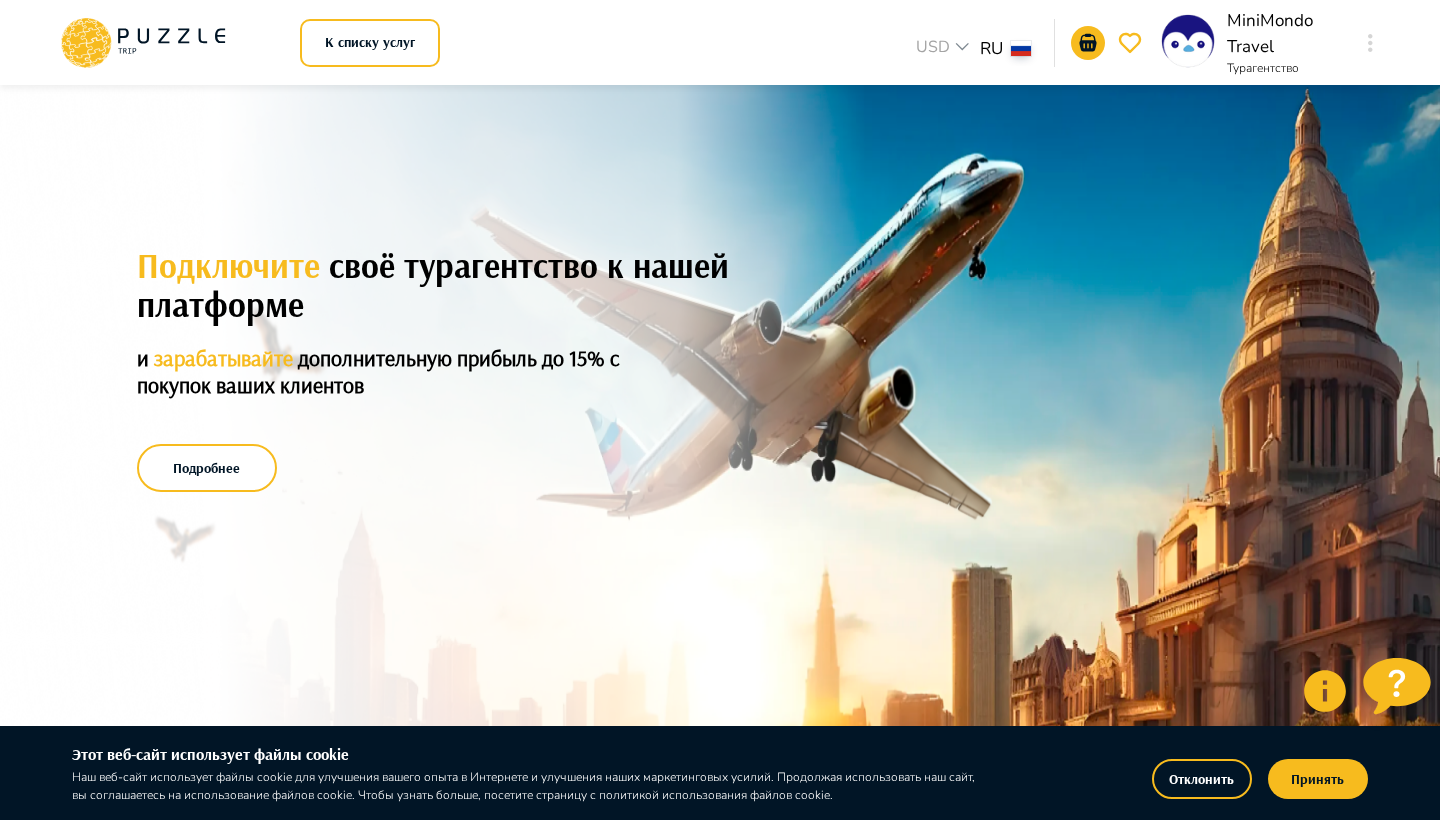 click 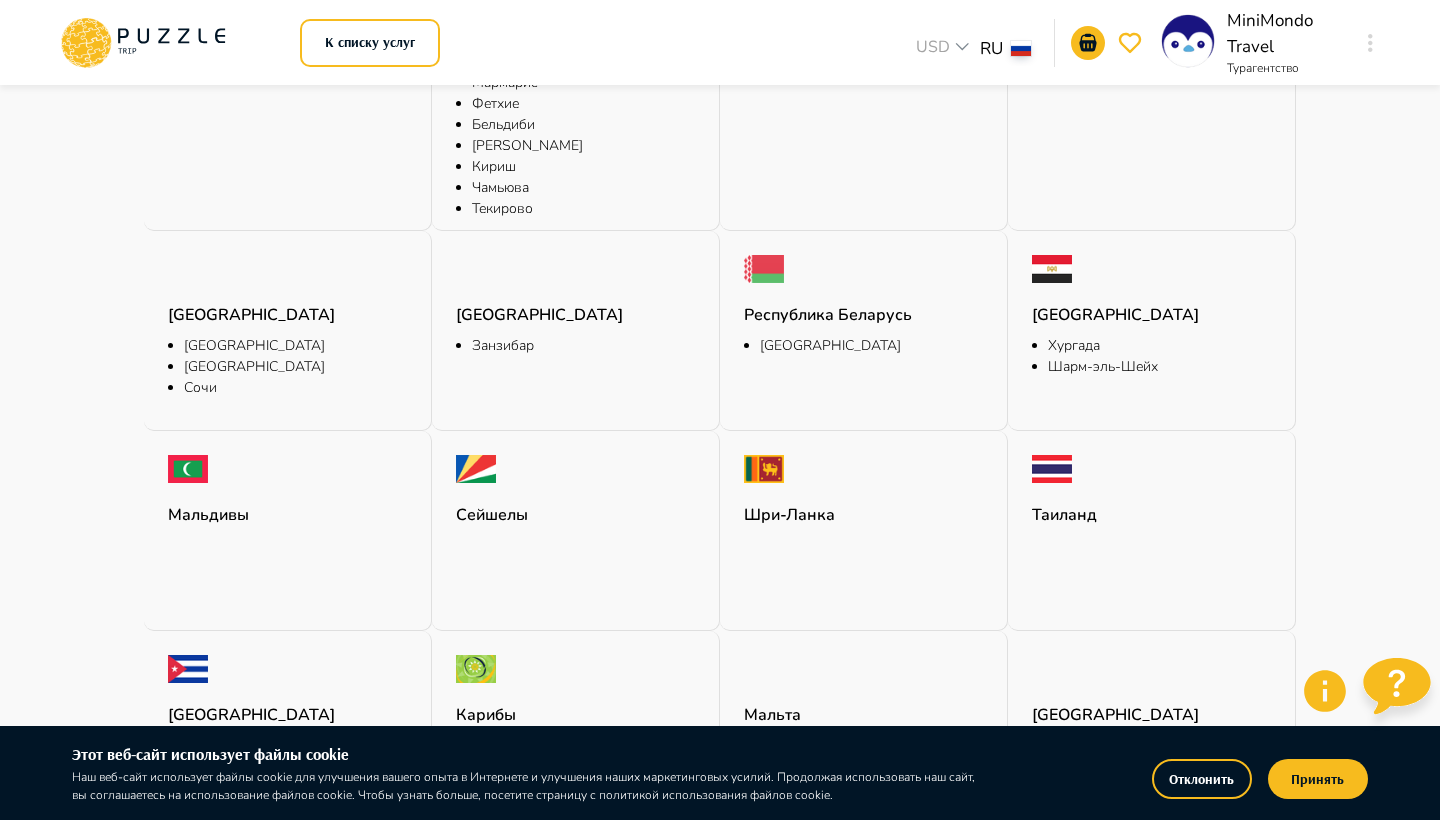 scroll, scrollTop: 4661, scrollLeft: 0, axis: vertical 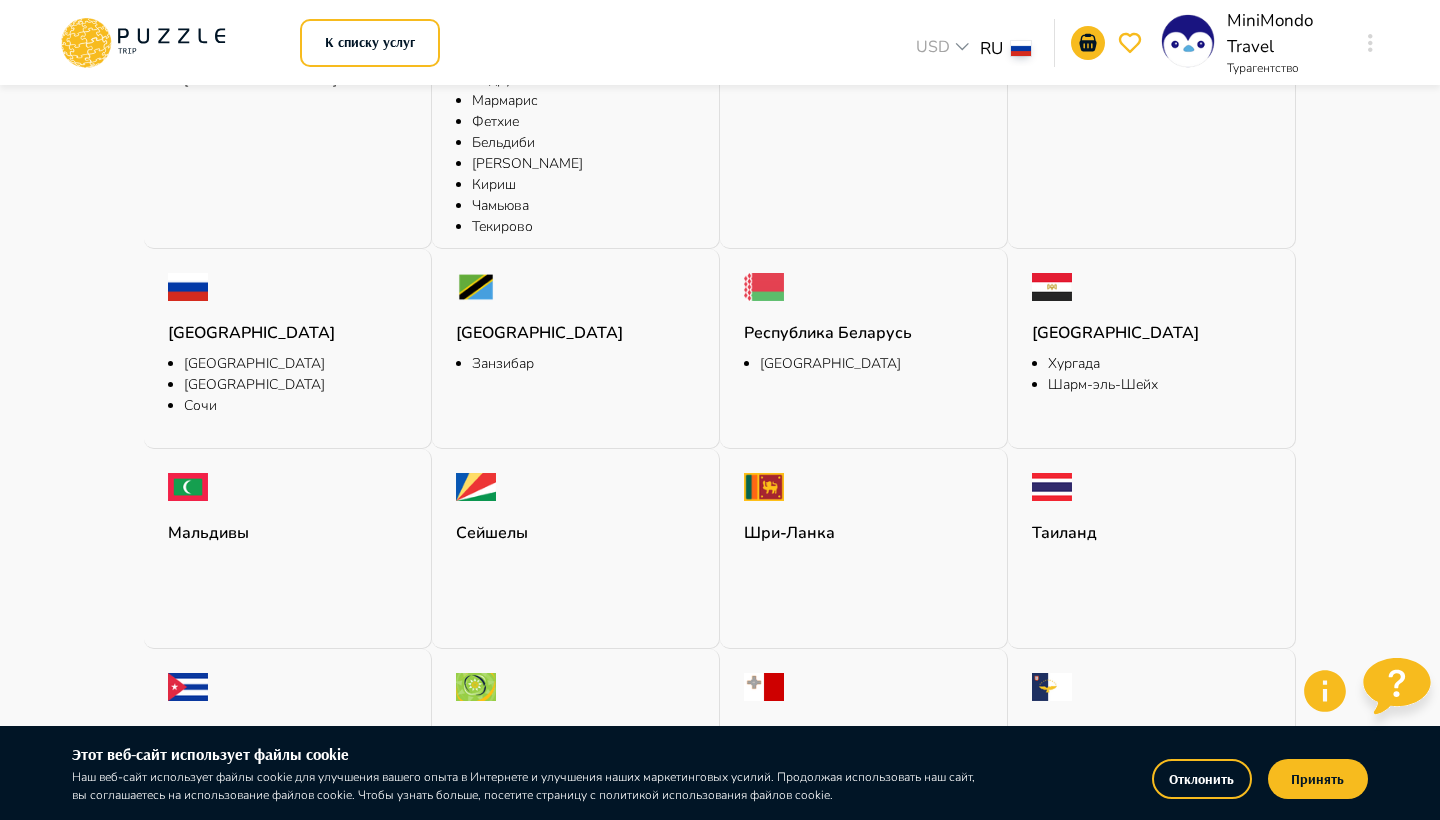 click at bounding box center (476, 287) 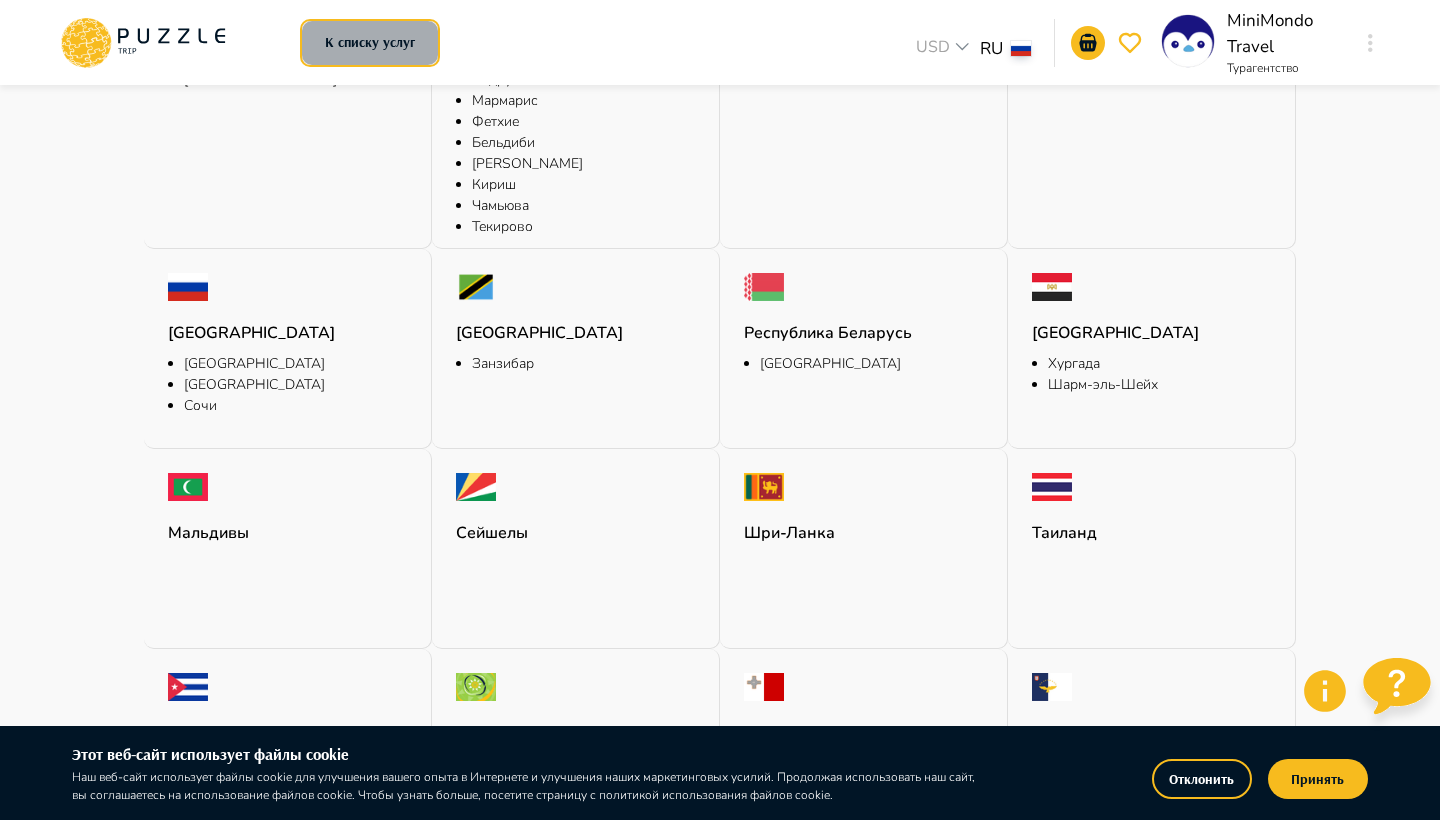 click on "К списку услуг" at bounding box center (370, 43) 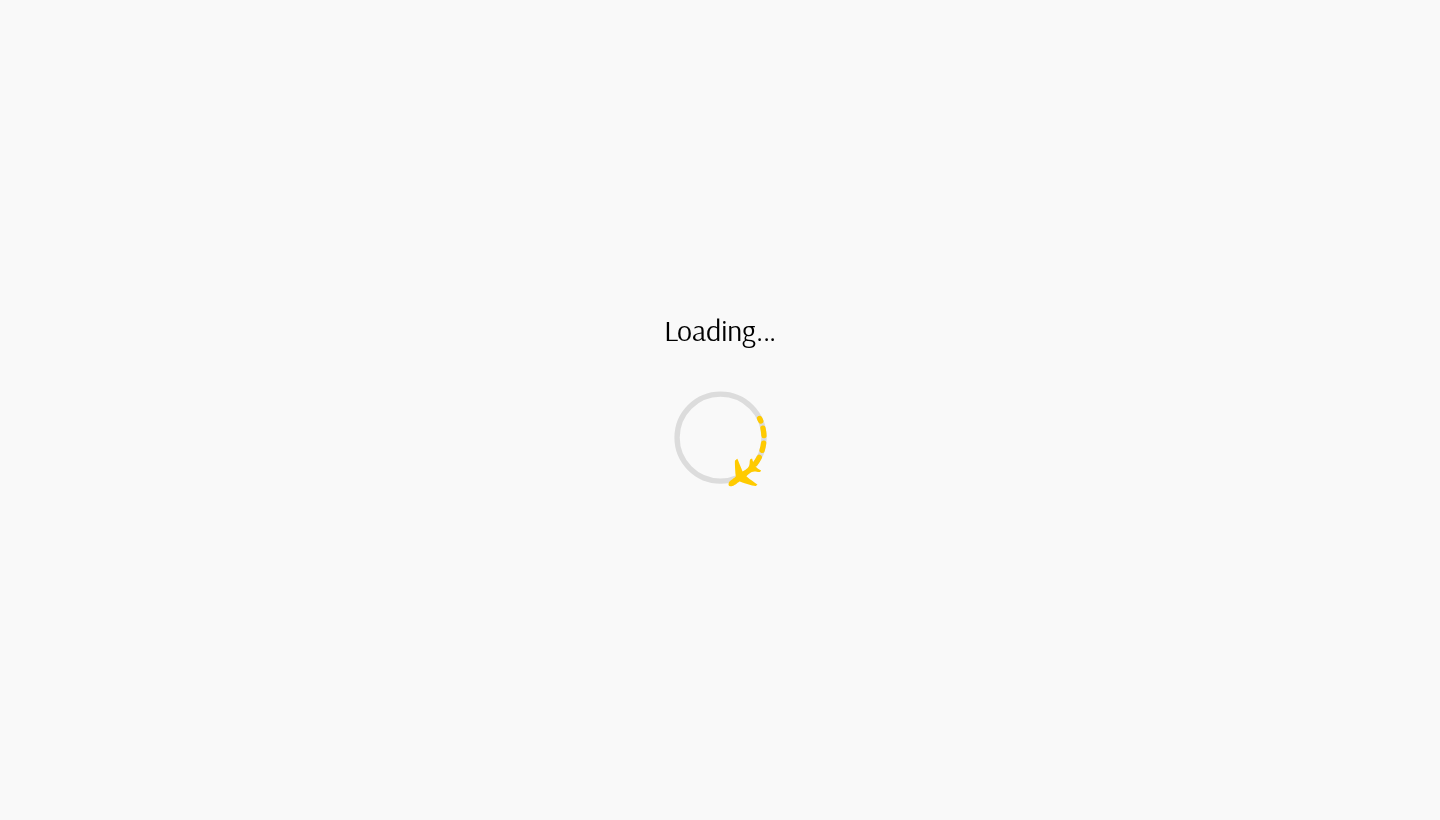 scroll, scrollTop: 0, scrollLeft: 0, axis: both 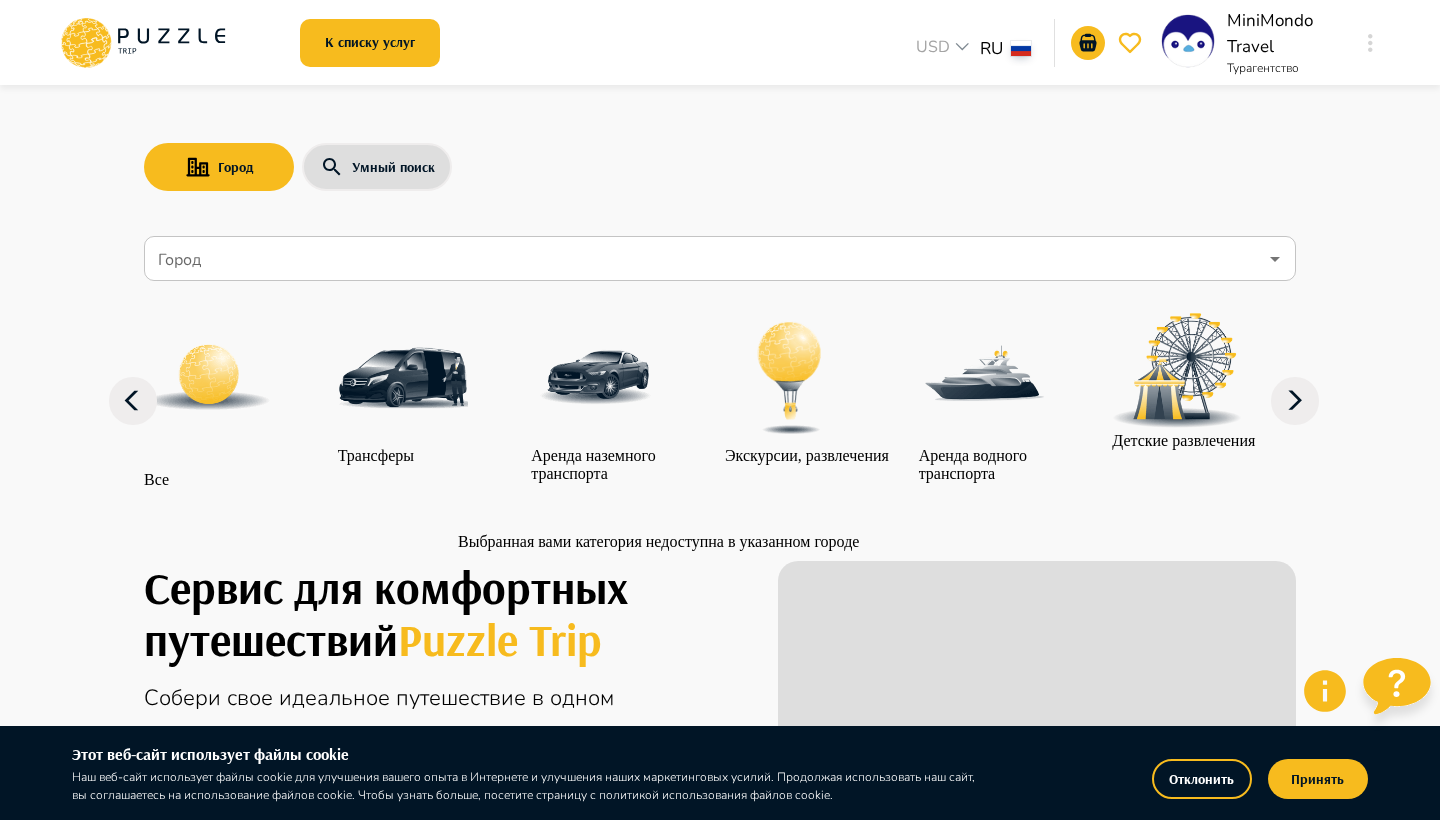 click on "Аренда наземного транспорта" at bounding box center [623, 398] 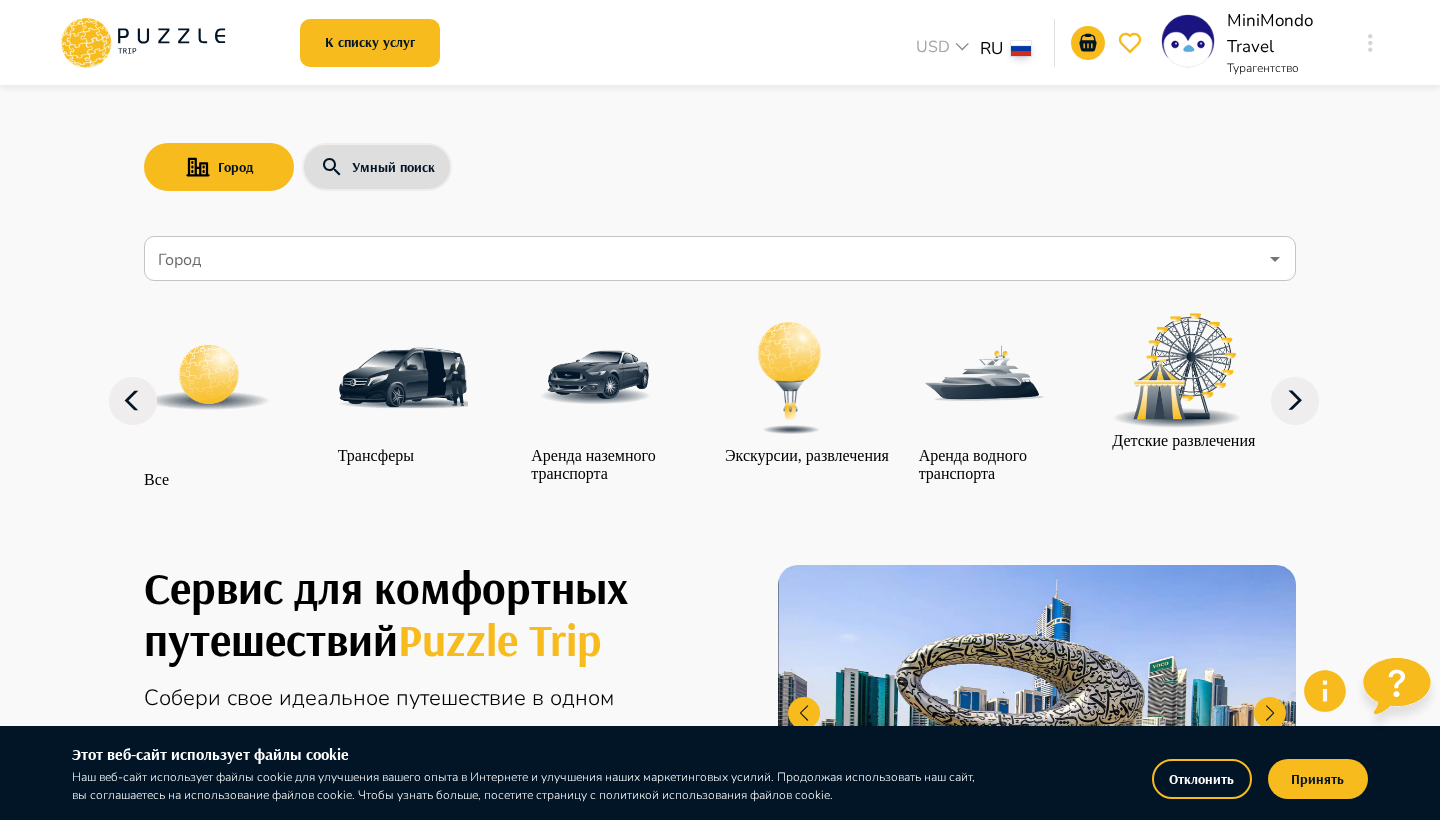 click on "Город" at bounding box center [720, 258] 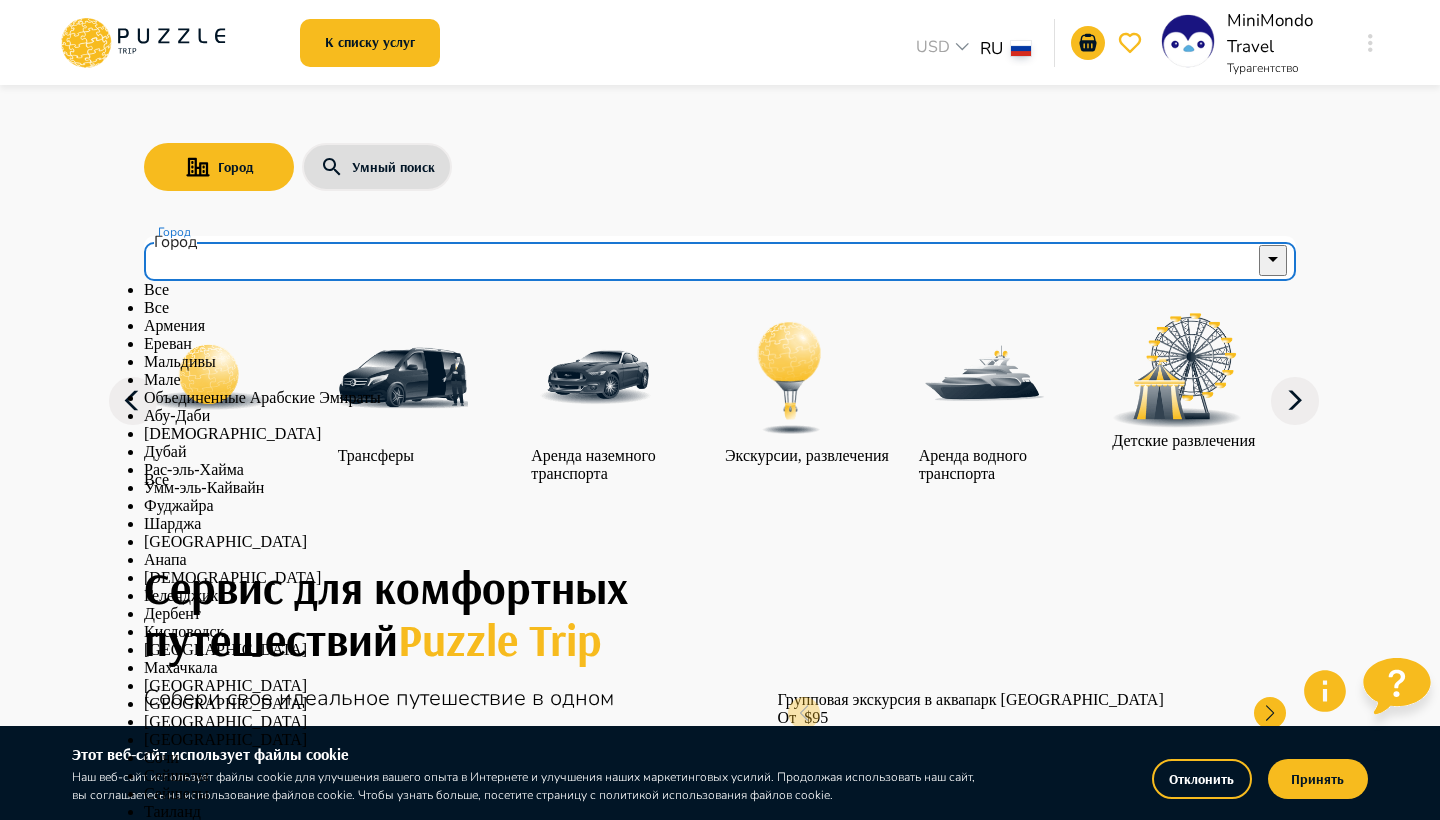 scroll, scrollTop: 0, scrollLeft: 0, axis: both 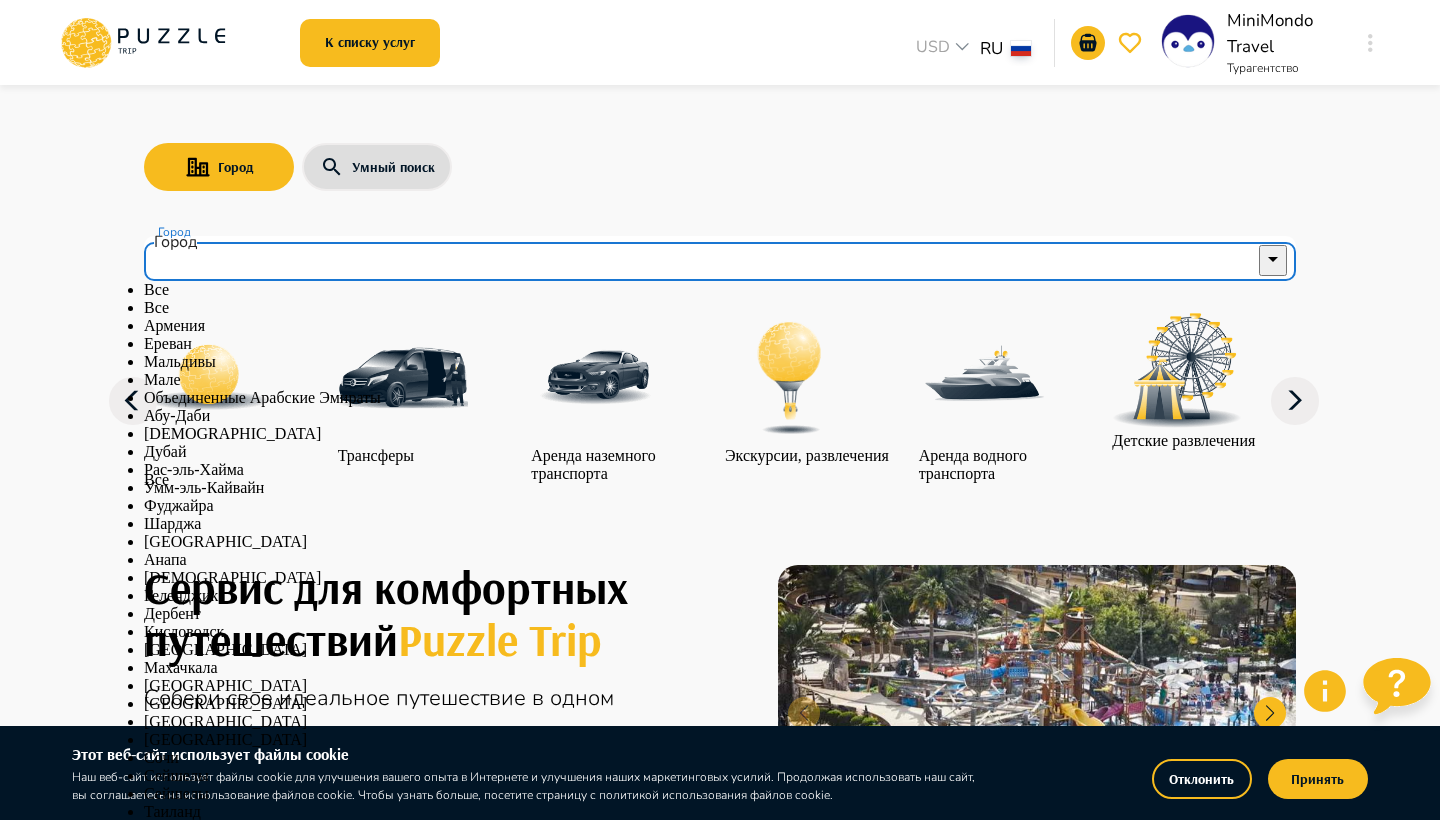 click on "Мале" at bounding box center [720, 380] 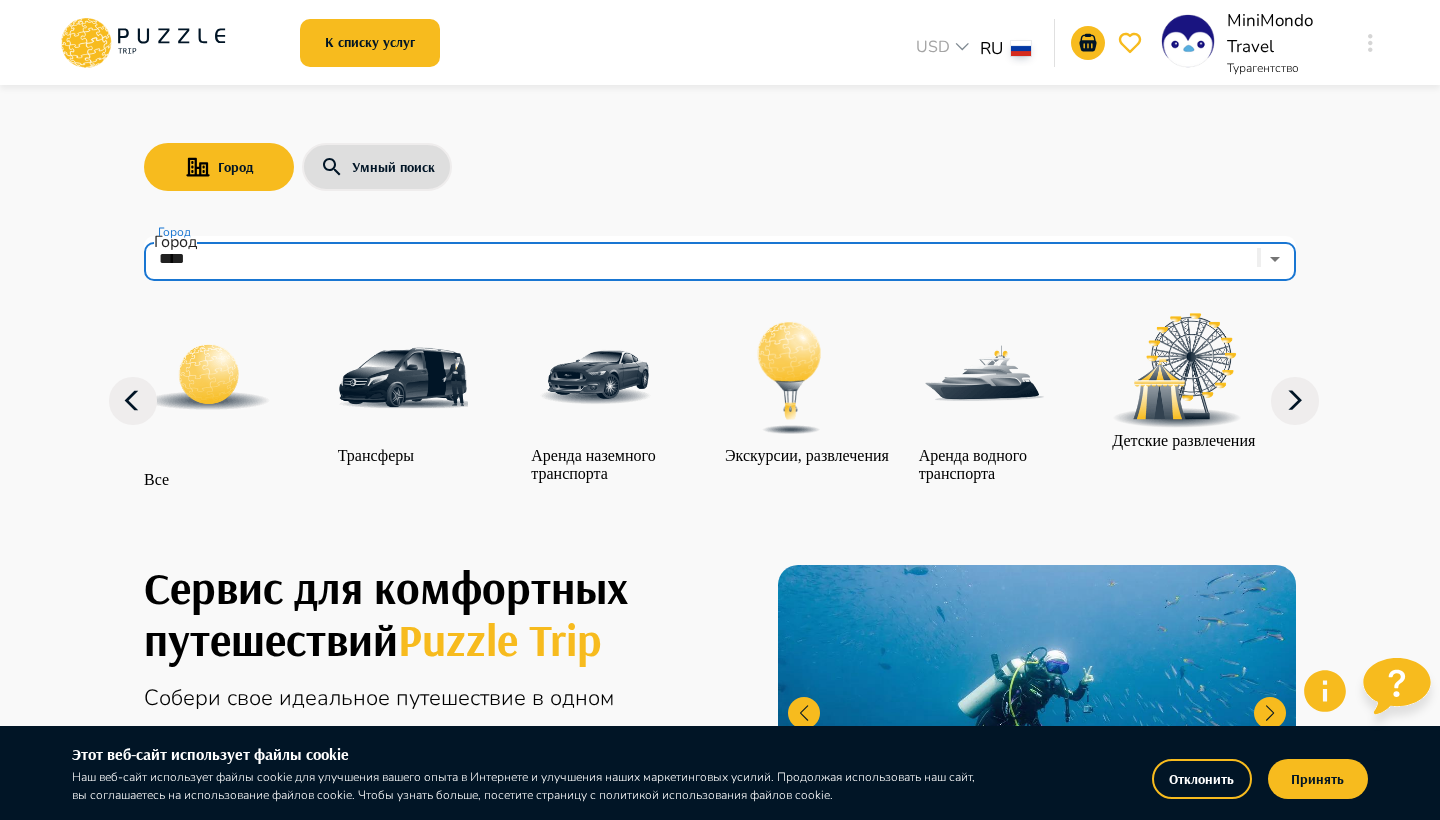 click on "Сервис для комфортных путешествий  Puzzle Trip Собери   свое   идеальное   путешествие   в   одном   приложении   на   раз,   два,   три   Мы уже работаем в : ОАЭ Турция Саудовская Аравия Армения Россия Танзания Республика Беларусь Египет Мальдивы Сейшелы Шри-Ланка Таиланд Куба Карибы Мальта Азорские острова Групповая экскурсия в аквапарк Wild Wadi От     $ 95 Дайвинг в Фуджейре От     $ 900 Музей Будущего От     $ 40 Тур по городу От     $ 29" at bounding box center (720, 710) 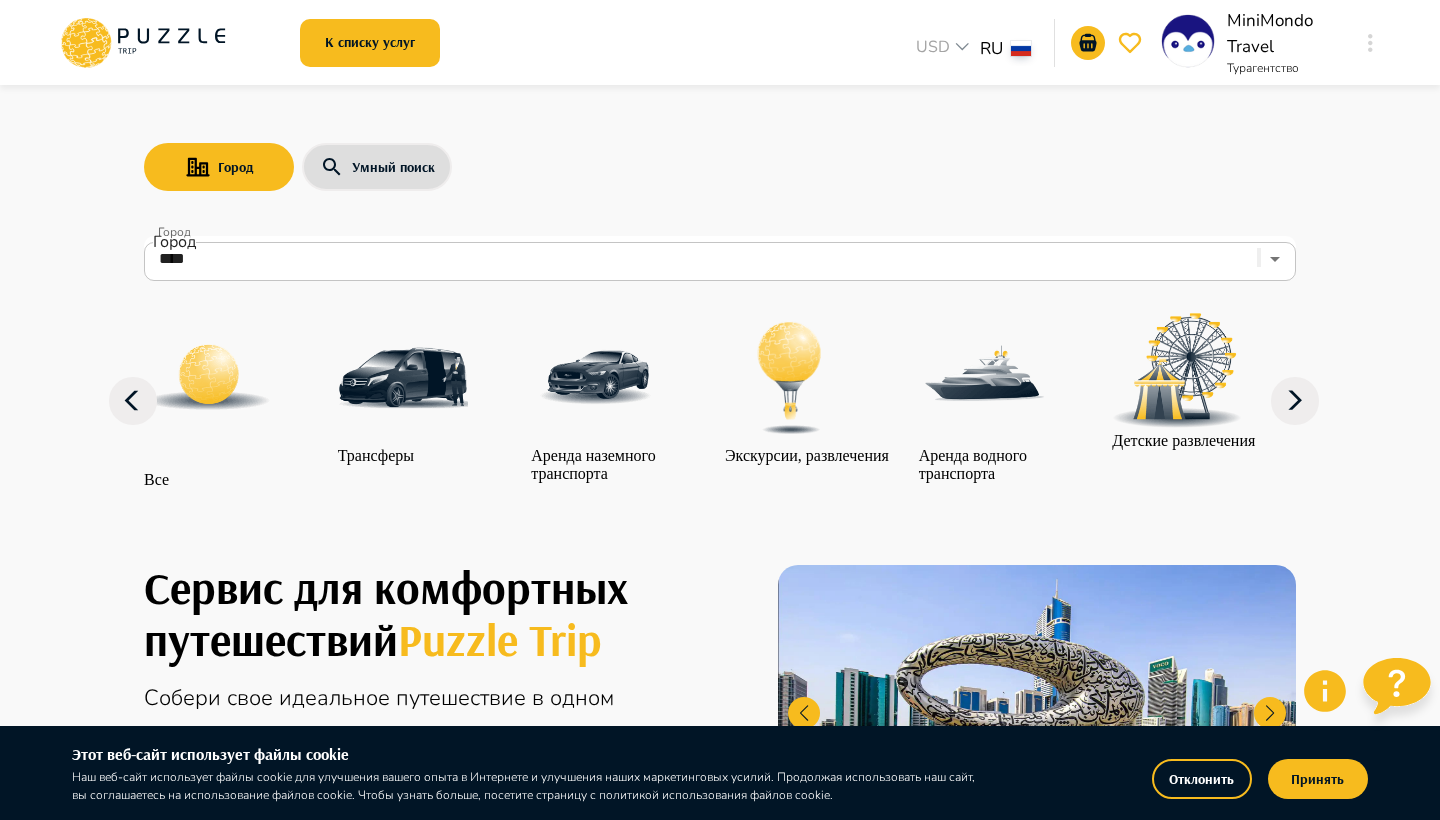 click 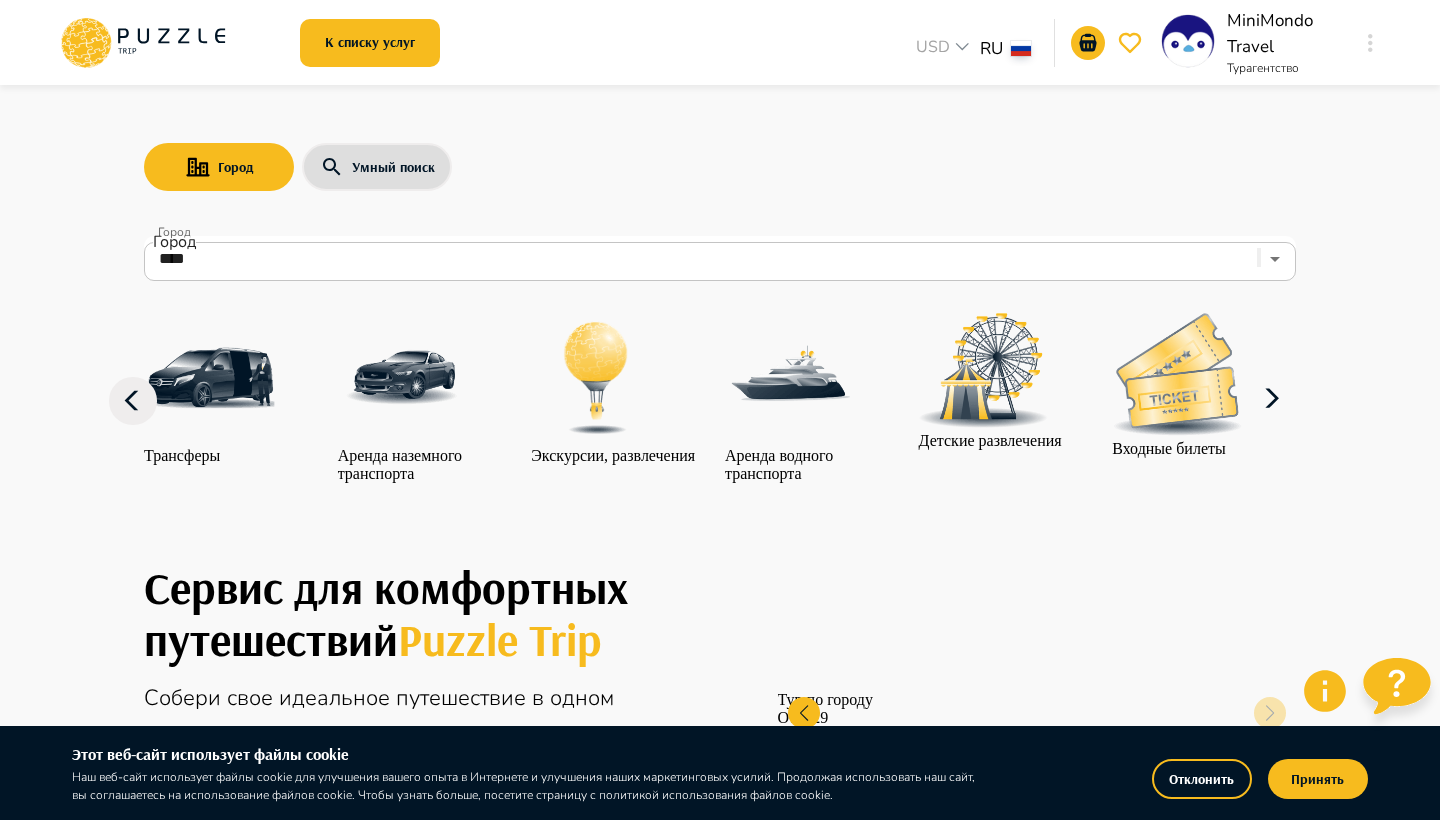 click at bounding box center (596, 378) 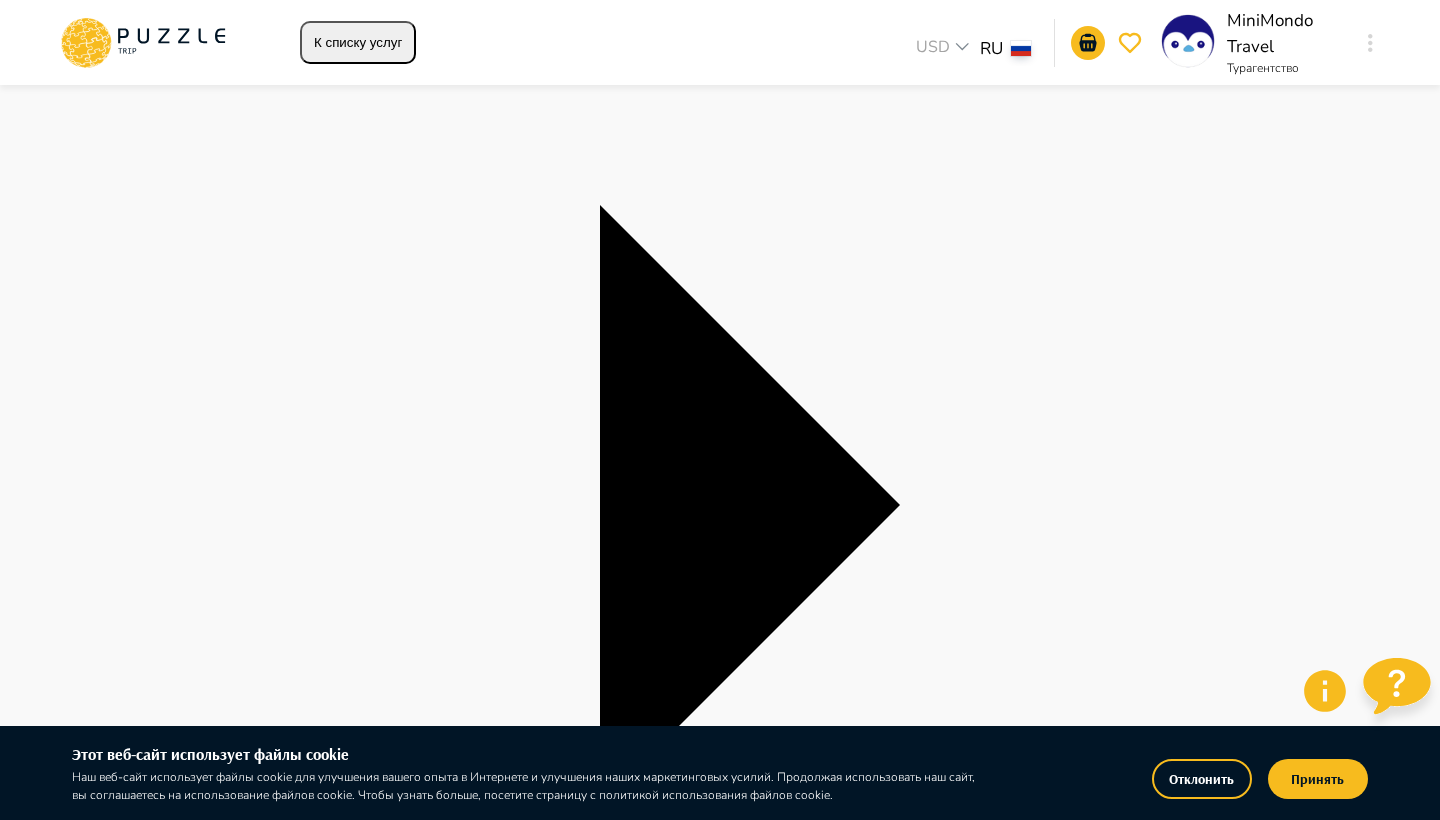 scroll, scrollTop: 306, scrollLeft: 0, axis: vertical 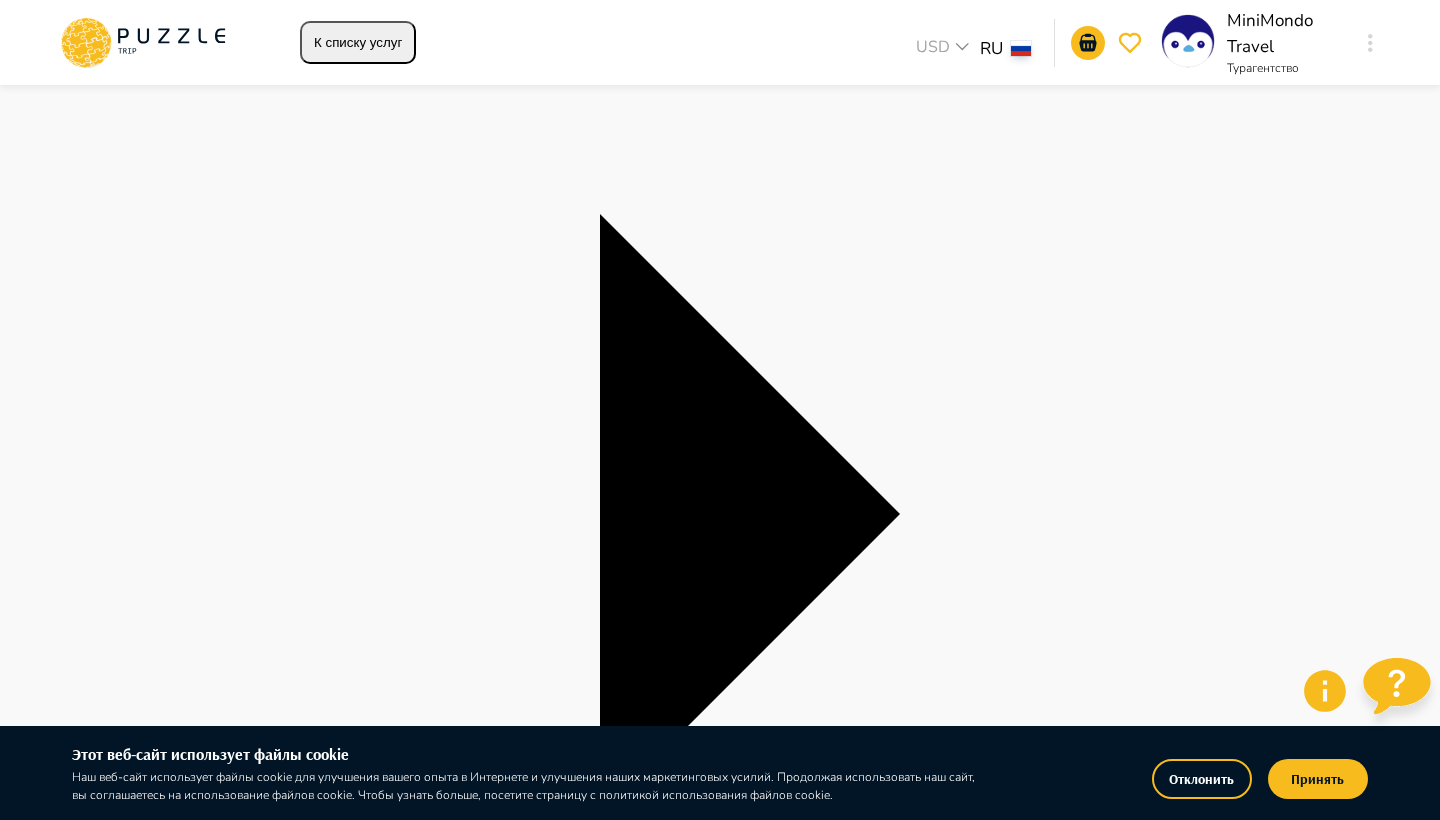 click on "**********" at bounding box center (720, 4482) 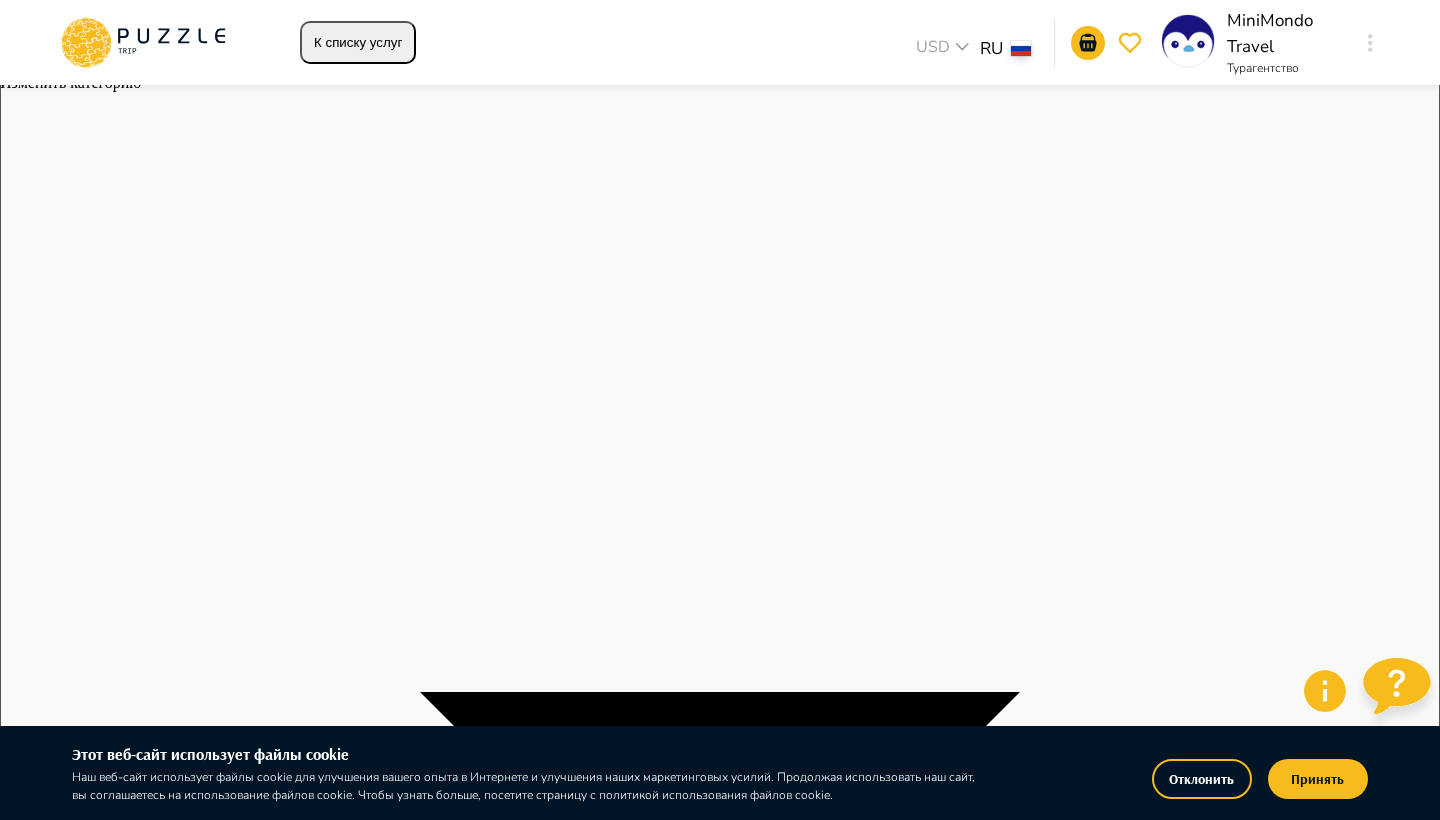scroll, scrollTop: 0, scrollLeft: 0, axis: both 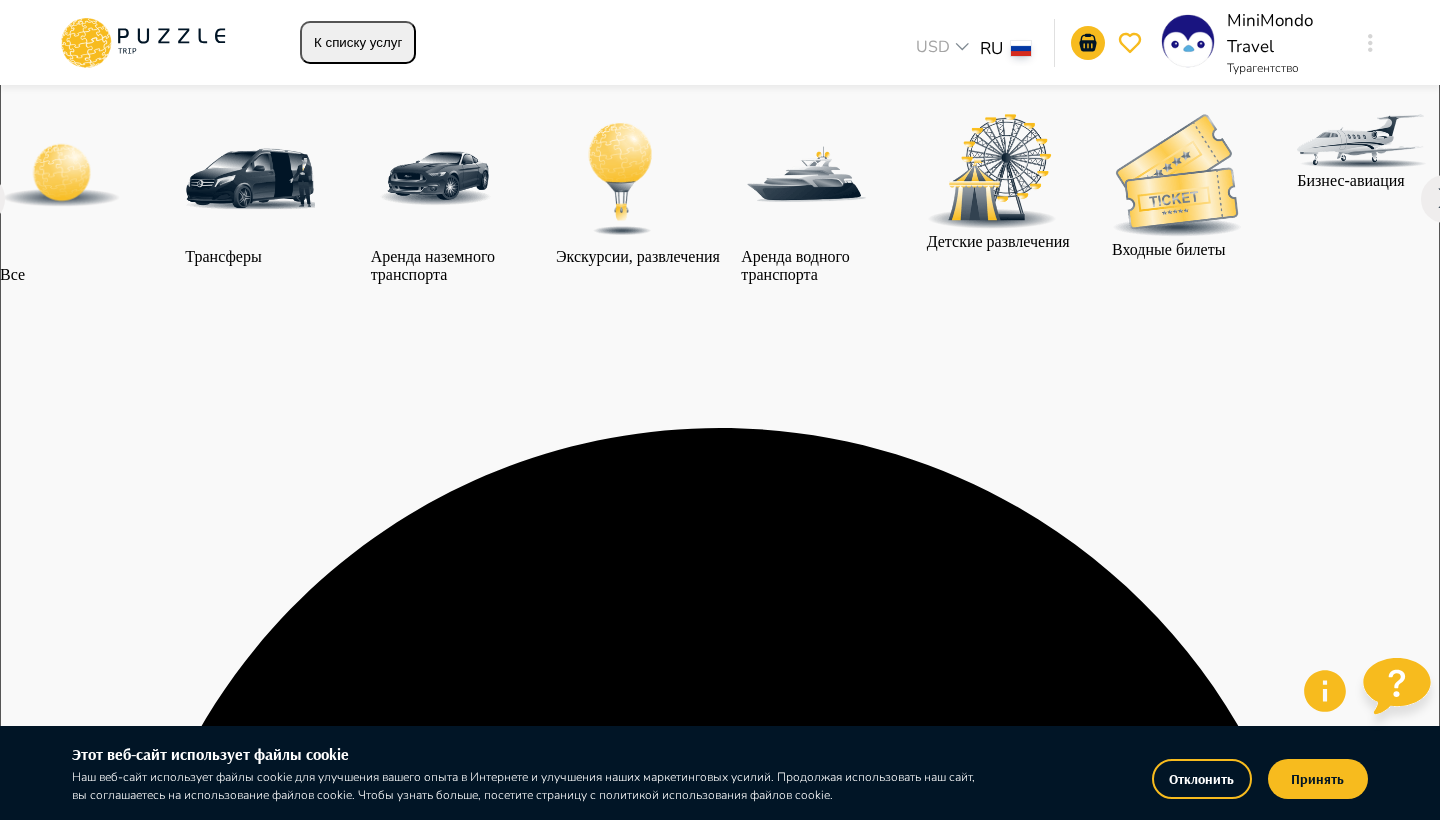 click on "К списку услуг" at bounding box center (358, 42) 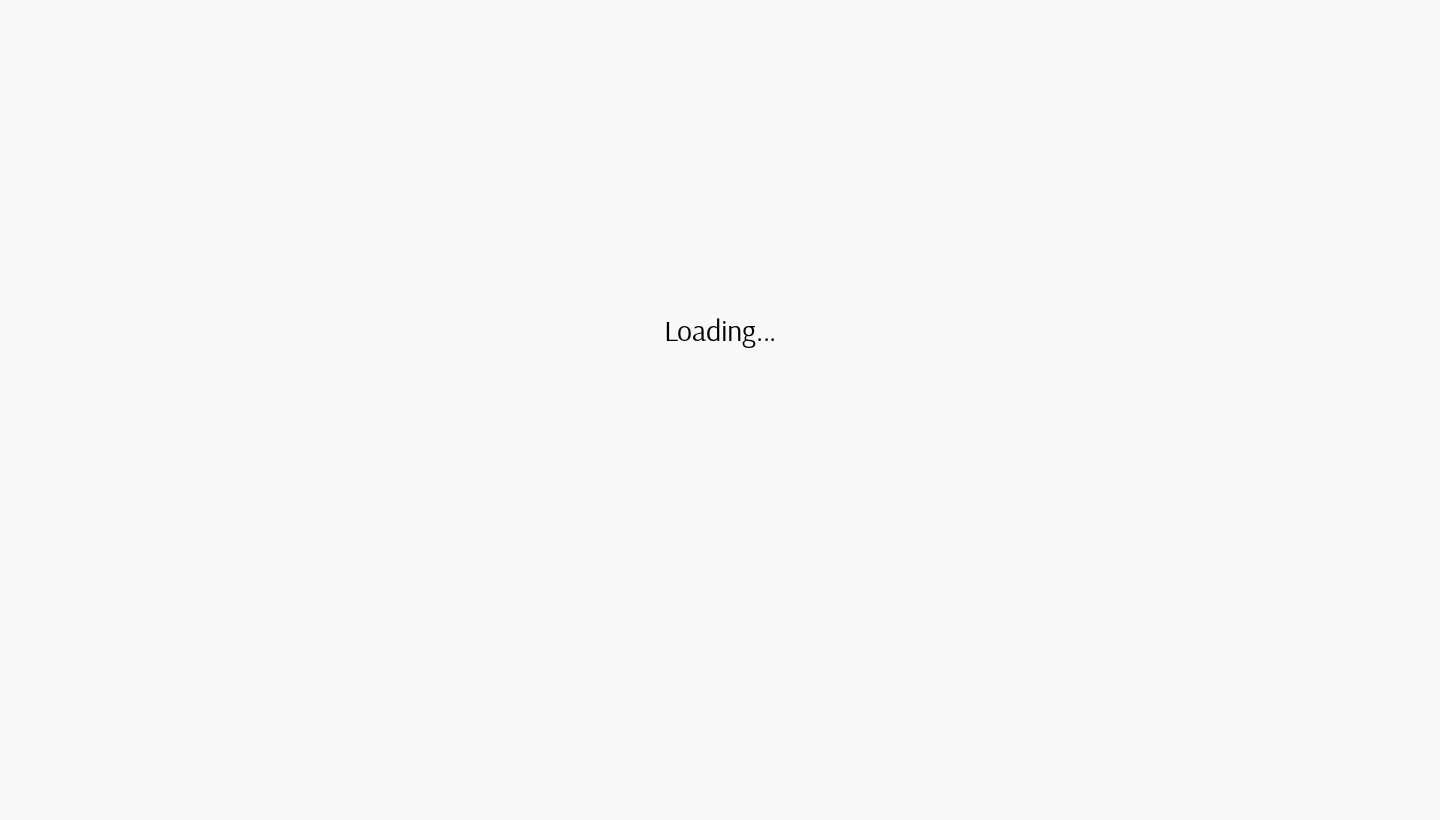 scroll, scrollTop: 0, scrollLeft: 0, axis: both 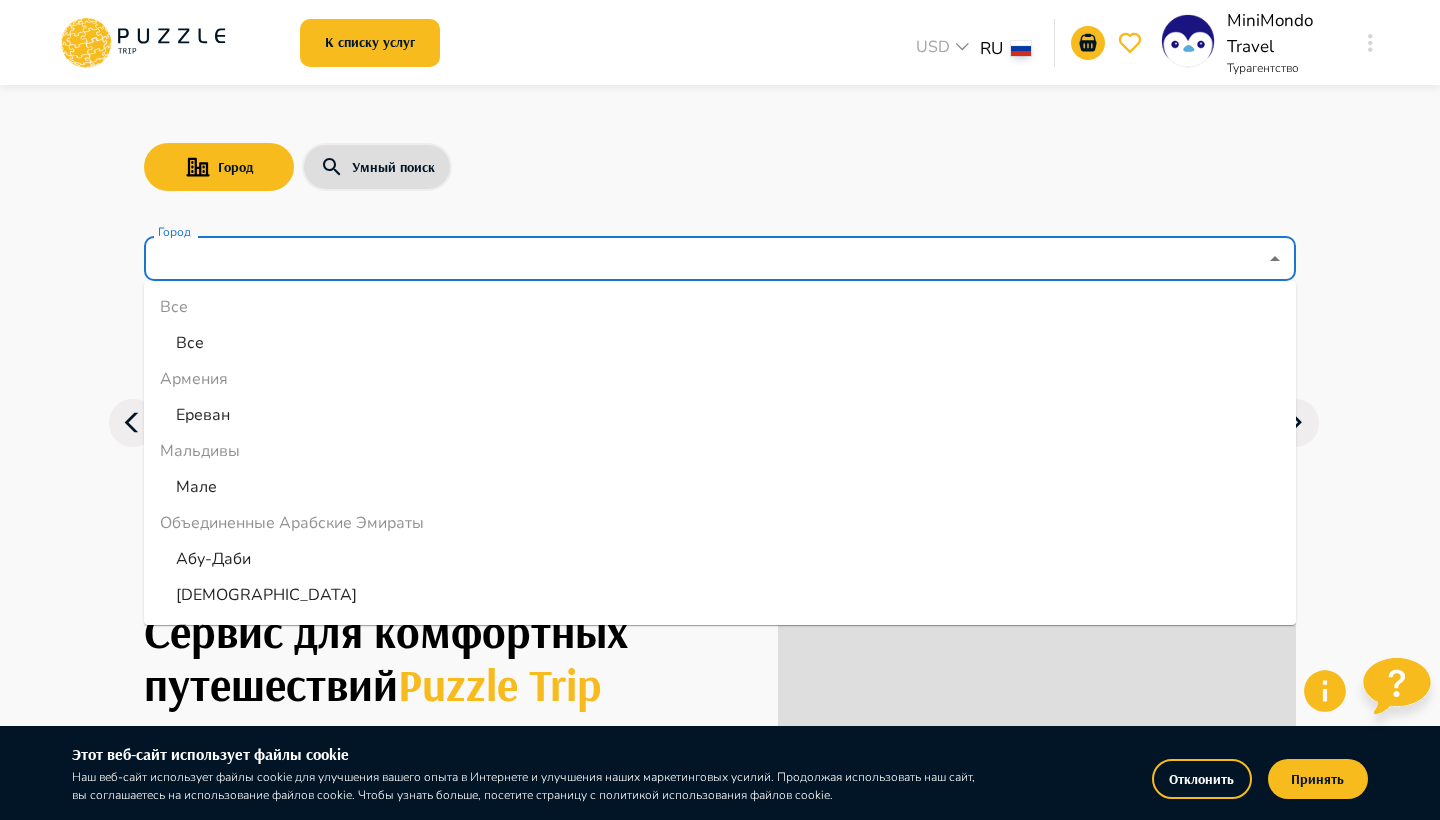 click on "Город" at bounding box center (705, 259) 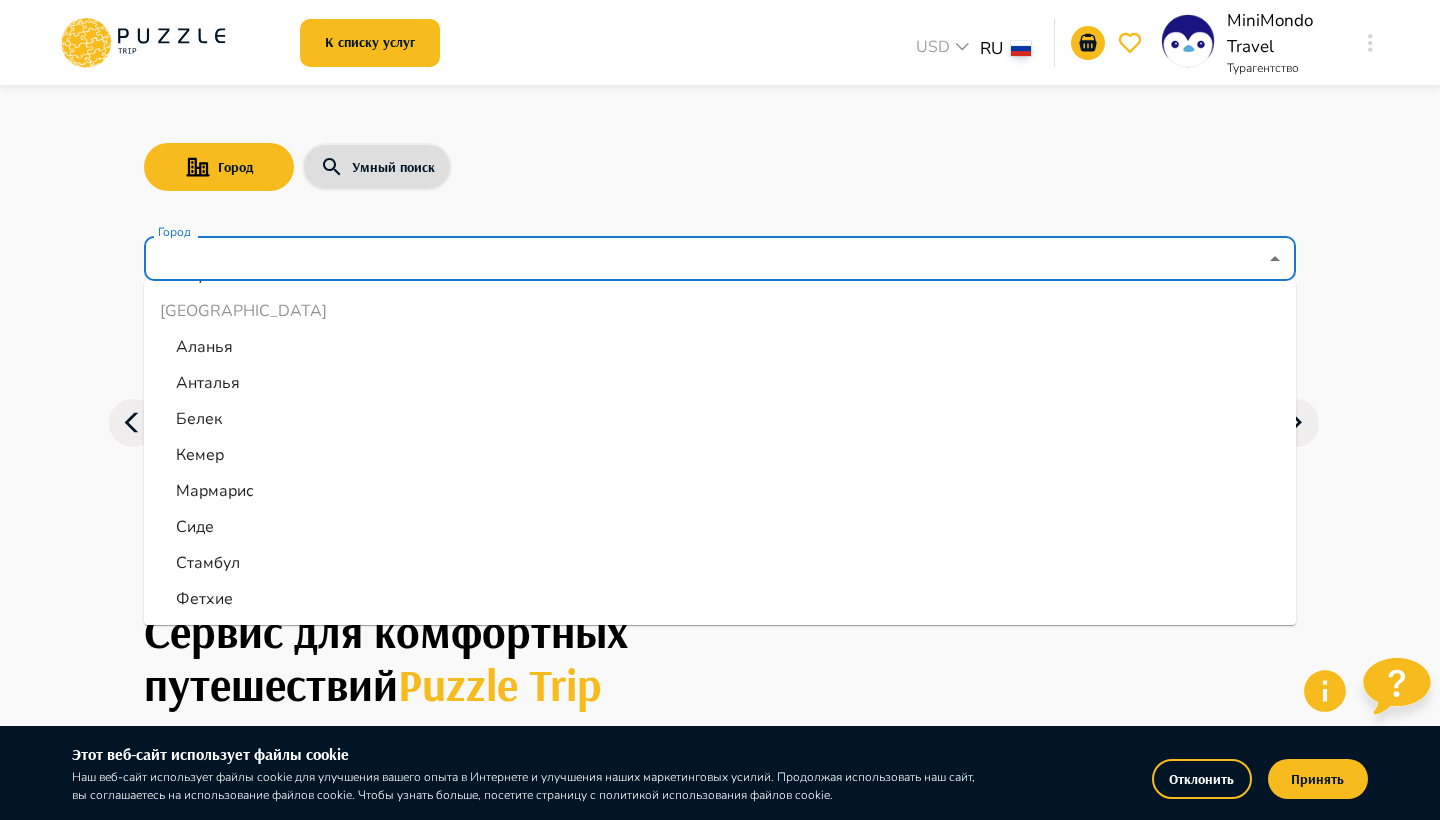 scroll, scrollTop: 1148, scrollLeft: 0, axis: vertical 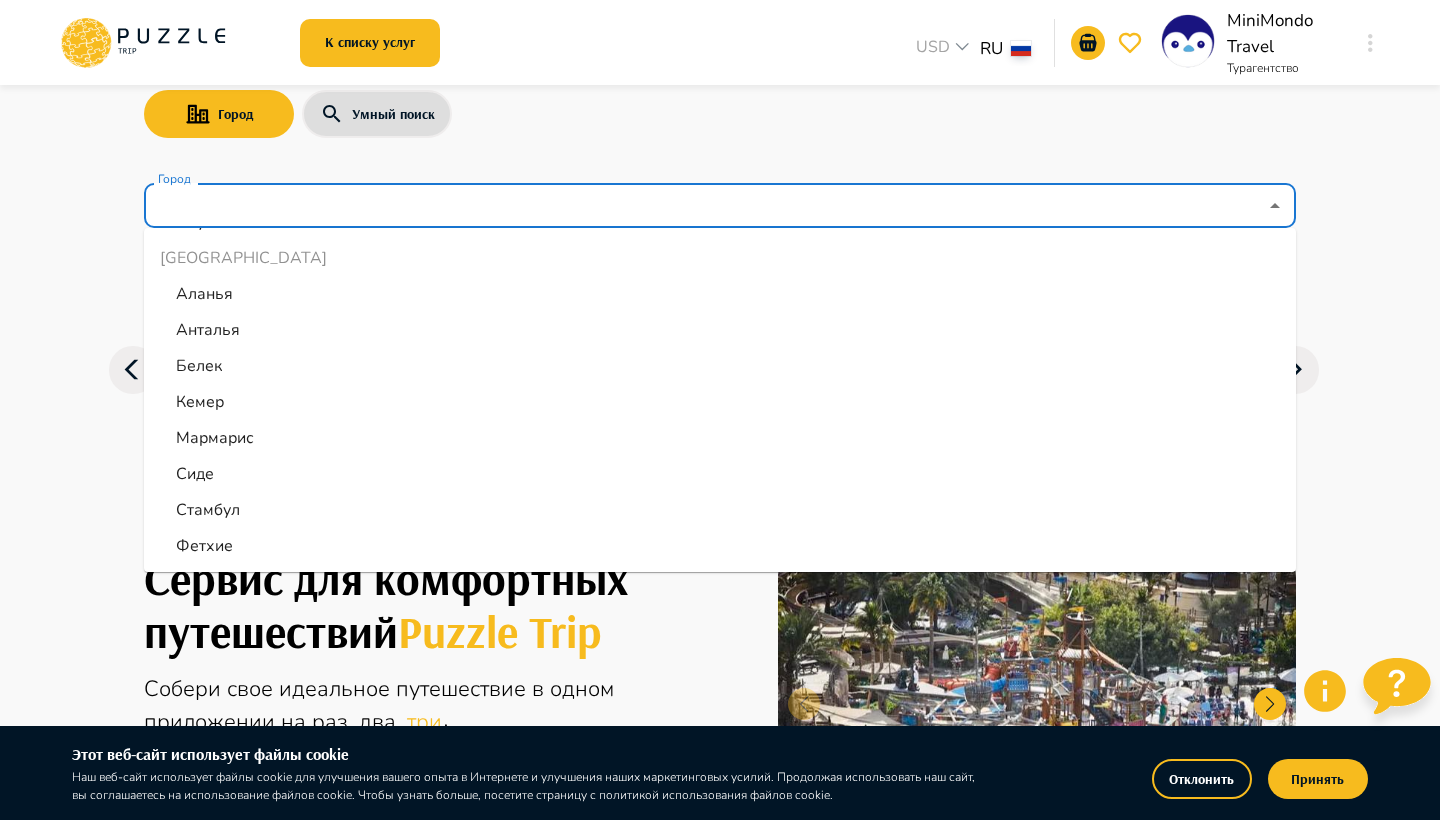 click on "Стамбул" at bounding box center (208, 510) 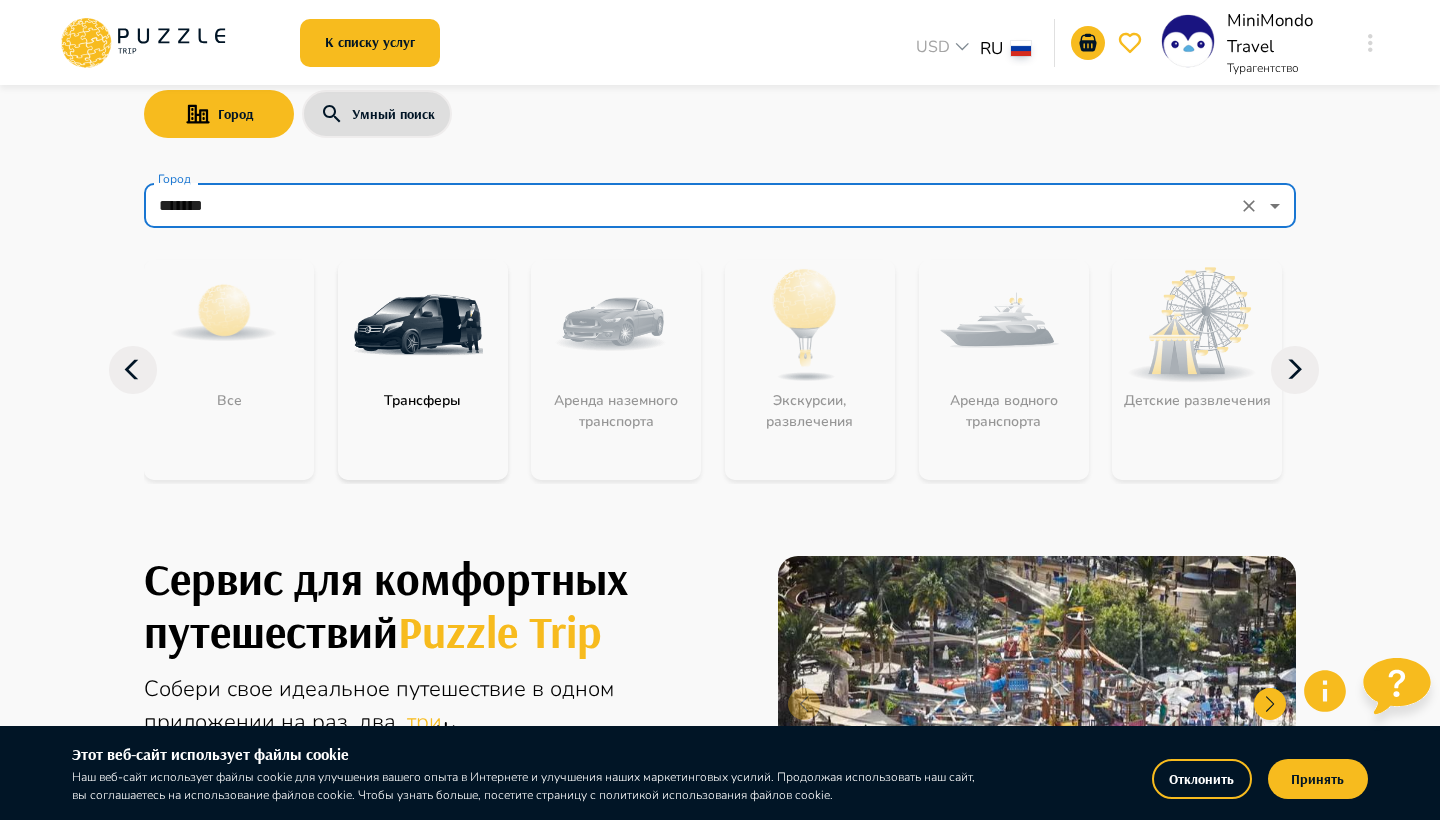 type on "*******" 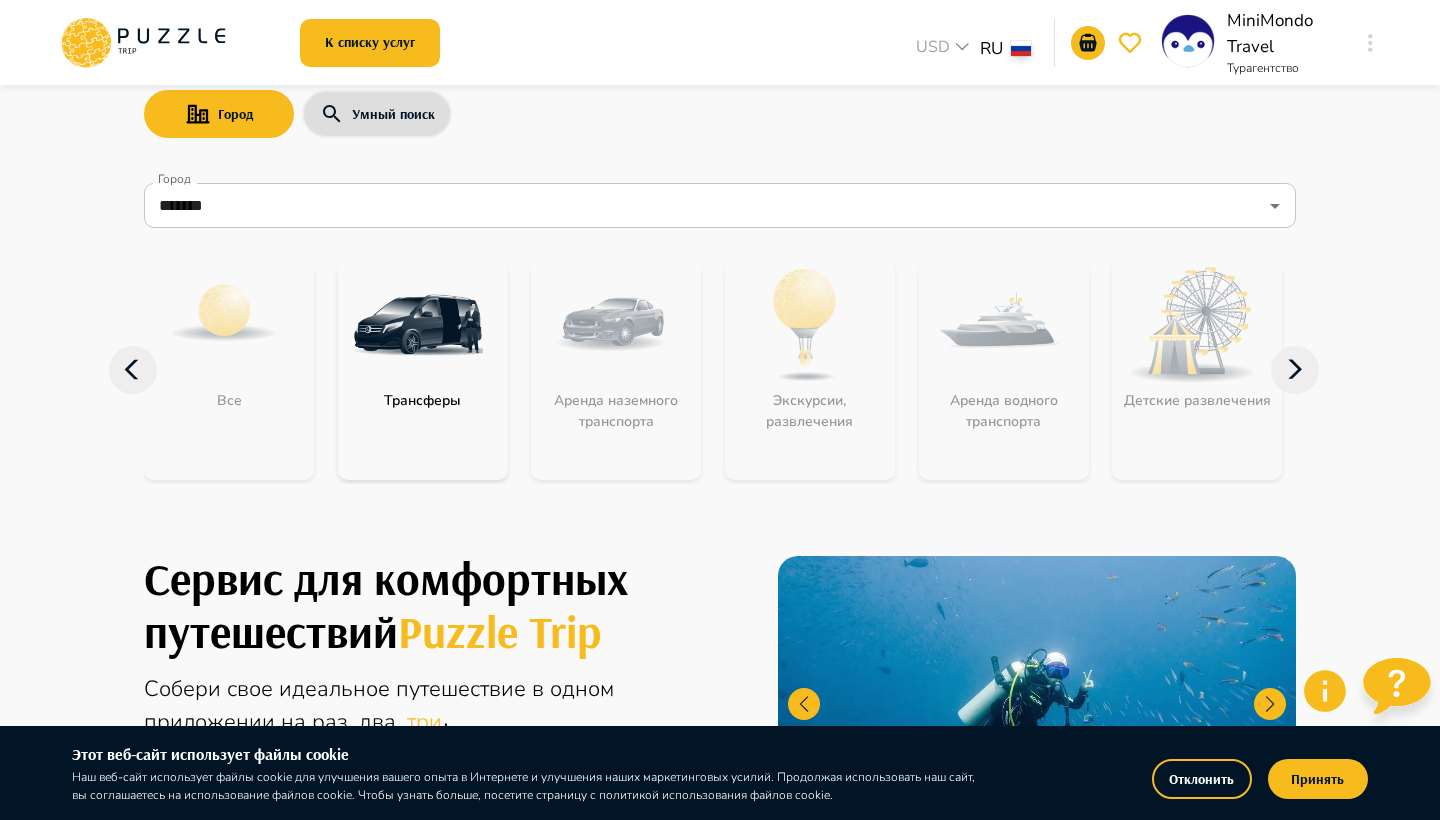 click on "Город Умный поиск Город ******* Город Все Трансферы Аренда наземного транспорта Экскурсии, развлечения Аренда водного транспорта Детские
развлечения Входные билеты Бизнес-авиация Автомобили с водителем Сервис для комфортных путешествий  Puzzle Trip Собери   свое   идеальное   путешествие   в   одном   приложении   на   раз,   два,   три   Мы уже работаем в : ОАЭ Турция Саудовская Аравия Армения Россия Танзания Республика Беларусь Египет Мальдивы Сейшелы Шри-Ланка Таиланд Куба Карибы Мальта Азорские острова Групповая экскурсия в аквапарк Wild Wadi От     $ 95 От     $ 900 От" at bounding box center (720, 1874) 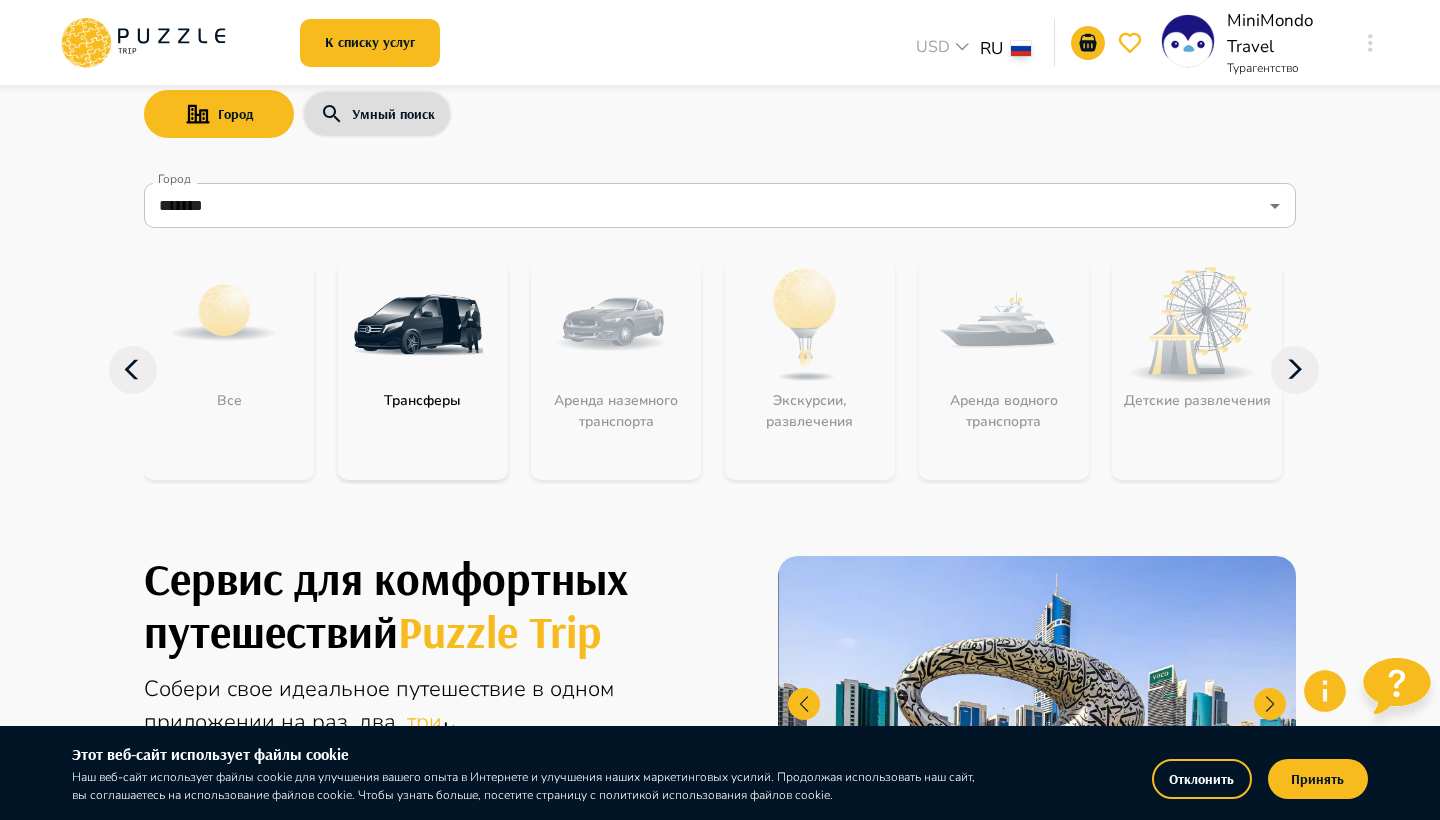 click on "Аренда водного транспорта" at bounding box center [1004, 370] 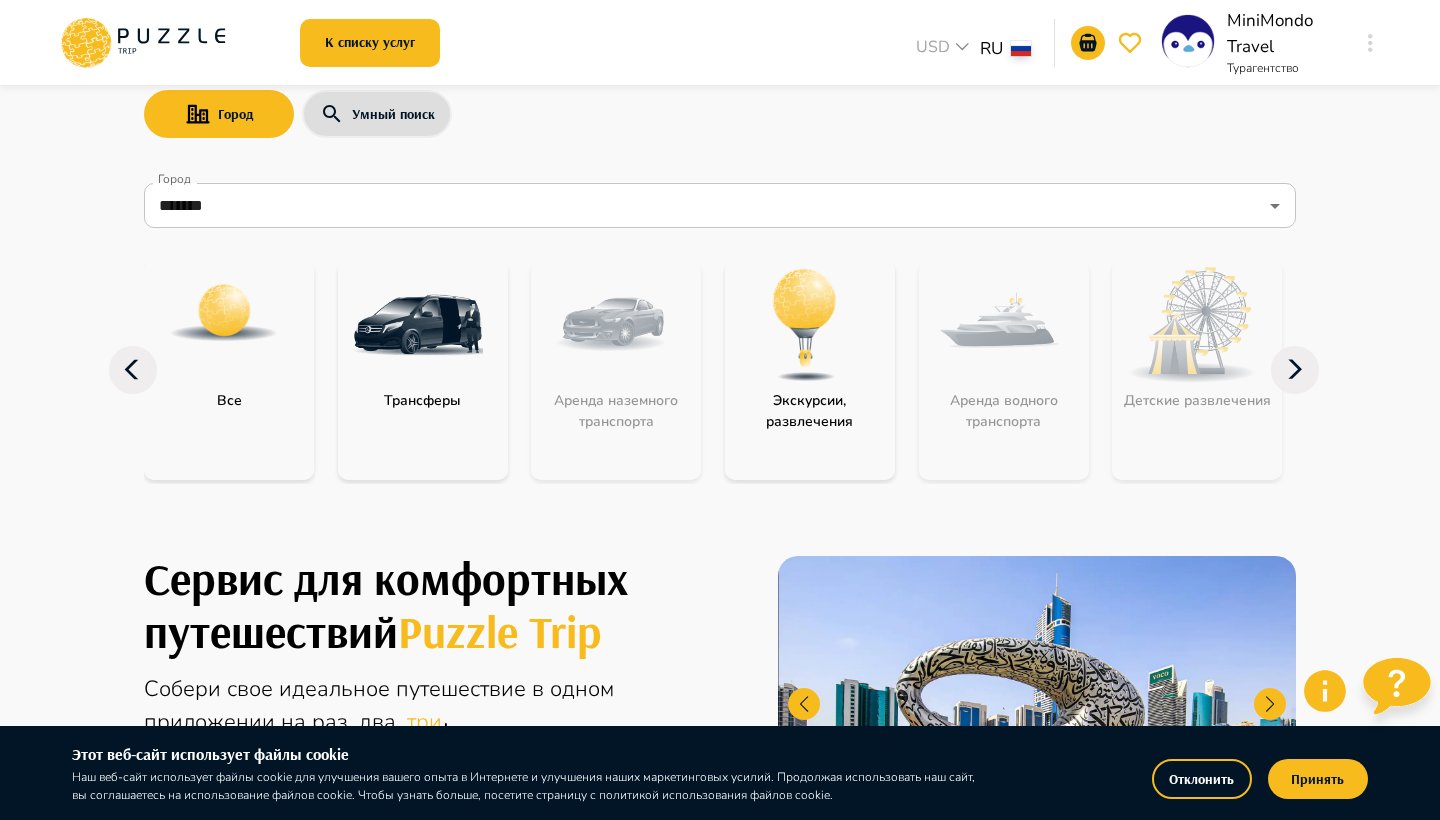 click 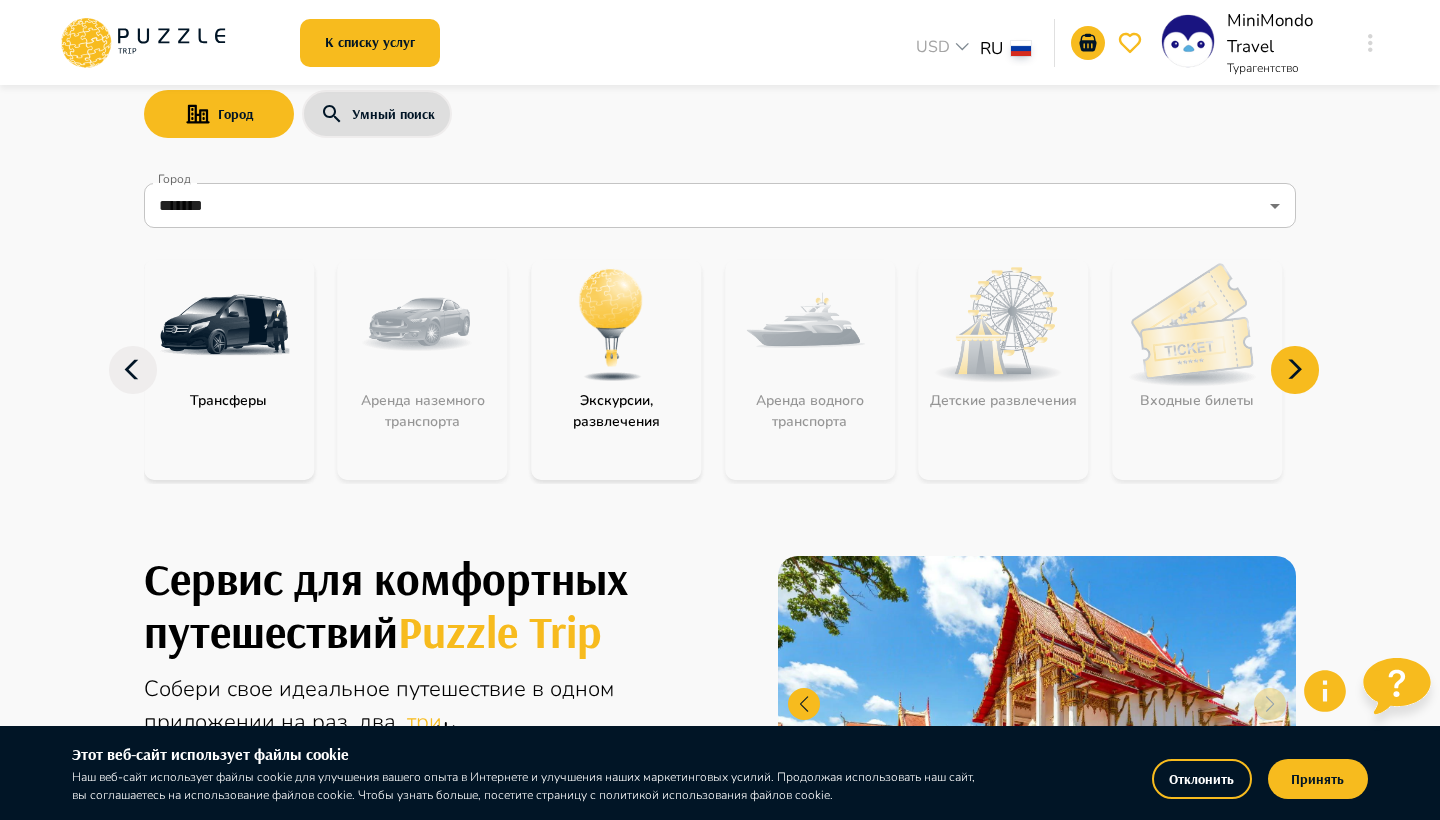 click at bounding box center [611, 325] 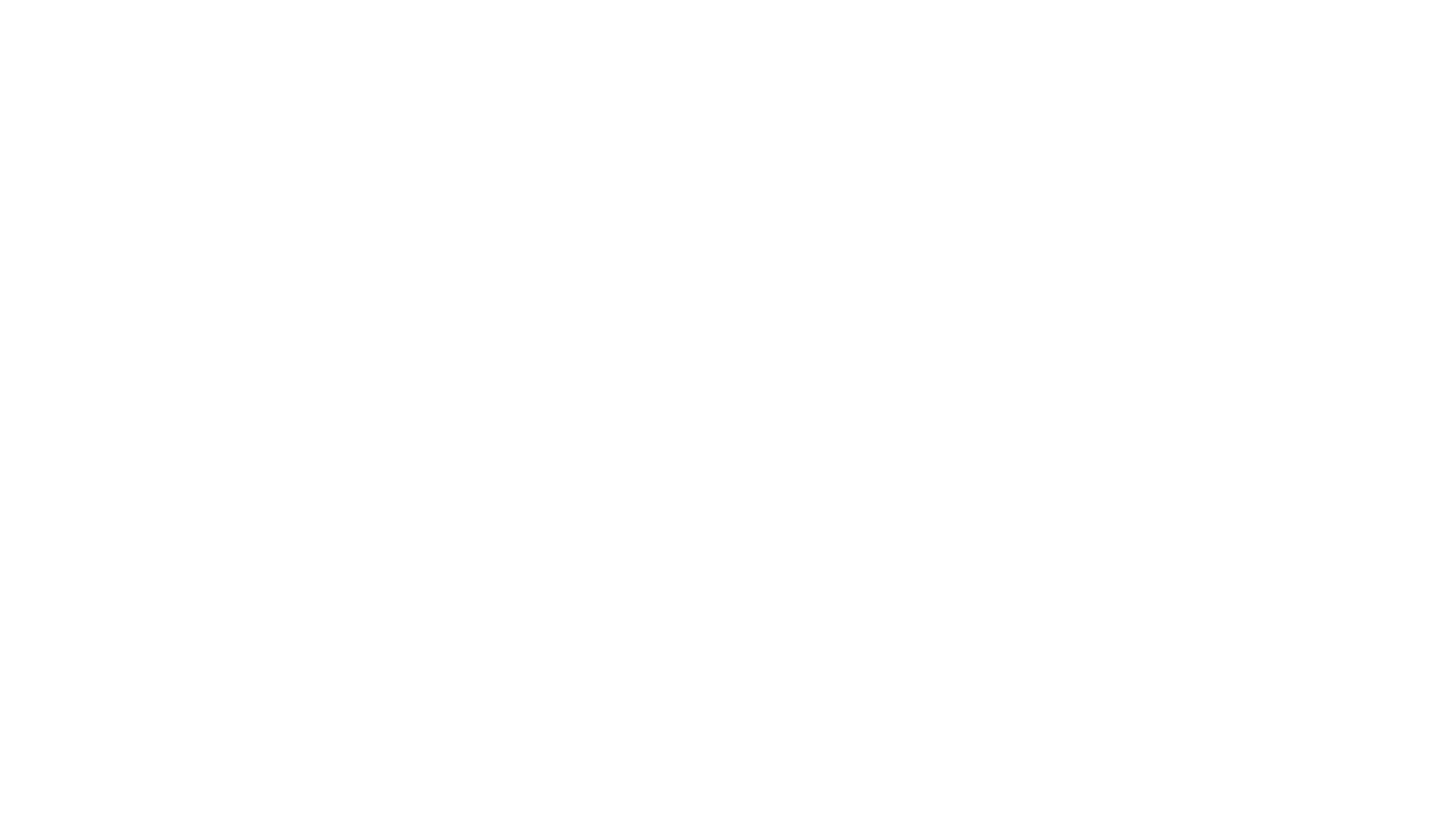 scroll, scrollTop: 0, scrollLeft: 0, axis: both 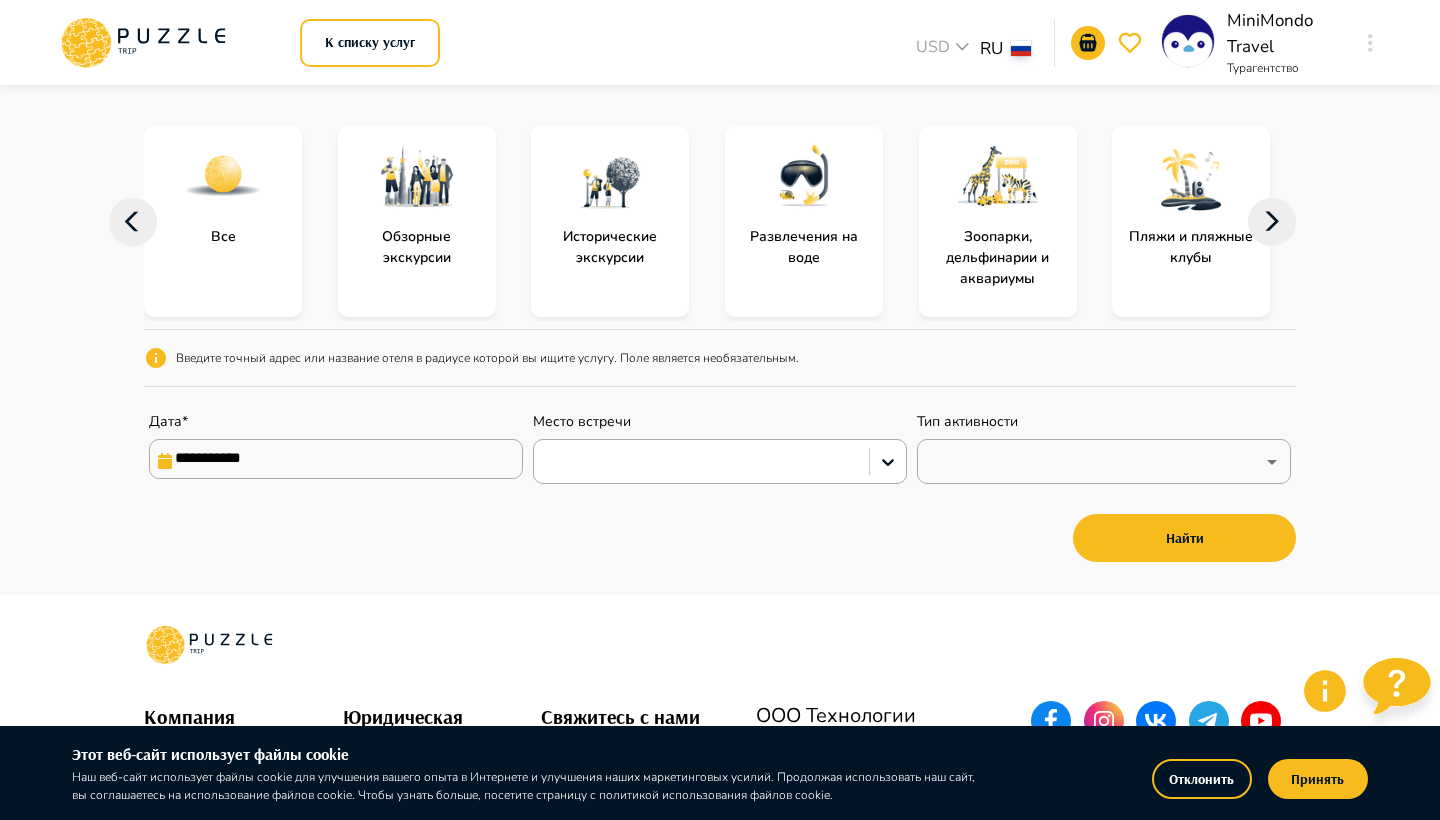 click on "**********" at bounding box center [336, 448] 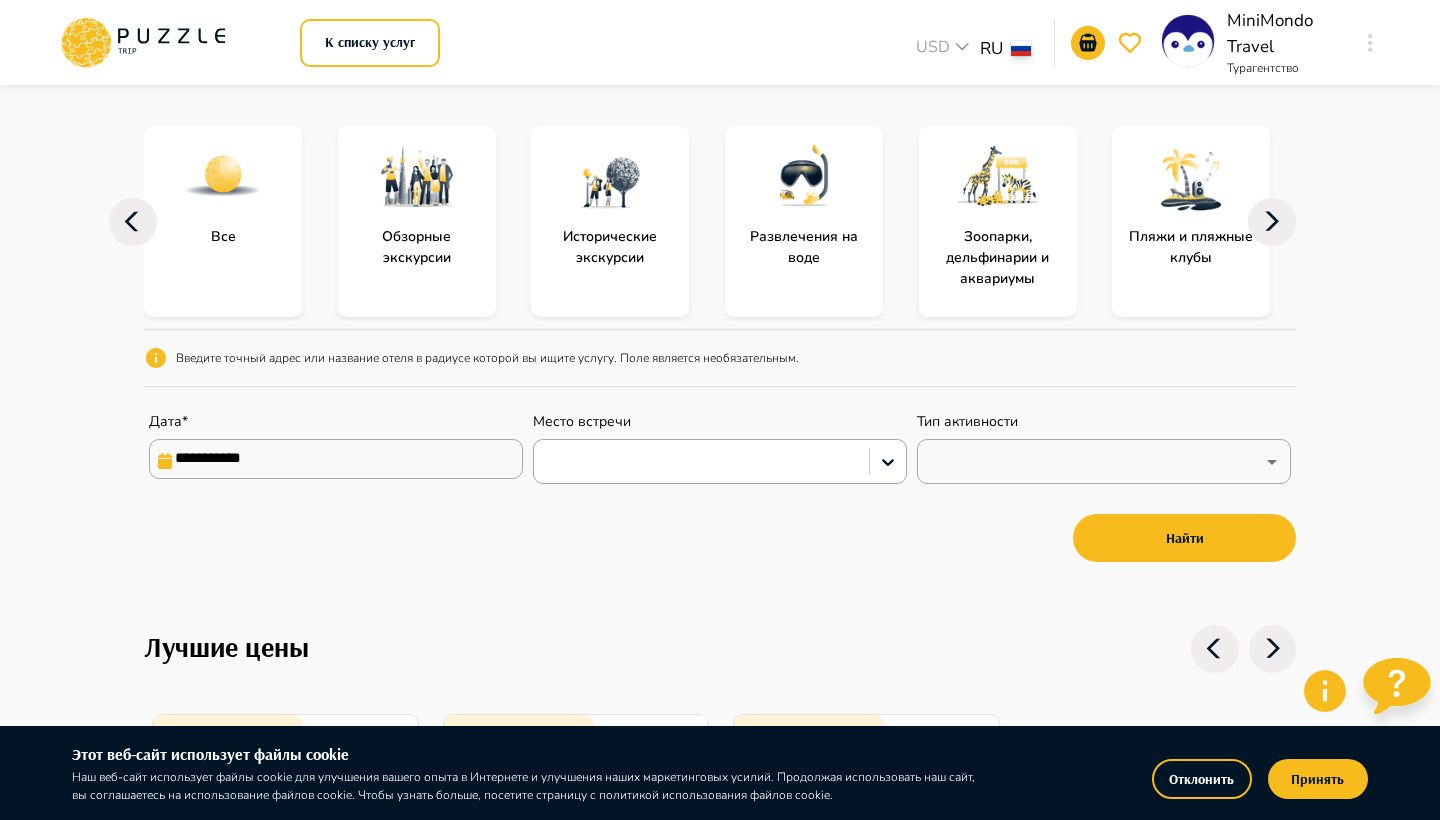 click on "**********" at bounding box center [336, 459] 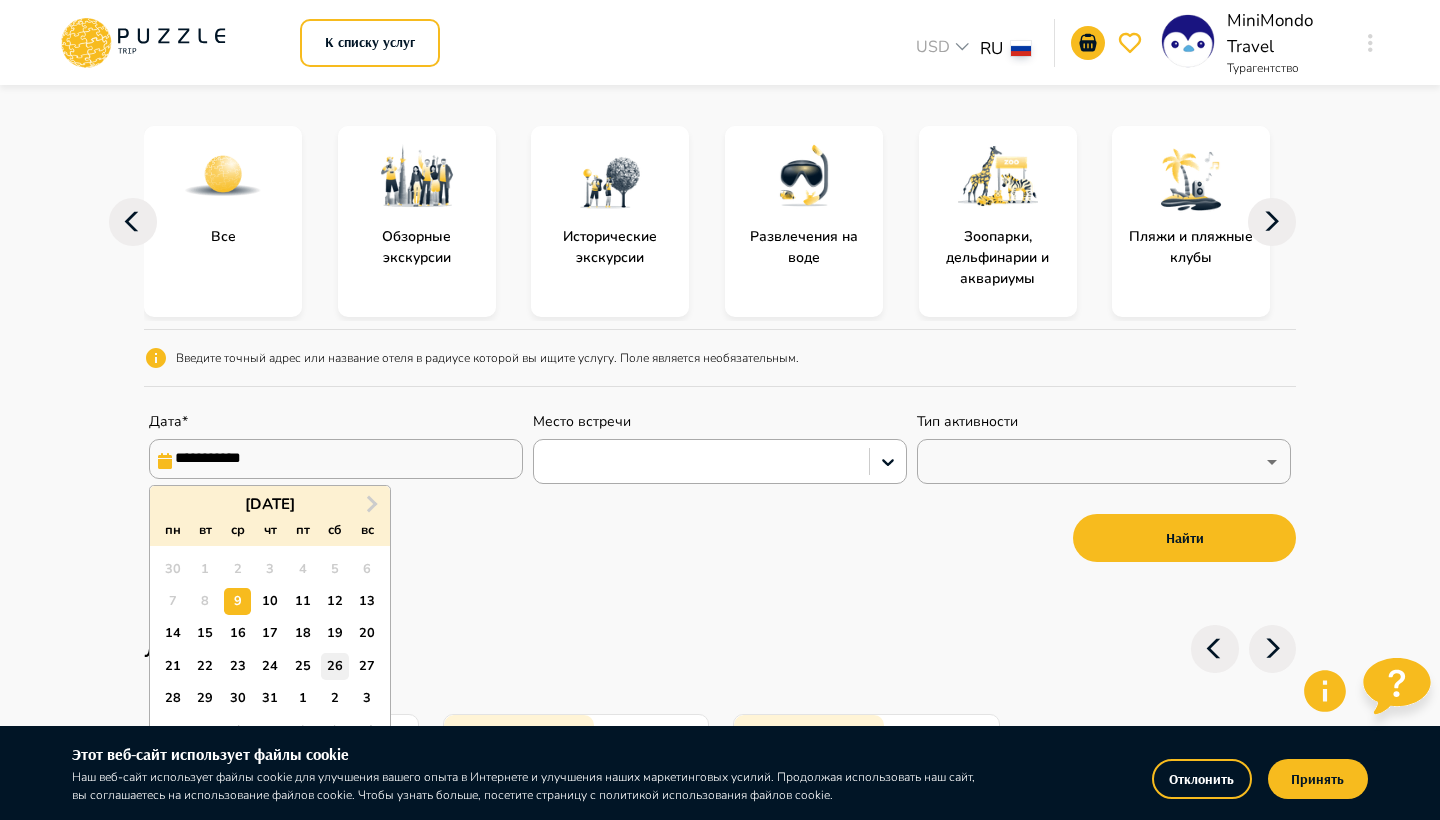 click on "26" at bounding box center (334, 666) 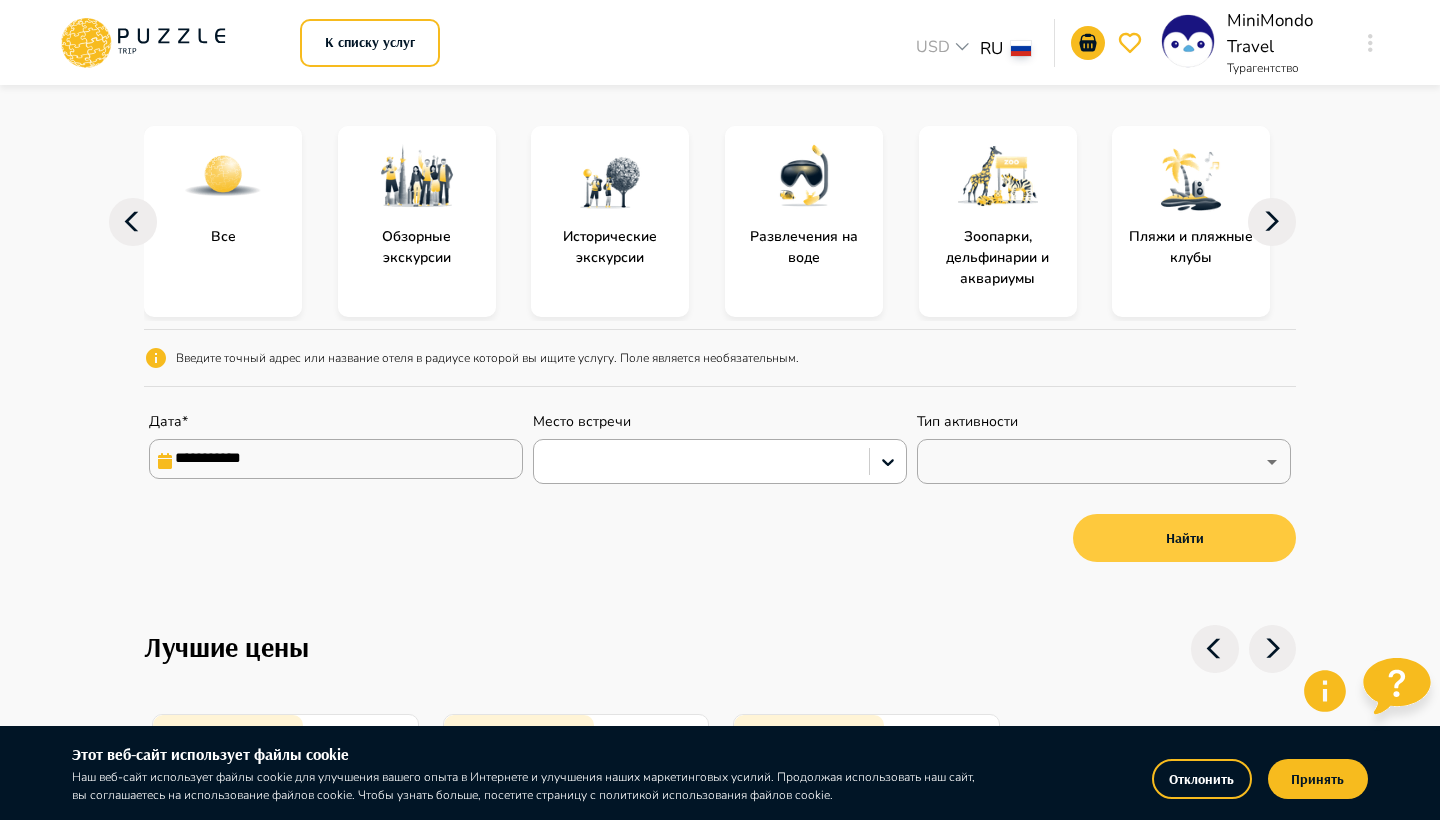 click on "Найти" at bounding box center [1184, 538] 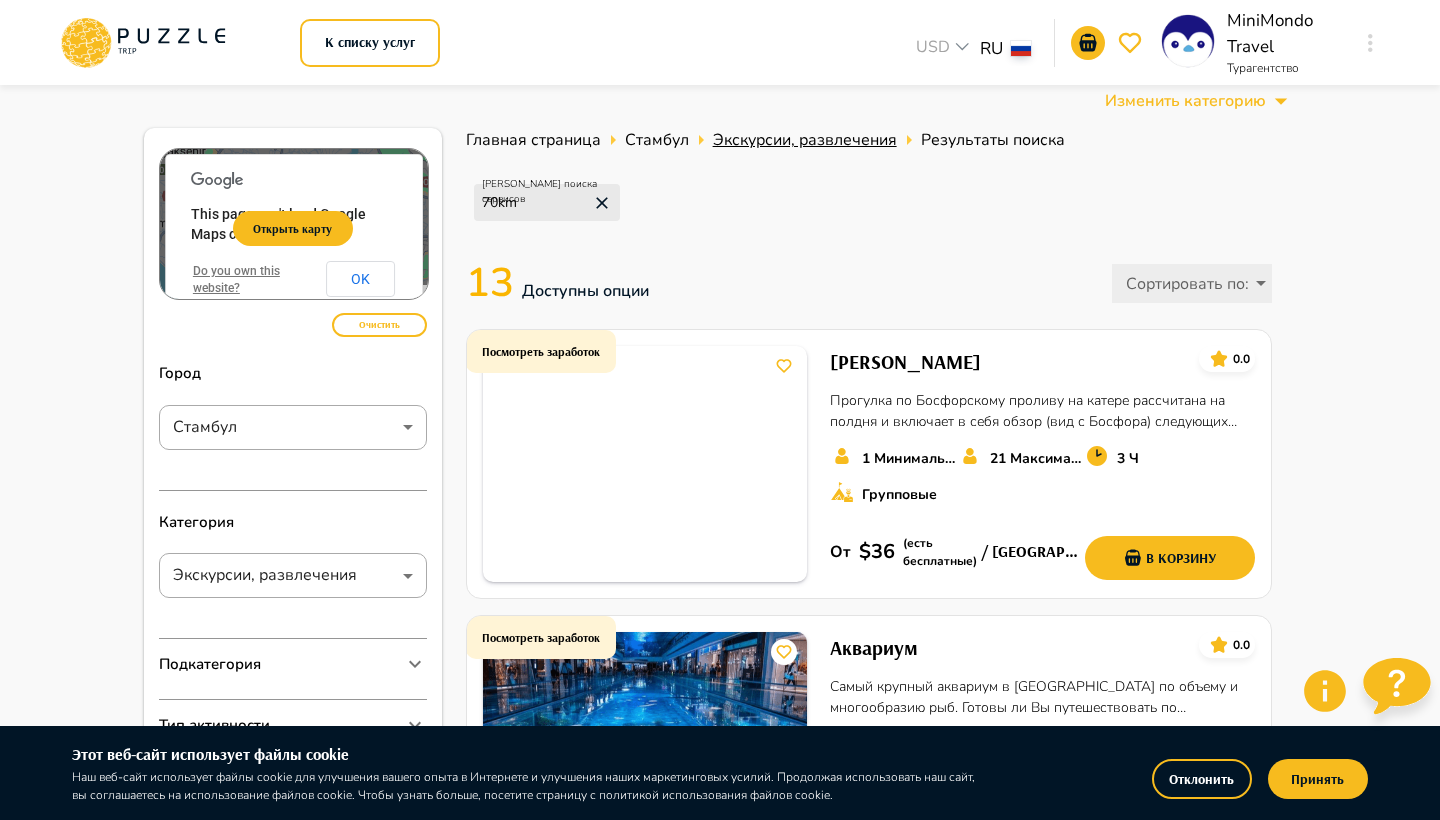 scroll, scrollTop: 0, scrollLeft: 0, axis: both 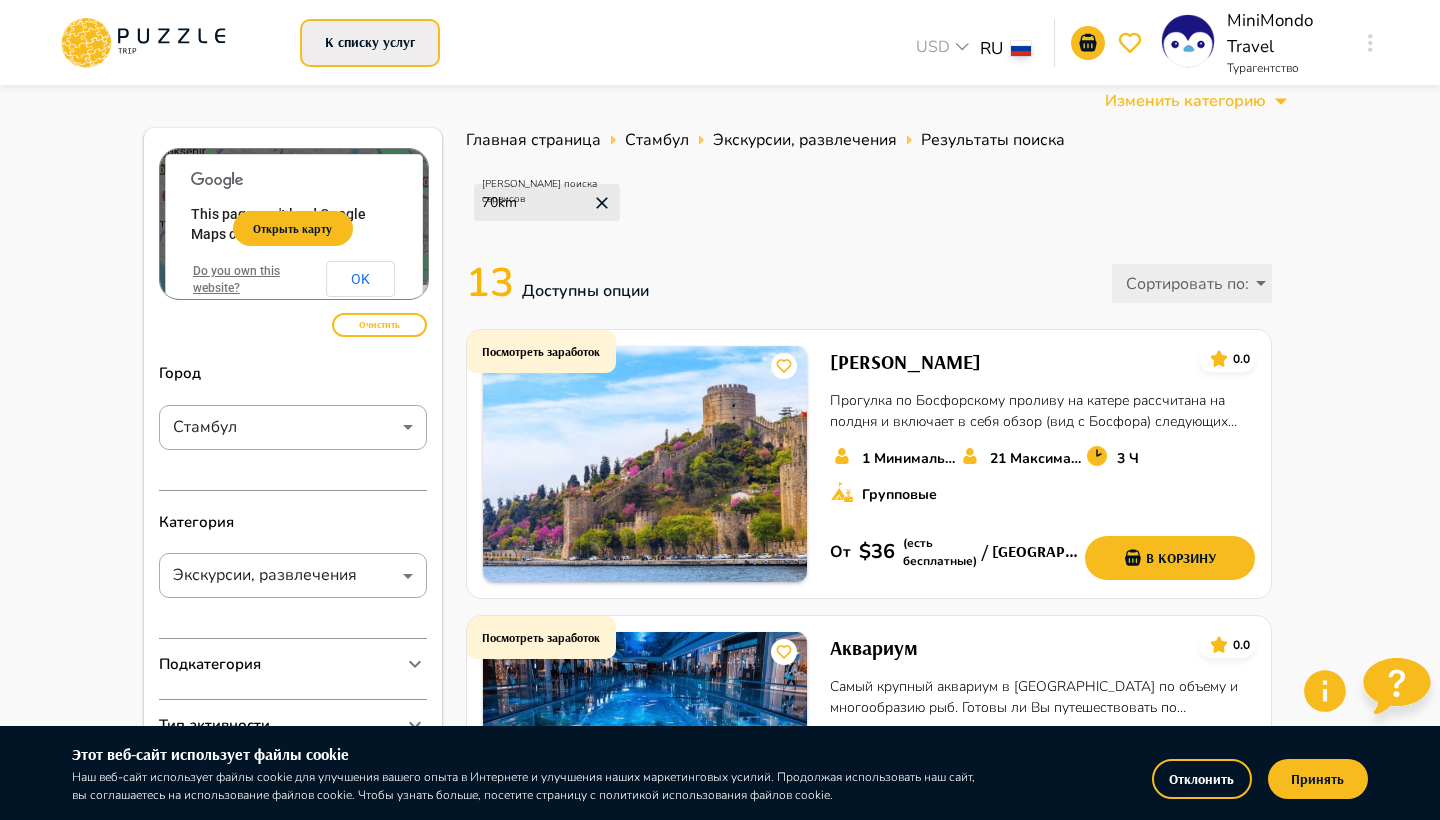 click on "К списку услуг" at bounding box center (370, 43) 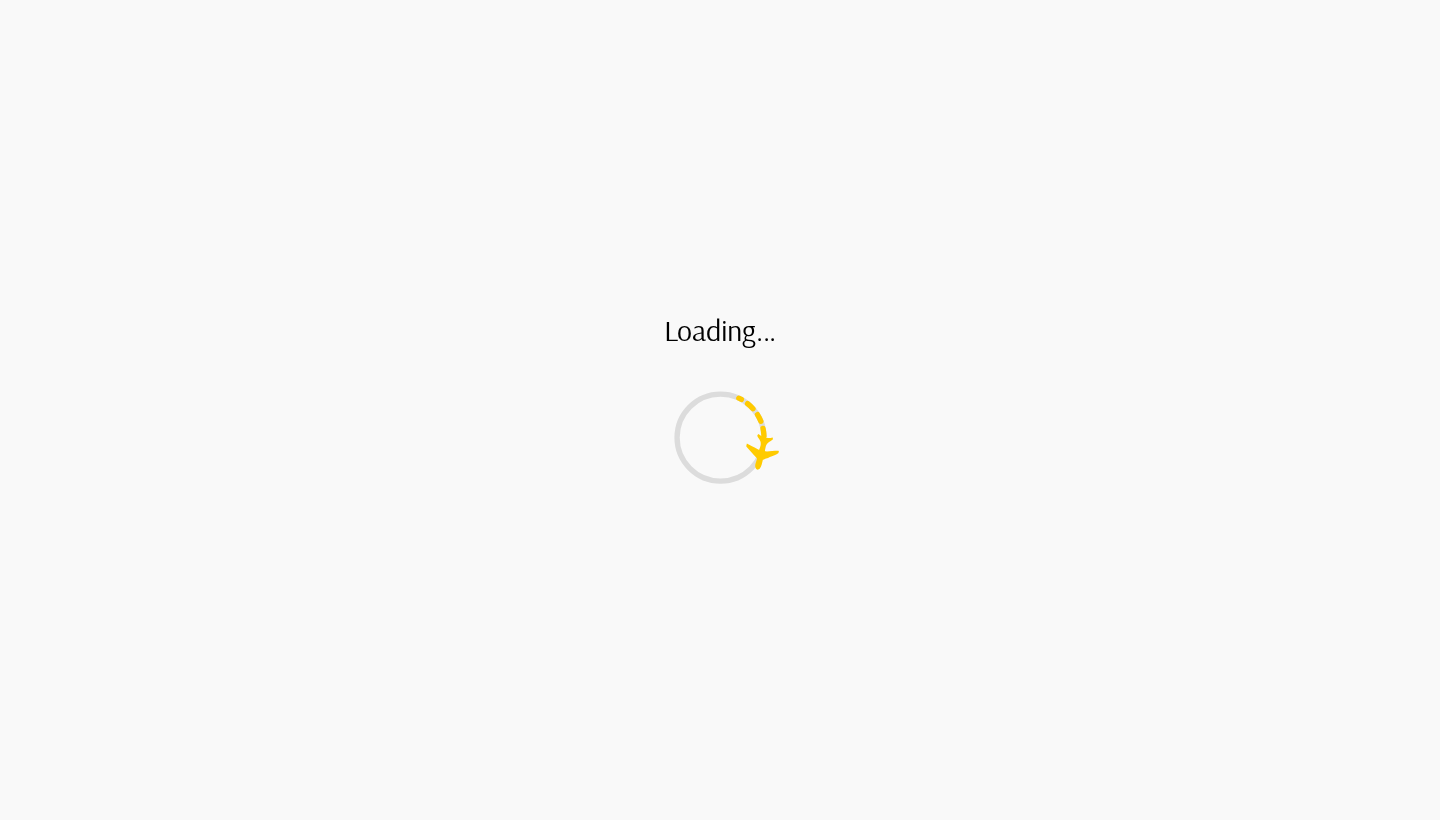 scroll, scrollTop: 0, scrollLeft: 0, axis: both 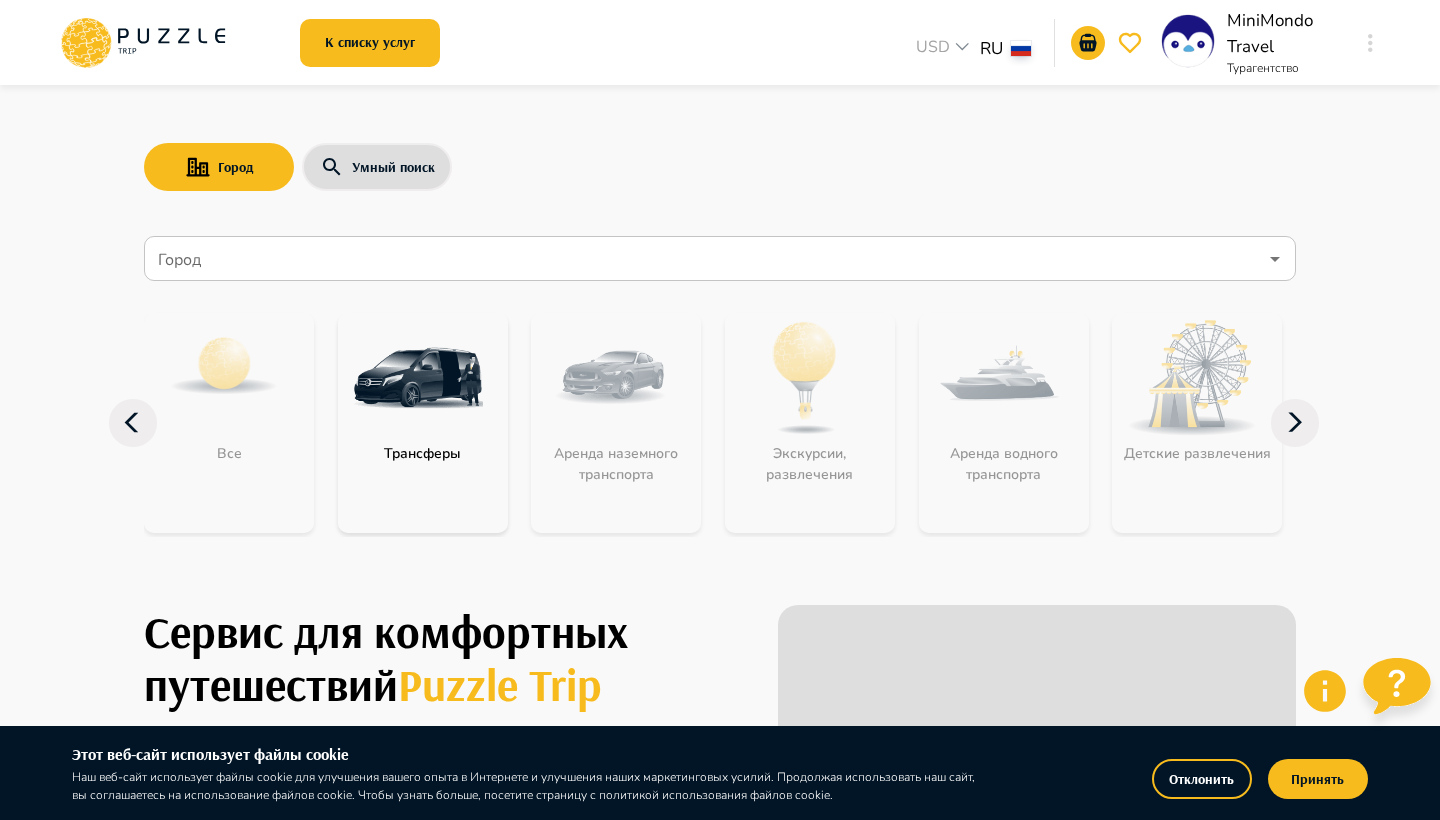 click on "Город Город Все Трансферы Аренда наземного транспорта Экскурсии, развлечения Аренда водного транспорта Детские
развлечения Входные билеты Бизнес-авиация Автомобили с водителем" at bounding box center (720, 396) 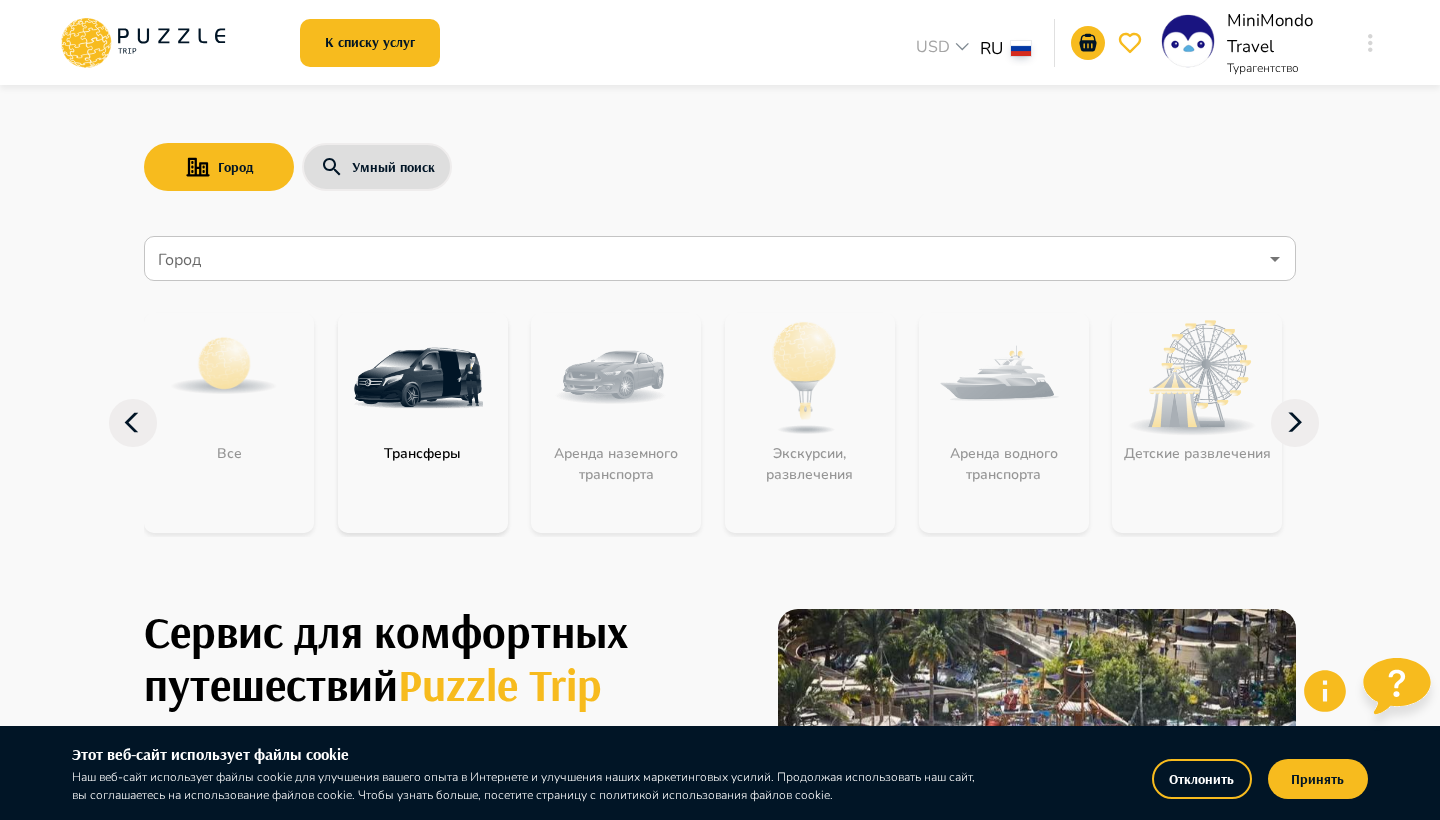 click on "Город" at bounding box center [705, 259] 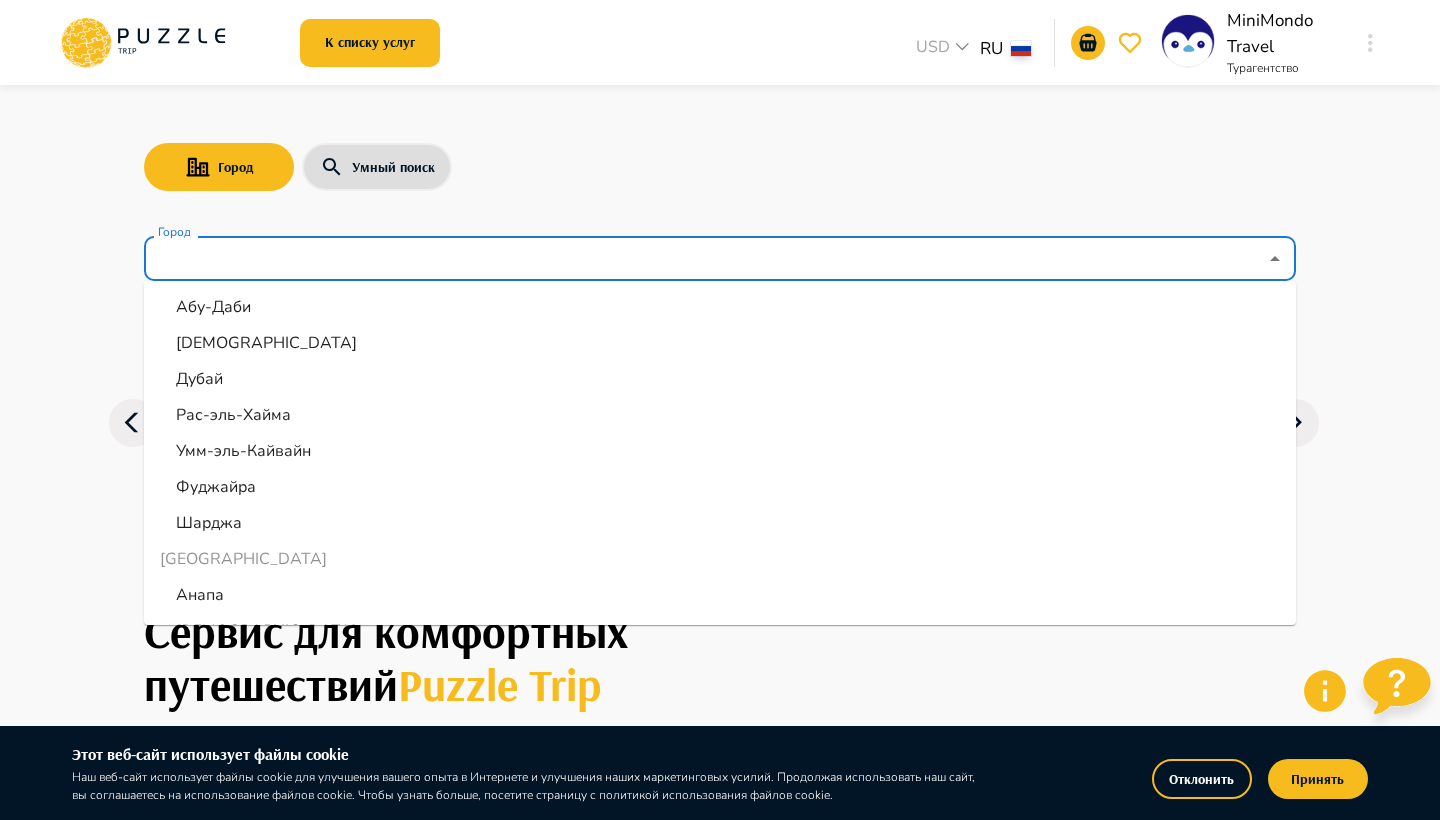scroll, scrollTop: 256, scrollLeft: 0, axis: vertical 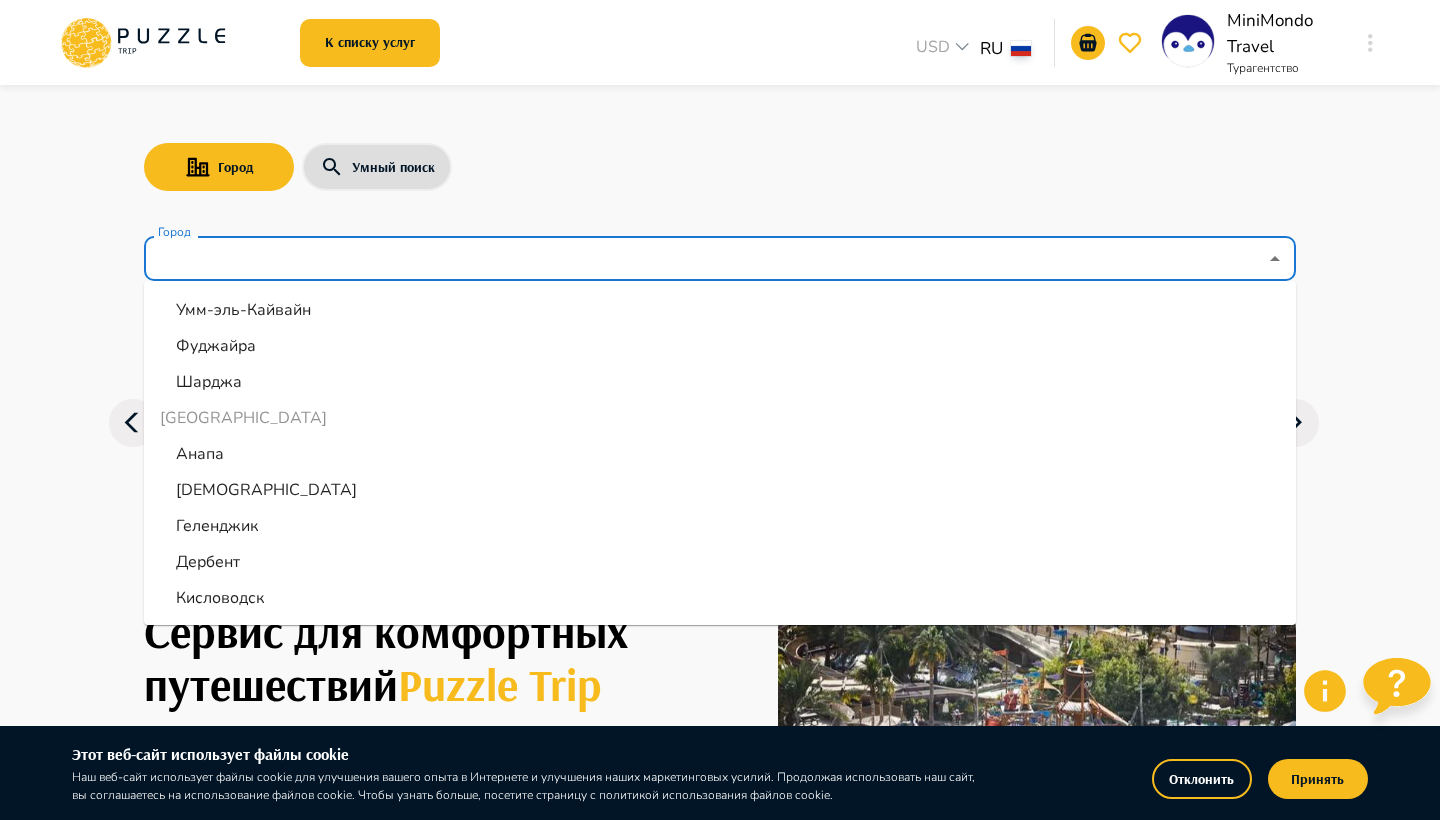 click on "Анапа" at bounding box center (720, 454) 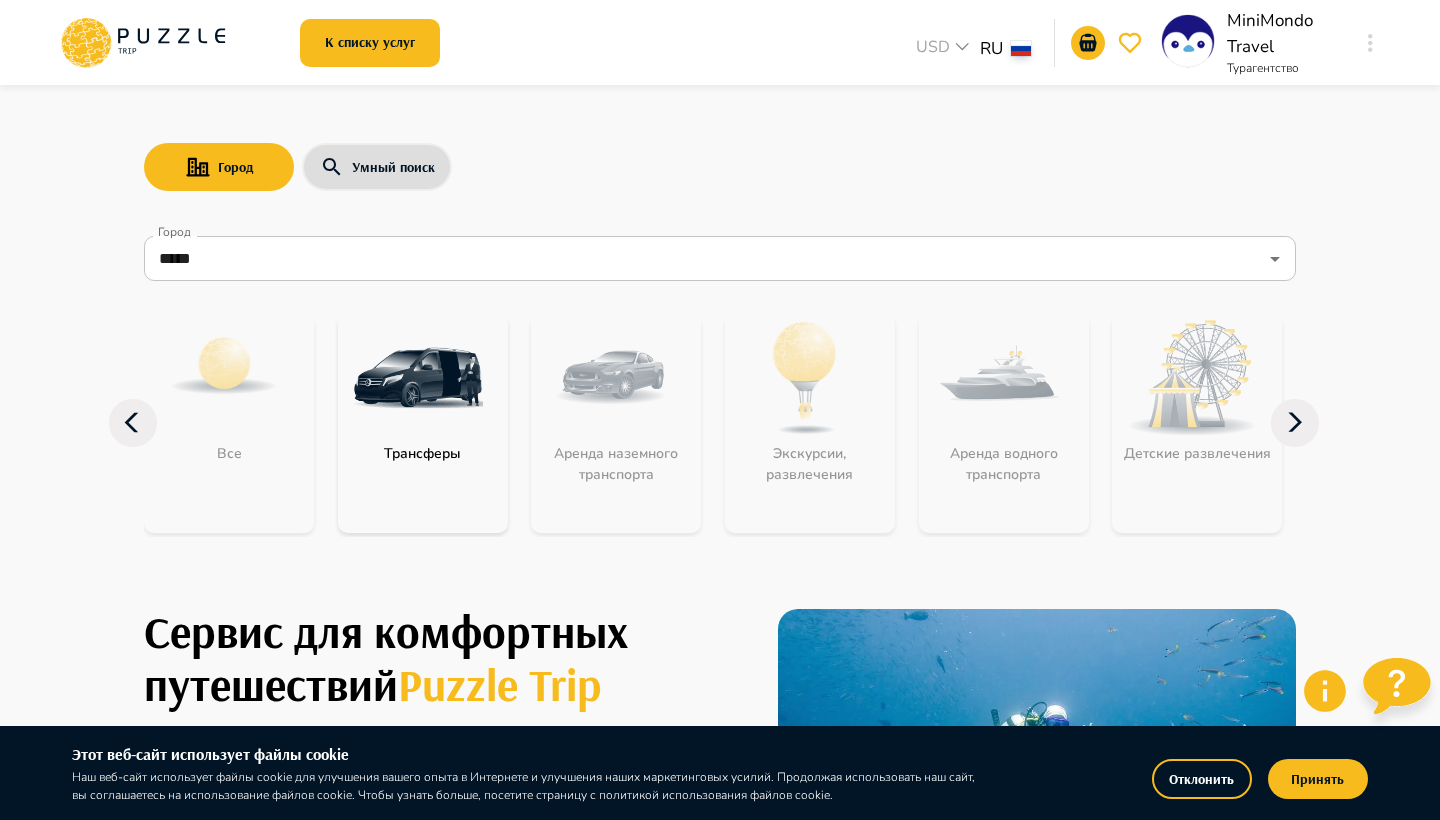 click on "Город Умный поиск Город ***** Город Все Трансферы Аренда наземного транспорта Экскурсии, развлечения Аренда водного транспорта Детские
развлечения Входные билеты Бизнес-авиация Автомобили с водителем Сервис для комфортных путешествий  Puzzle Trip Собери   свое   идеальное   путешествие   в   одном   приложении   на   раз,   два,   три   Мы уже работаем в : ОАЭ Турция Саудовская Аравия Армения Россия Танзания Республика Беларусь Египет Мальдивы Сейшелы Шри-Ланка Таиланд Куба Карибы Мальта Азорские острова Групповая экскурсия в аквапарк Wild Wadi От     $ 95 От     $ 900 От" at bounding box center (720, 1927) 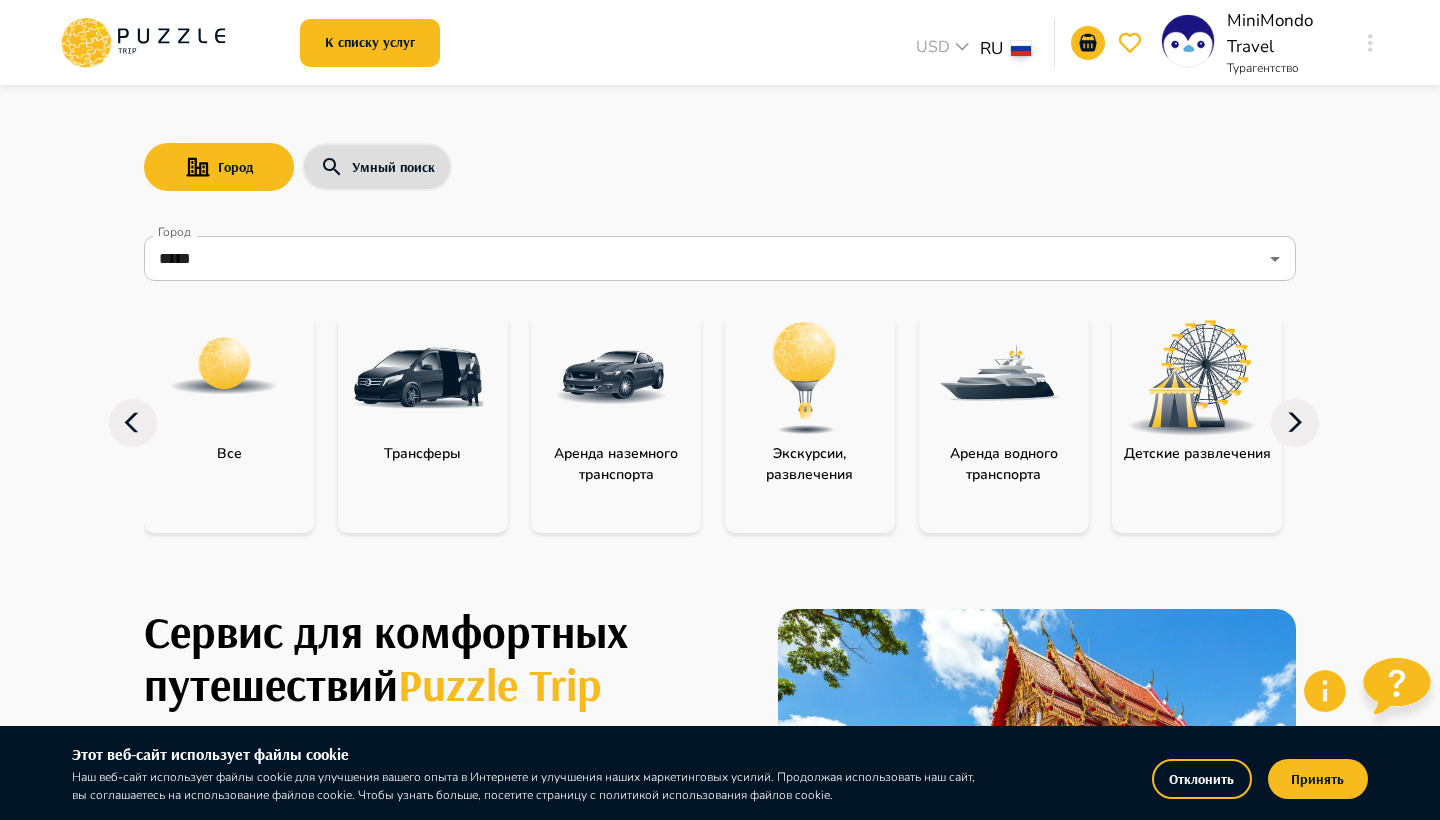 click at bounding box center [805, 378] 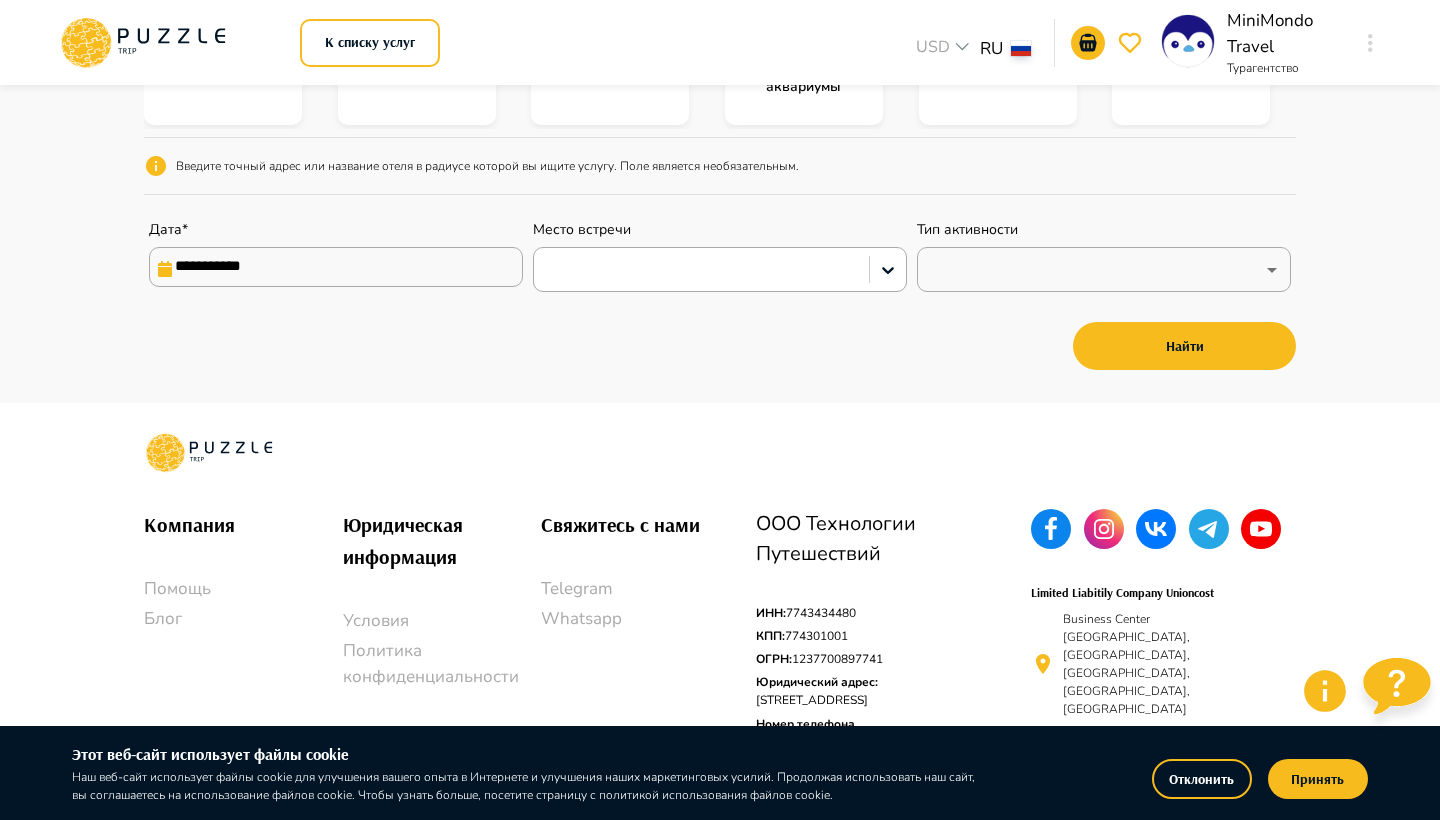 scroll, scrollTop: 363, scrollLeft: 0, axis: vertical 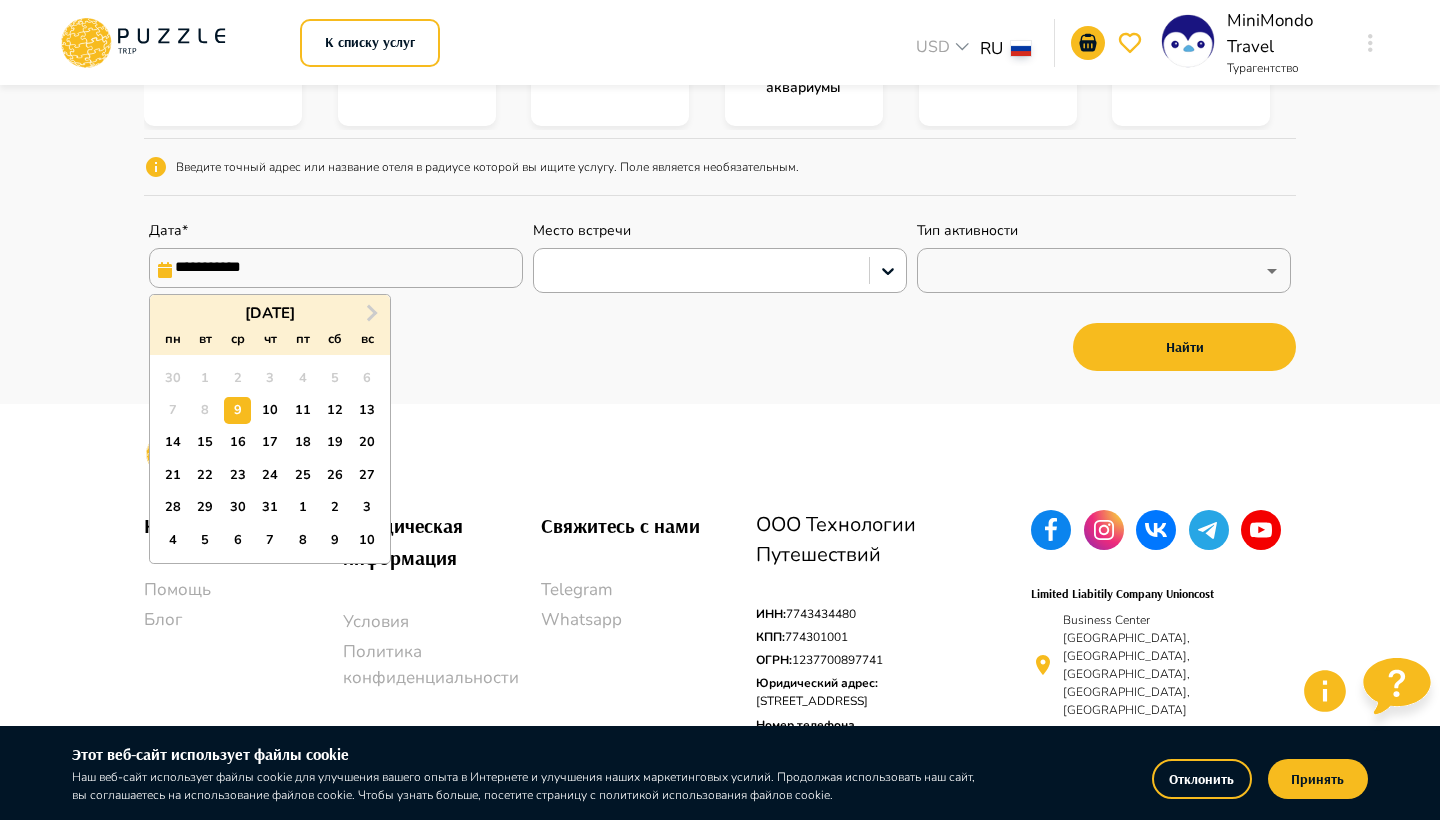 click on "**********" at bounding box center (336, 268) 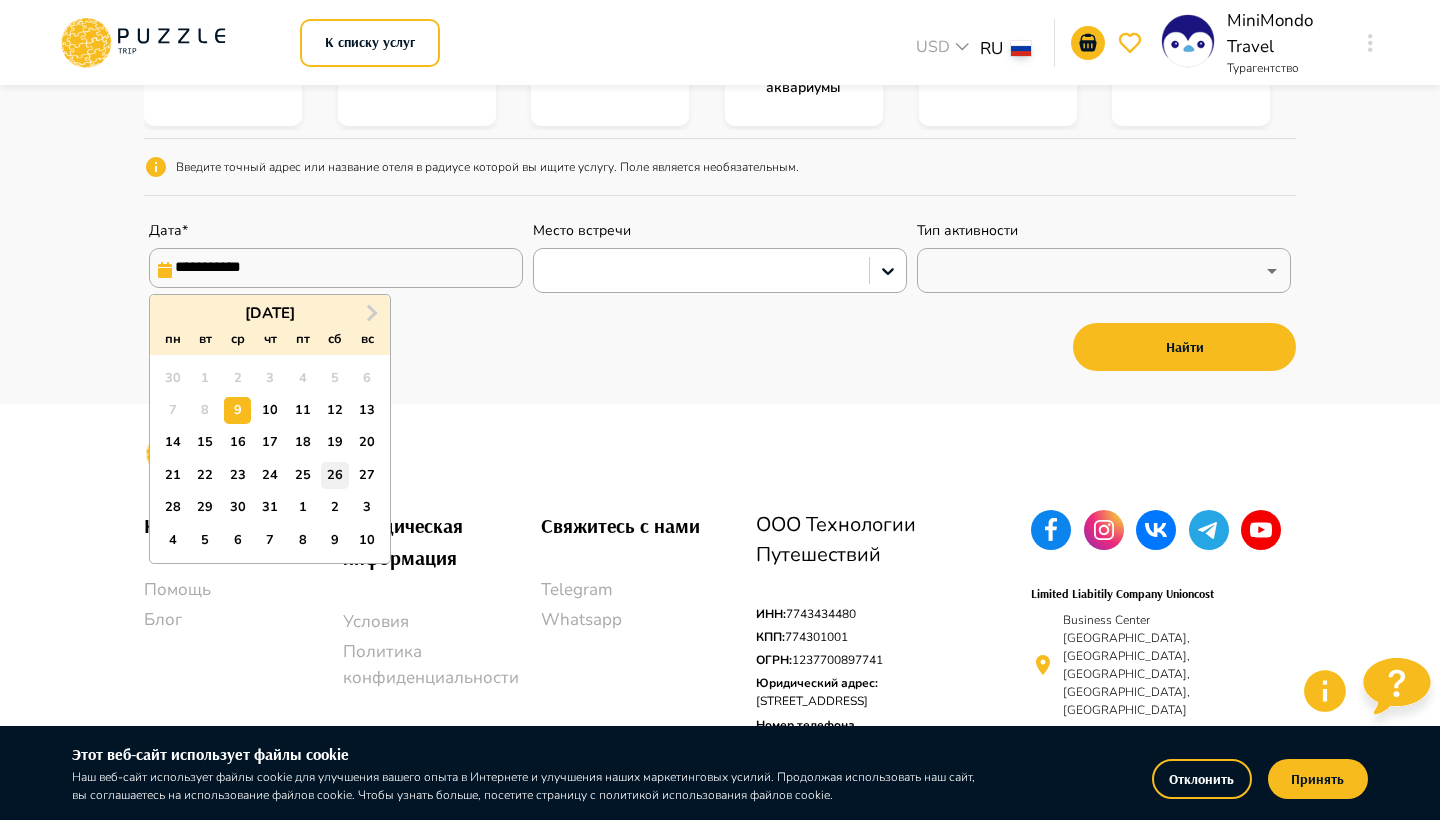click on "26" at bounding box center (334, 475) 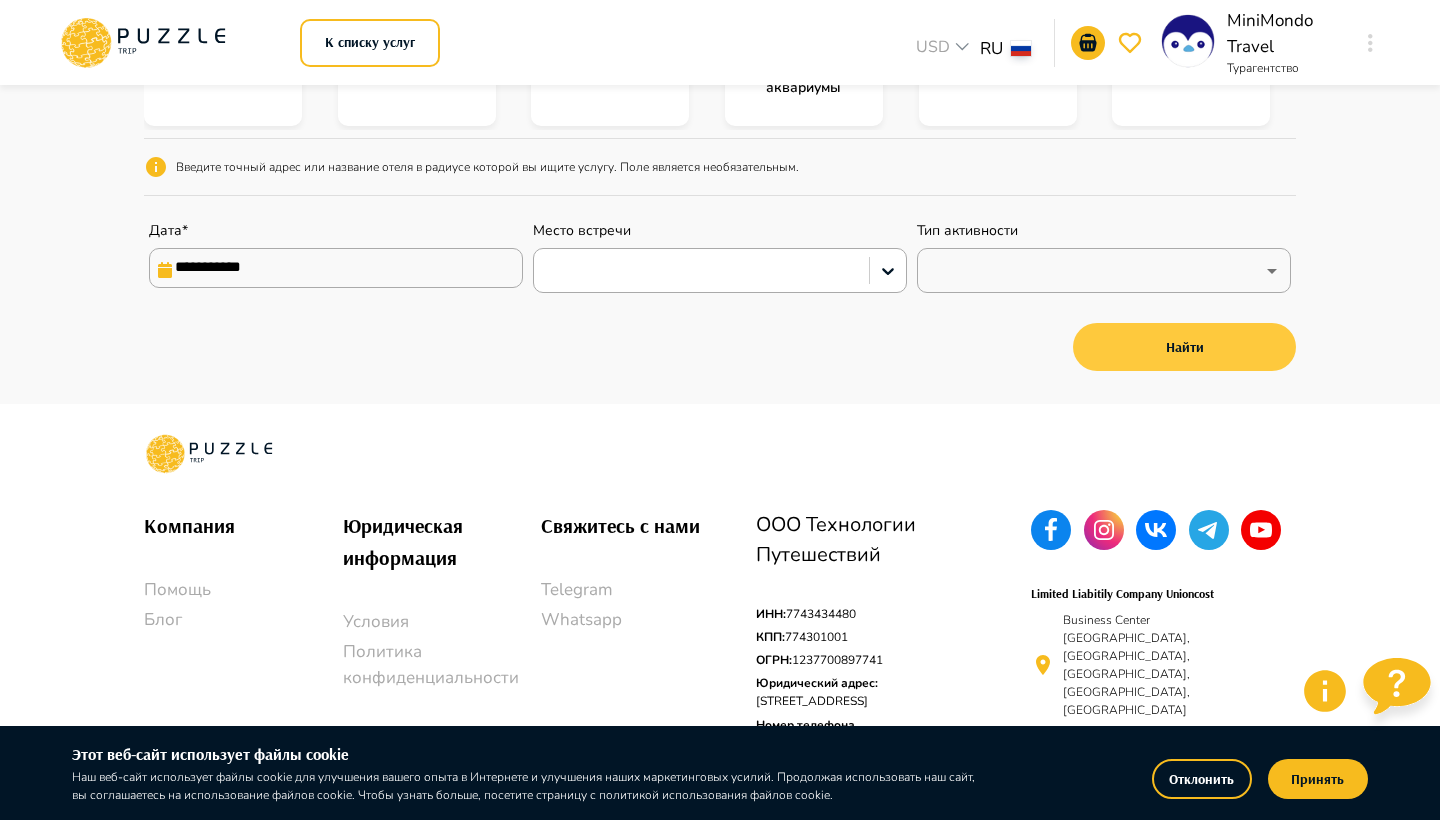 click on "Найти" at bounding box center [1184, 347] 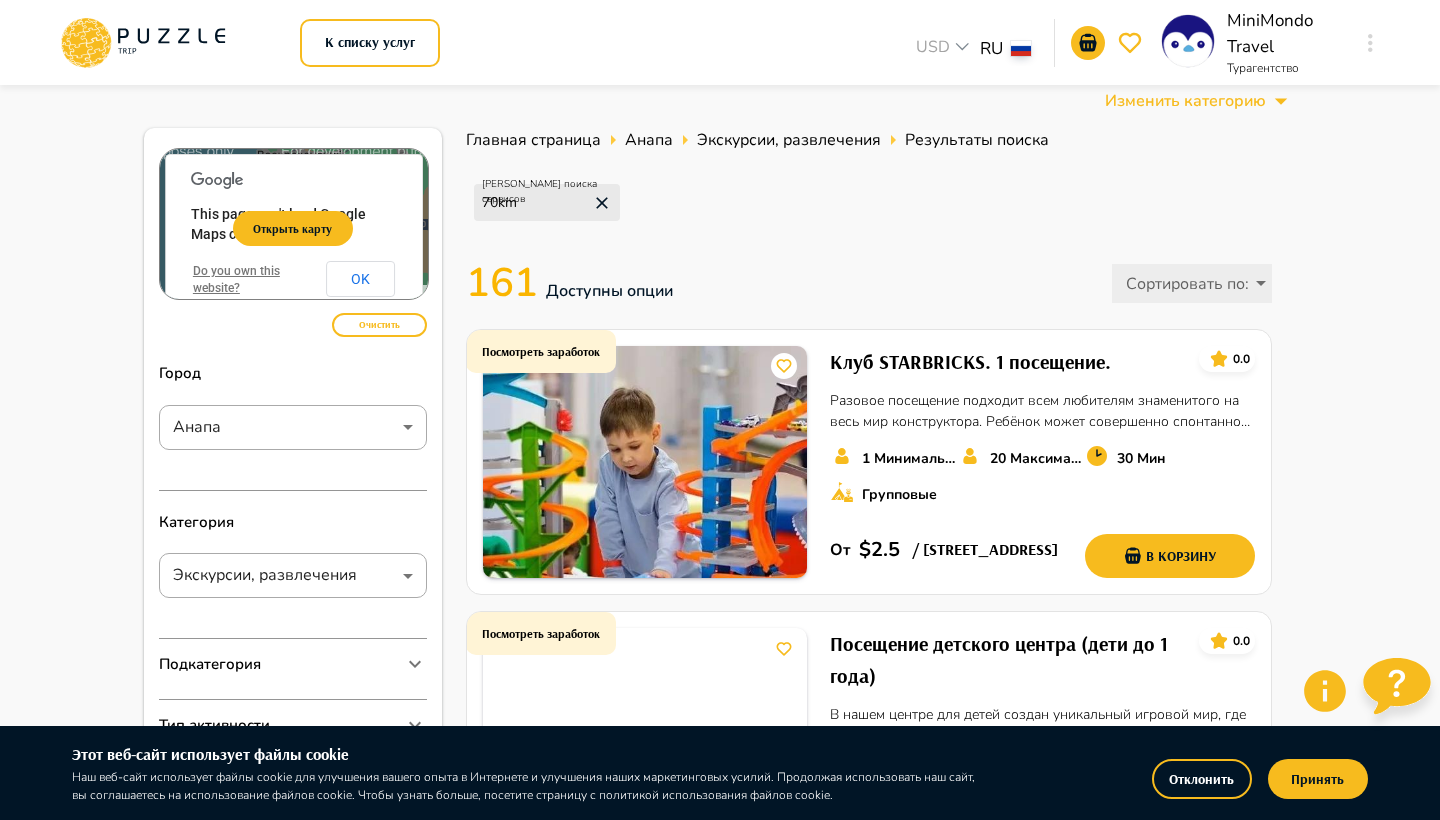 scroll, scrollTop: 0, scrollLeft: 0, axis: both 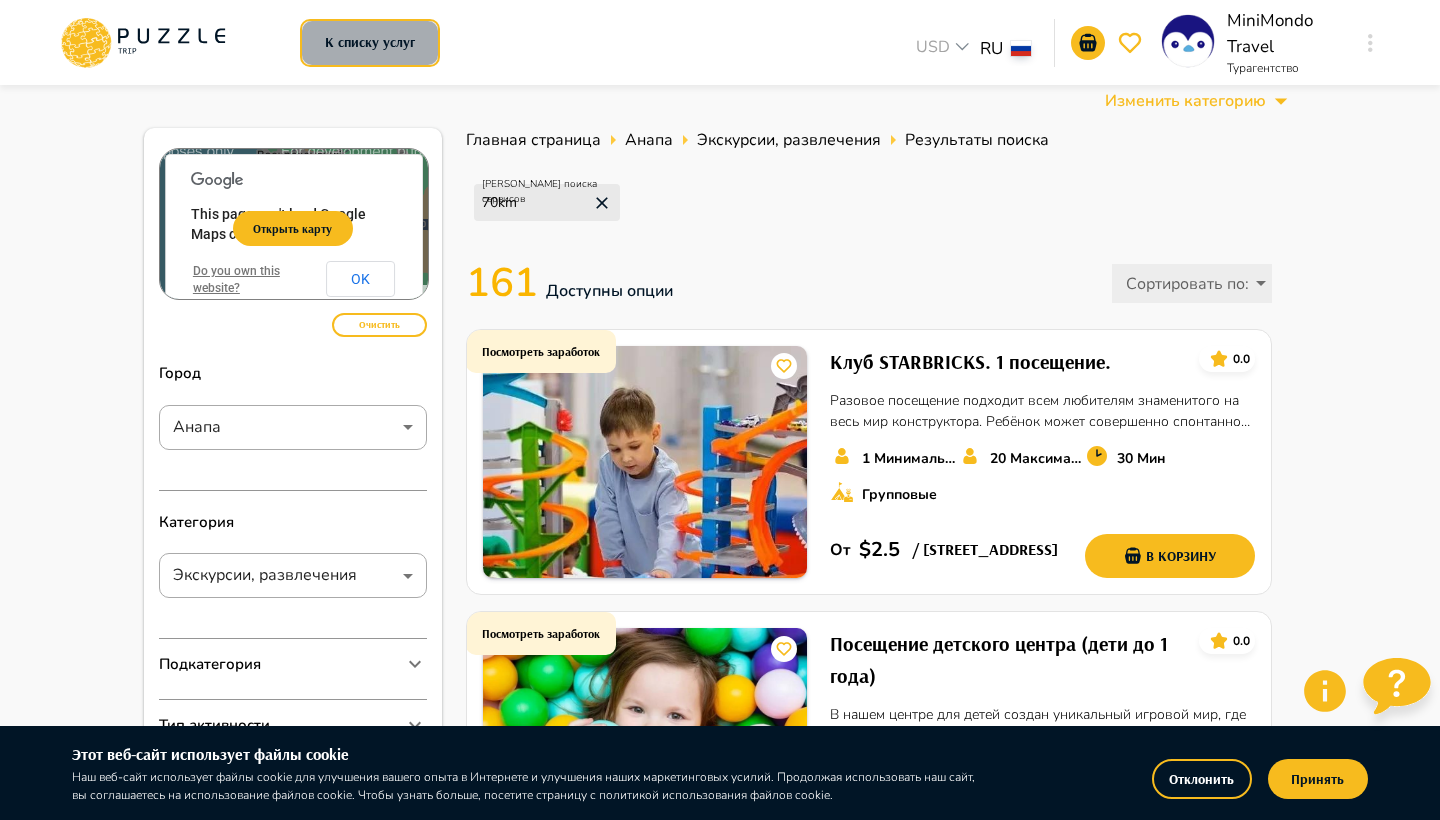 click on "К списку услуг" at bounding box center [370, 43] 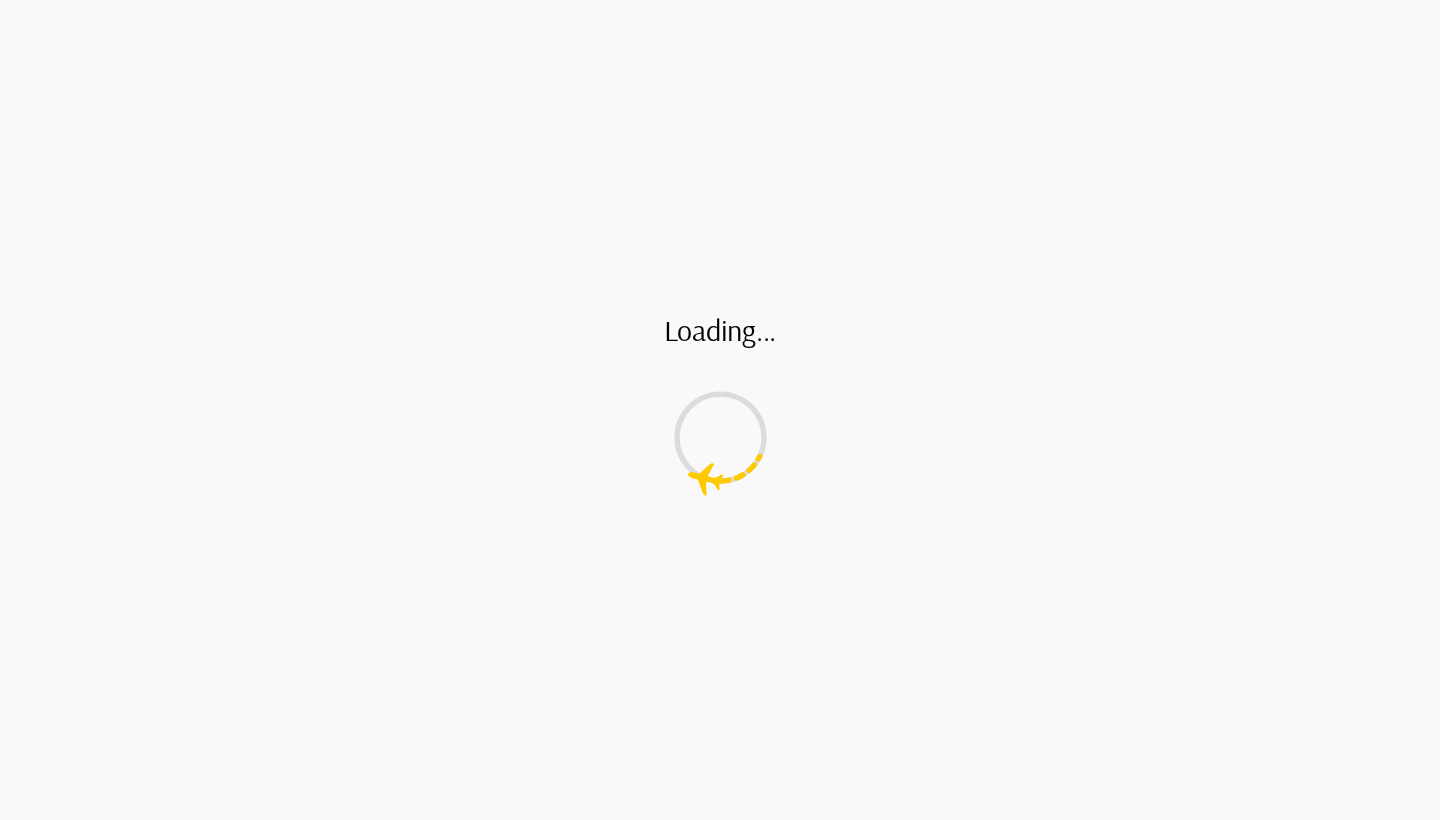 scroll, scrollTop: 0, scrollLeft: 0, axis: both 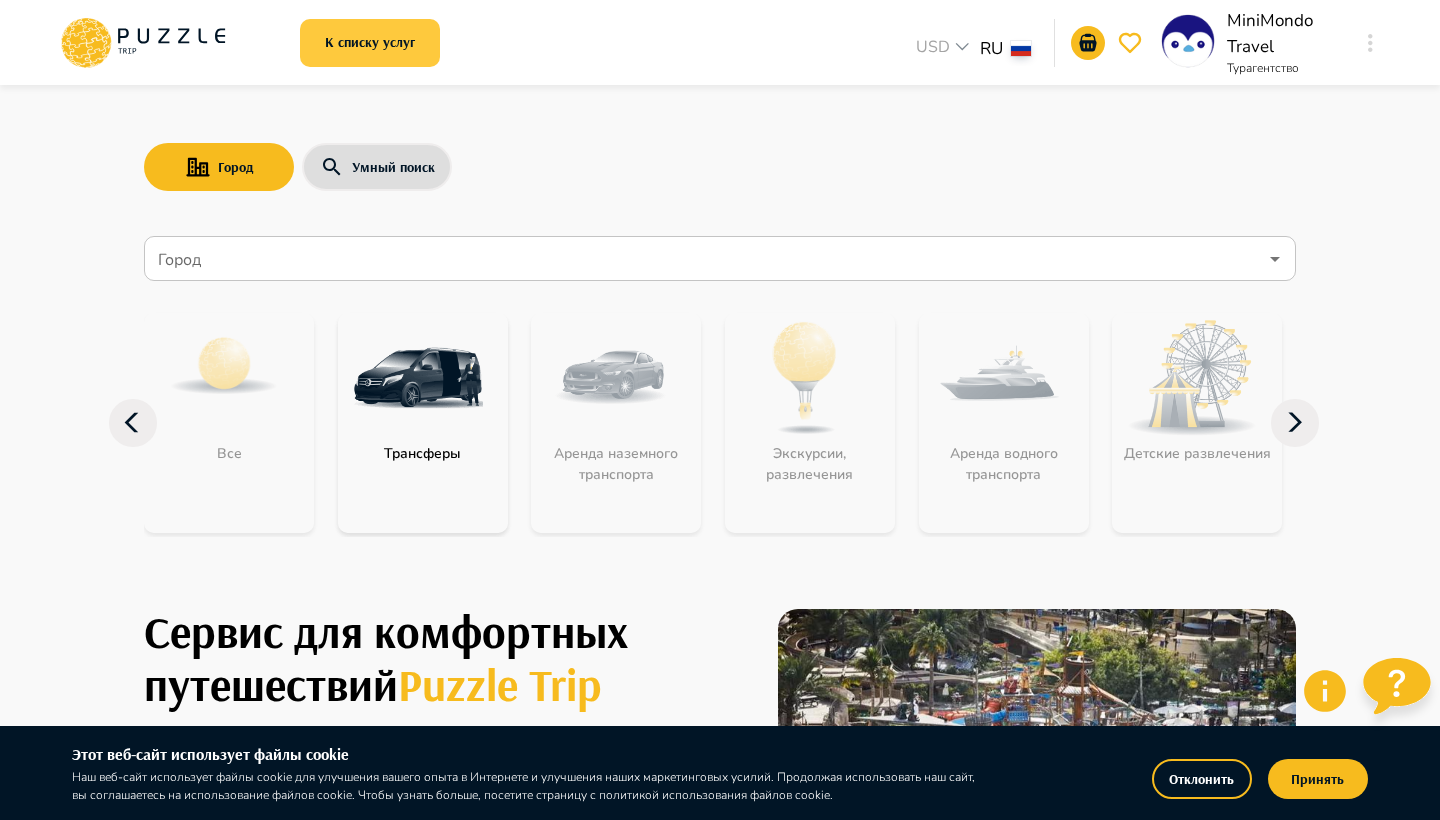 click on "К списку услуг" at bounding box center [370, 43] 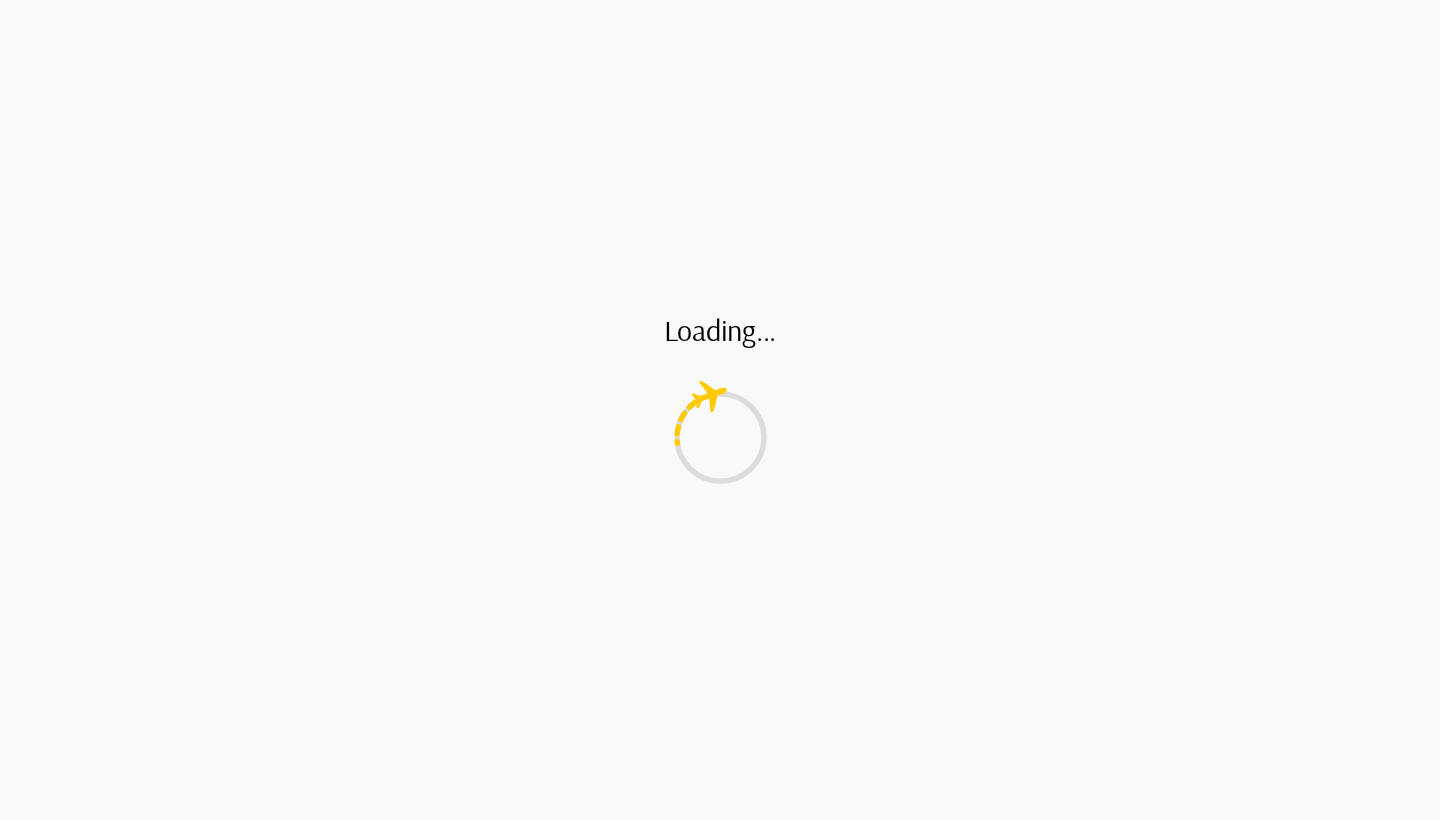 scroll, scrollTop: 0, scrollLeft: 0, axis: both 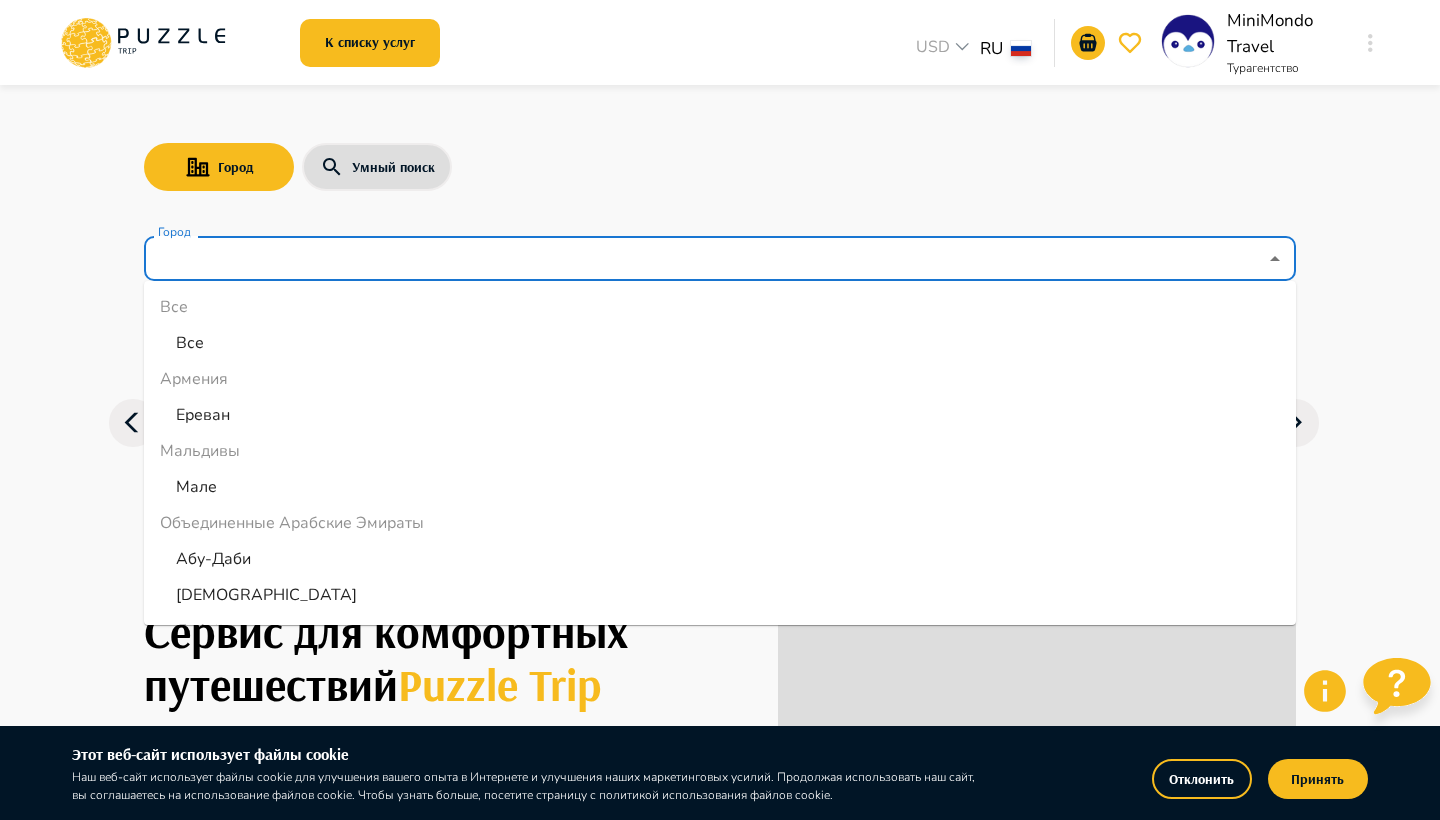 click on "Город" at bounding box center [705, 259] 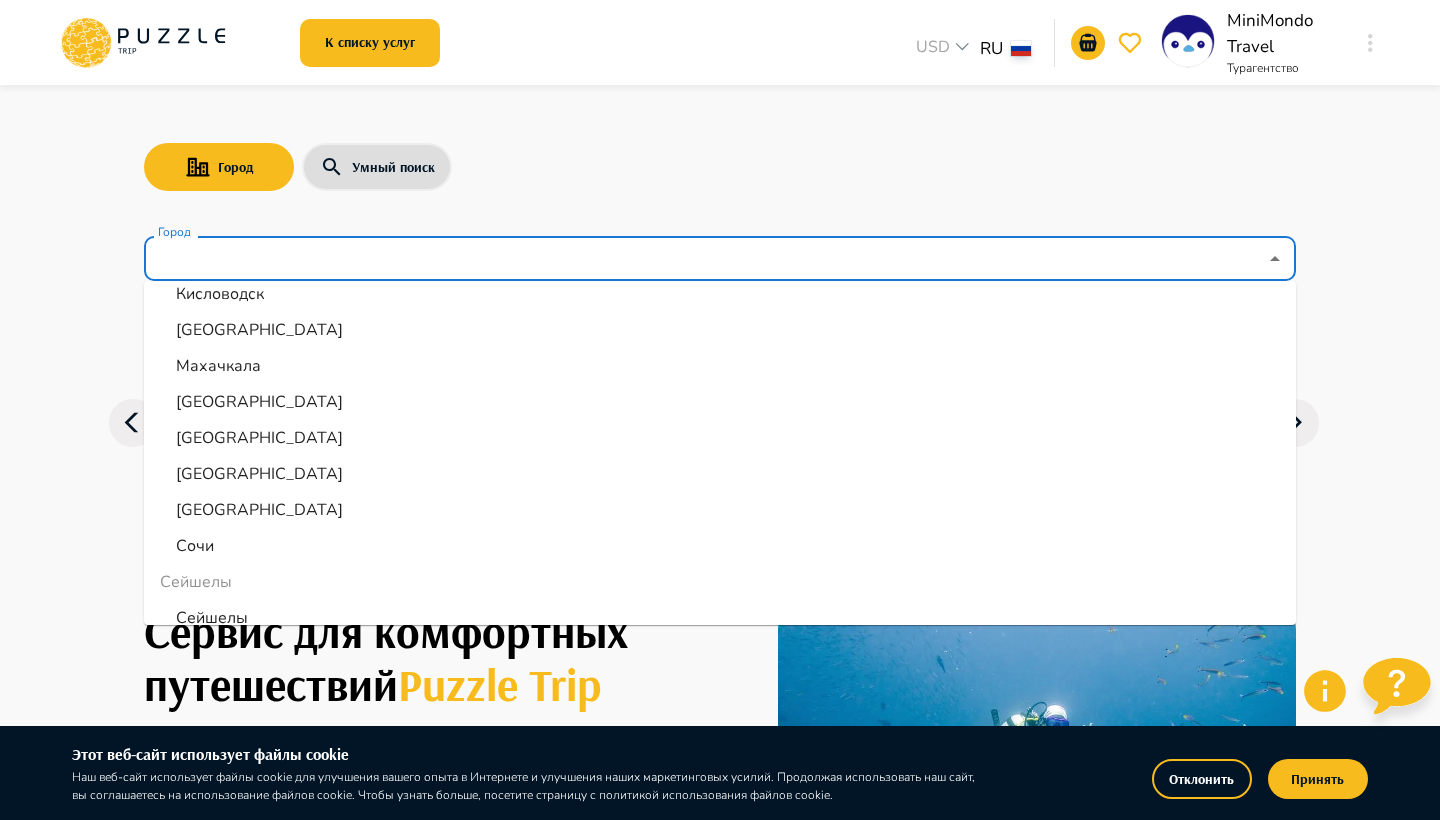 scroll, scrollTop: 707, scrollLeft: 0, axis: vertical 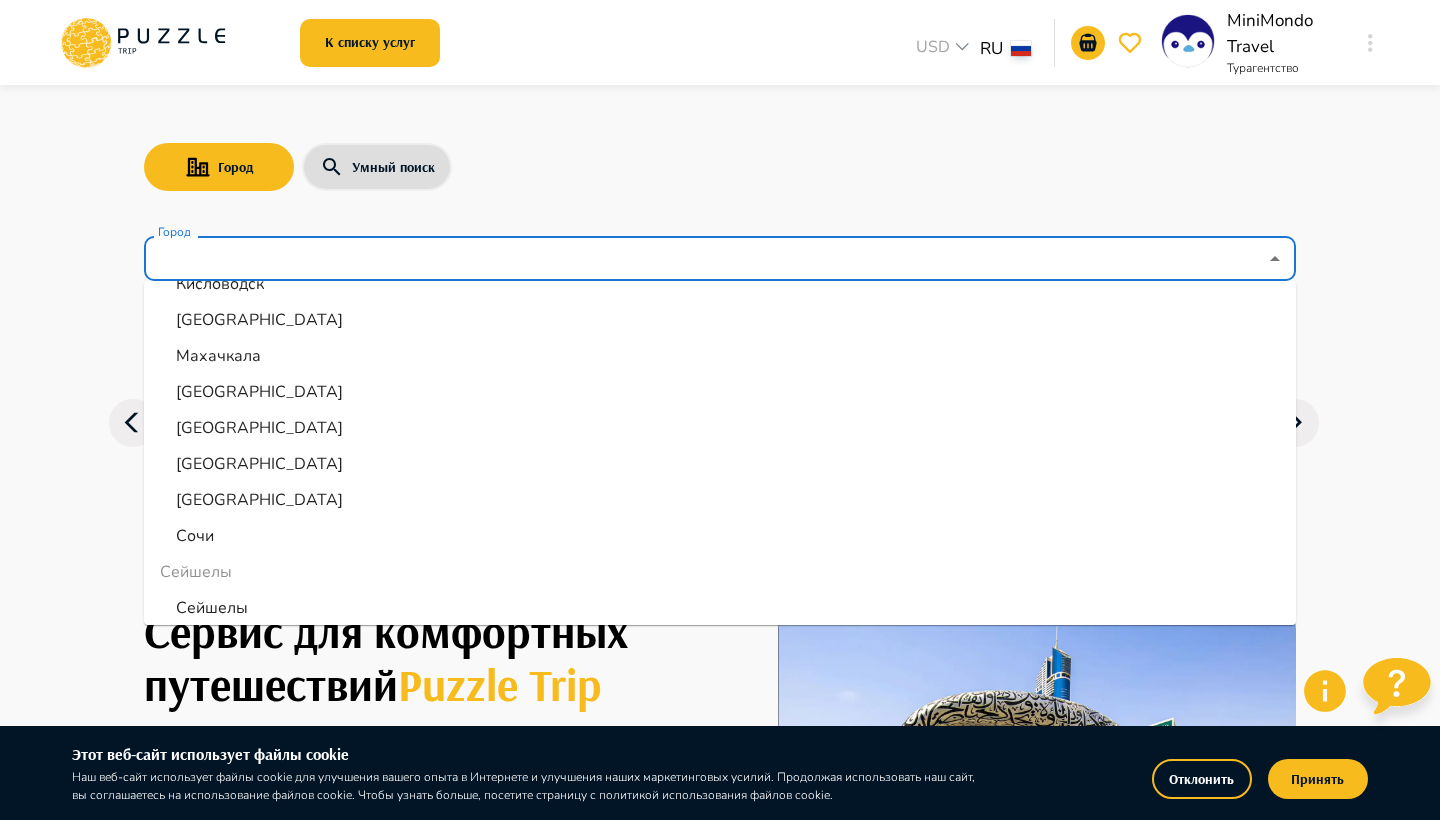 click on "[GEOGRAPHIC_DATA]" at bounding box center (720, 392) 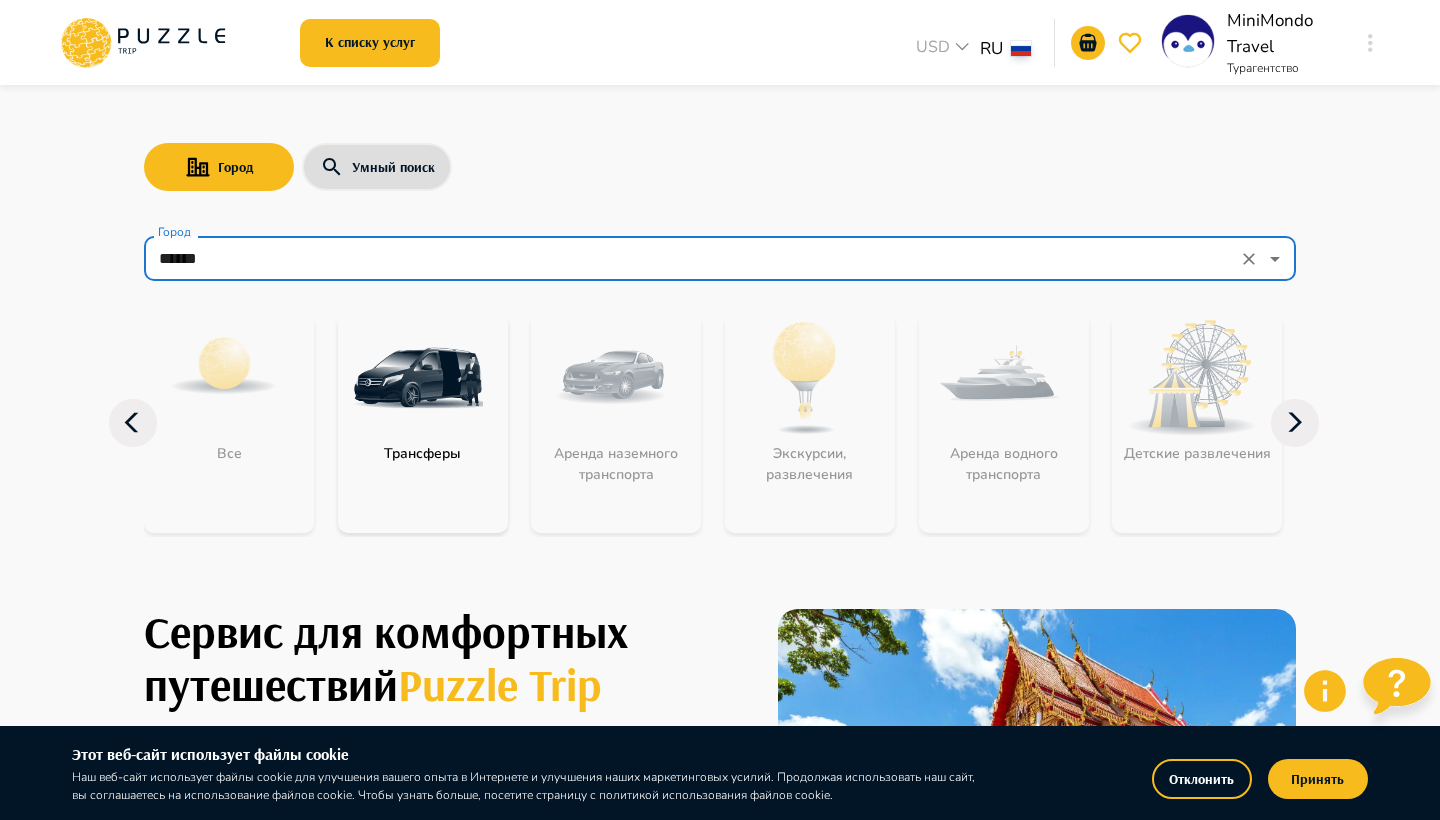 click on "Город Умный поиск Город ****** Город Все Трансферы Аренда наземного транспорта Экскурсии, развлечения Аренда водного транспорта Детские
развлечения Входные билеты Бизнес-авиация Автомобили с водителем Сервис для комфортных путешествий  Puzzle Trip Собери   свое   идеальное   путешествие   в   одном   приложении   на   раз,   два,   три   Мы уже работаем в : ОАЭ Турция Саудовская Аравия Армения [GEOGRAPHIC_DATA] [GEOGRAPHIC_DATA] Республика Беларусь [GEOGRAPHIC_DATA] Мальдивы Сейшелы [GEOGRAPHIC_DATA] Таиланд [GEOGRAPHIC_DATA] Карибы Мальта Азорские острова Групповая экскурсия в аквапарк Wild Wadi От     $ 95 От     $ 900 От" at bounding box center (720, 1927) 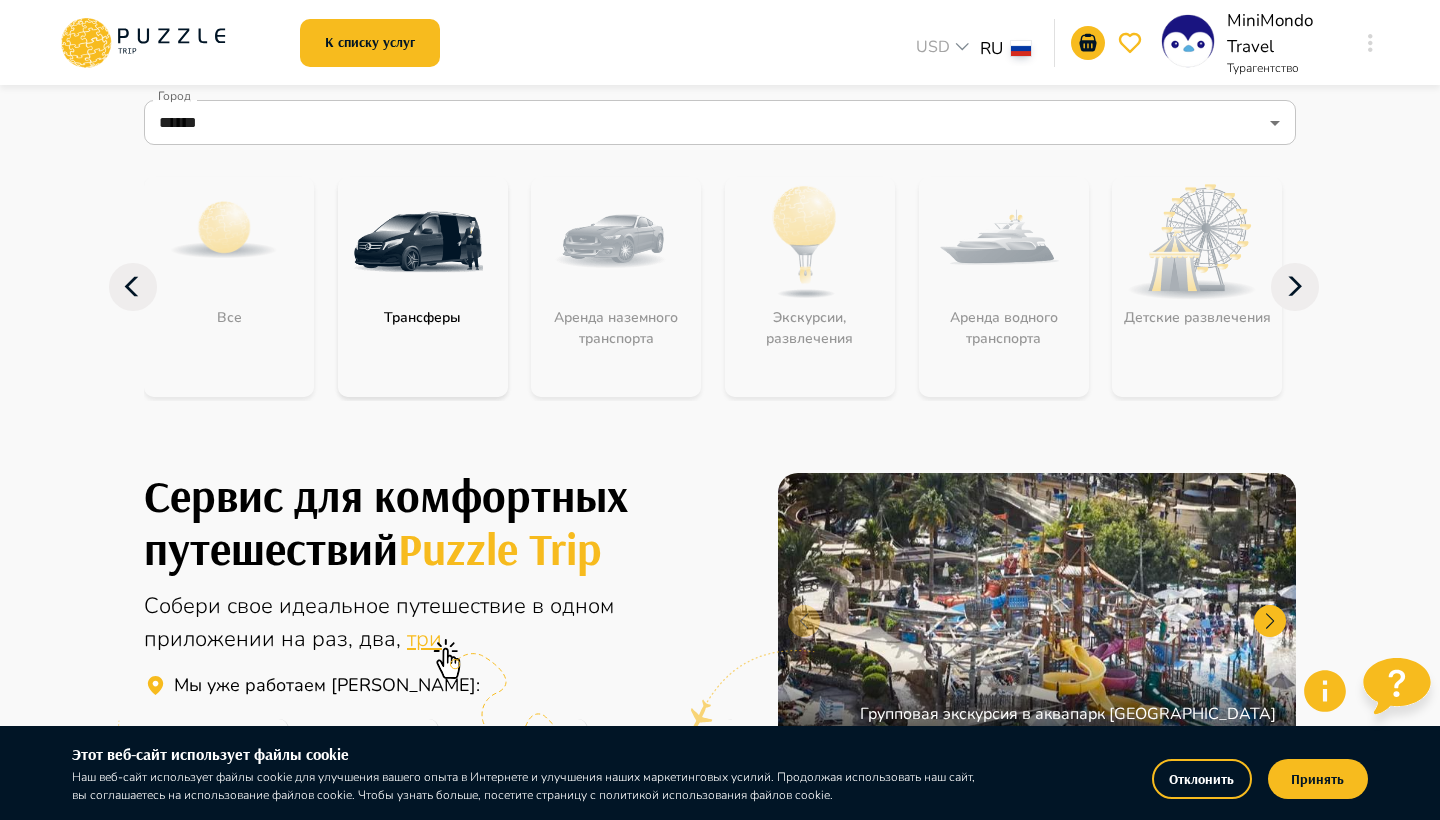 scroll, scrollTop: 145, scrollLeft: 0, axis: vertical 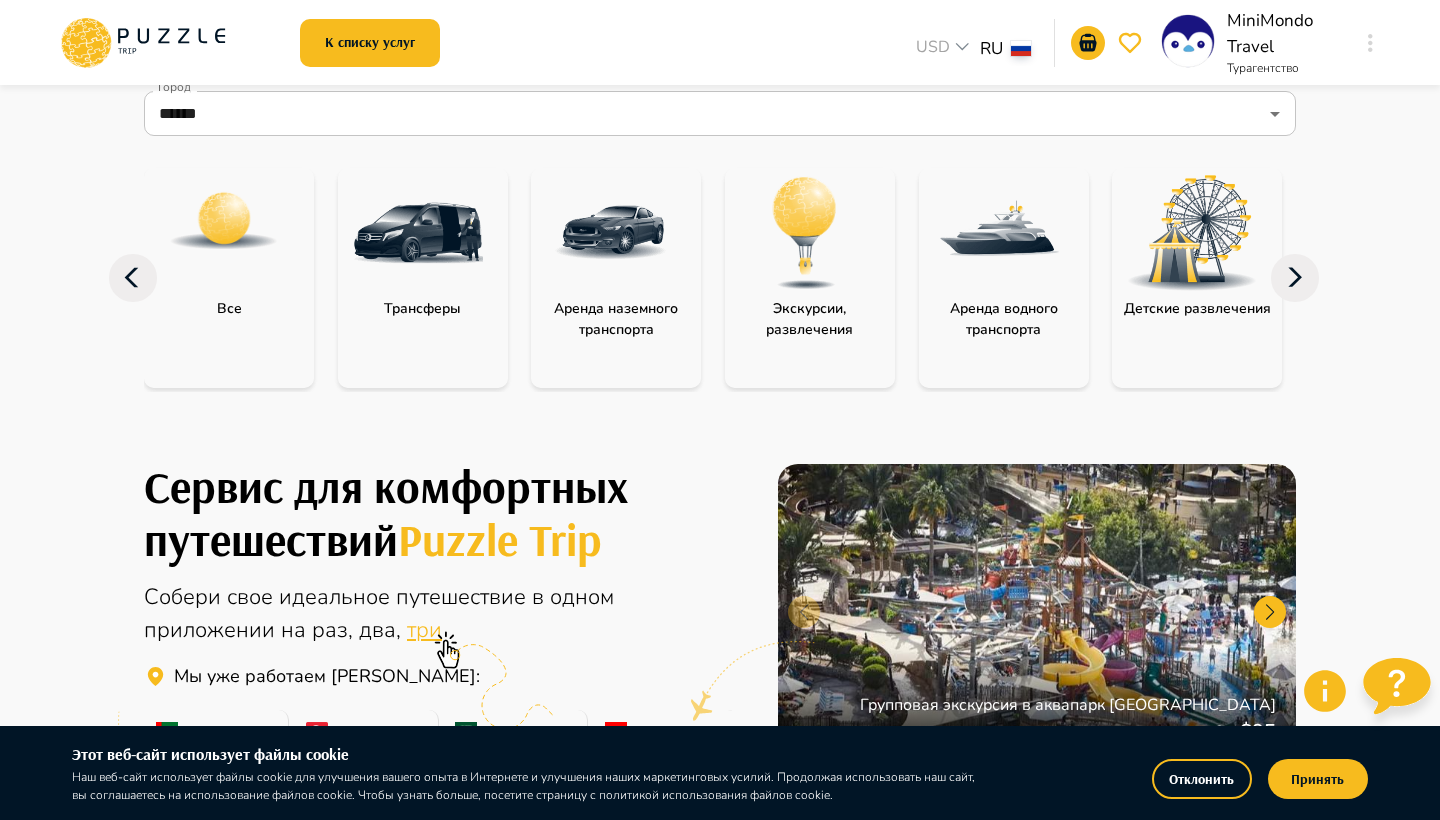 click on "Город Умный поиск Город ****** Город Все Трансферы Аренда наземного транспорта Экскурсии, развлечения Аренда водного транспорта Детские
развлечения Входные билеты Бизнес-авиация Автомобили с водителем Сервис для комфортных путешествий  Puzzle Trip Собери   свое   идеальное   путешествие   в   одном   приложении   на   раз,   два,   три   Мы уже работаем в : ОАЭ Турция Саудовская Аравия Армения [GEOGRAPHIC_DATA] [GEOGRAPHIC_DATA] Республика Беларусь [GEOGRAPHIC_DATA] Мальдивы Сейшелы [GEOGRAPHIC_DATA] Таиланд [GEOGRAPHIC_DATA] Карибы Мальта Азорские острова Групповая экскурсия в аквапарк Wild Wadi От     $ 95 От     $ 900 От" at bounding box center [720, 1782] 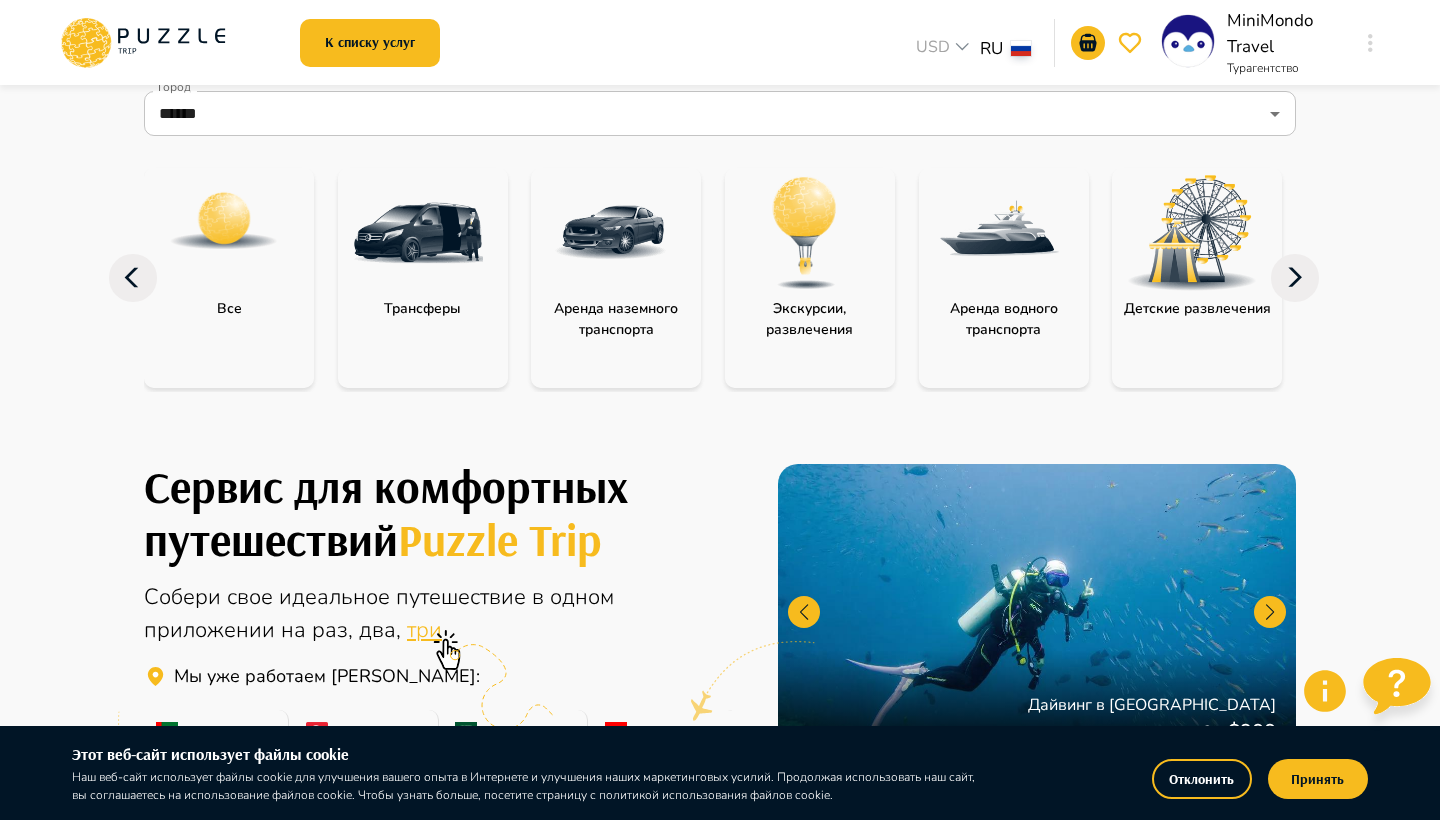 click at bounding box center (805, 233) 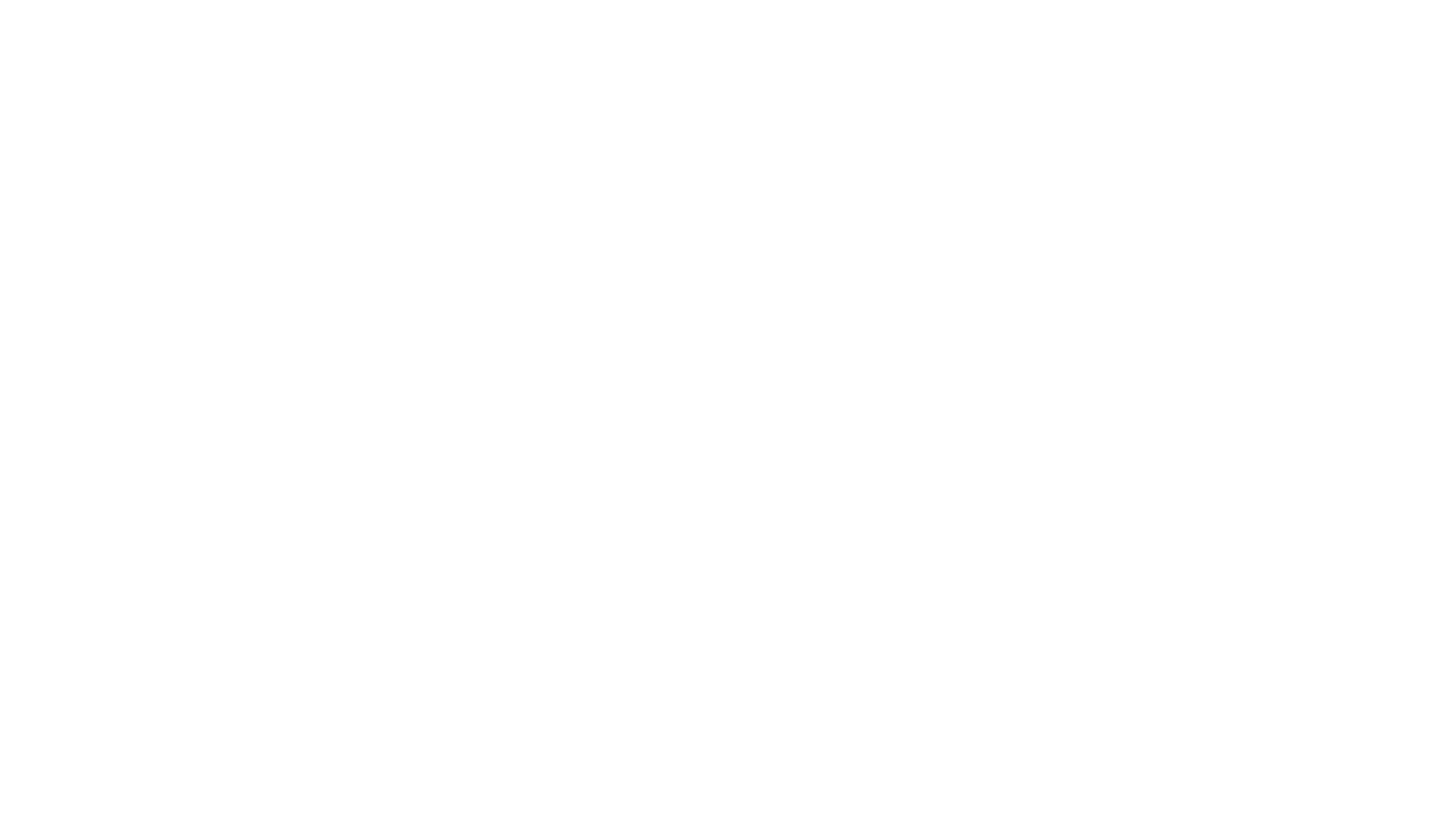 scroll, scrollTop: 0, scrollLeft: 0, axis: both 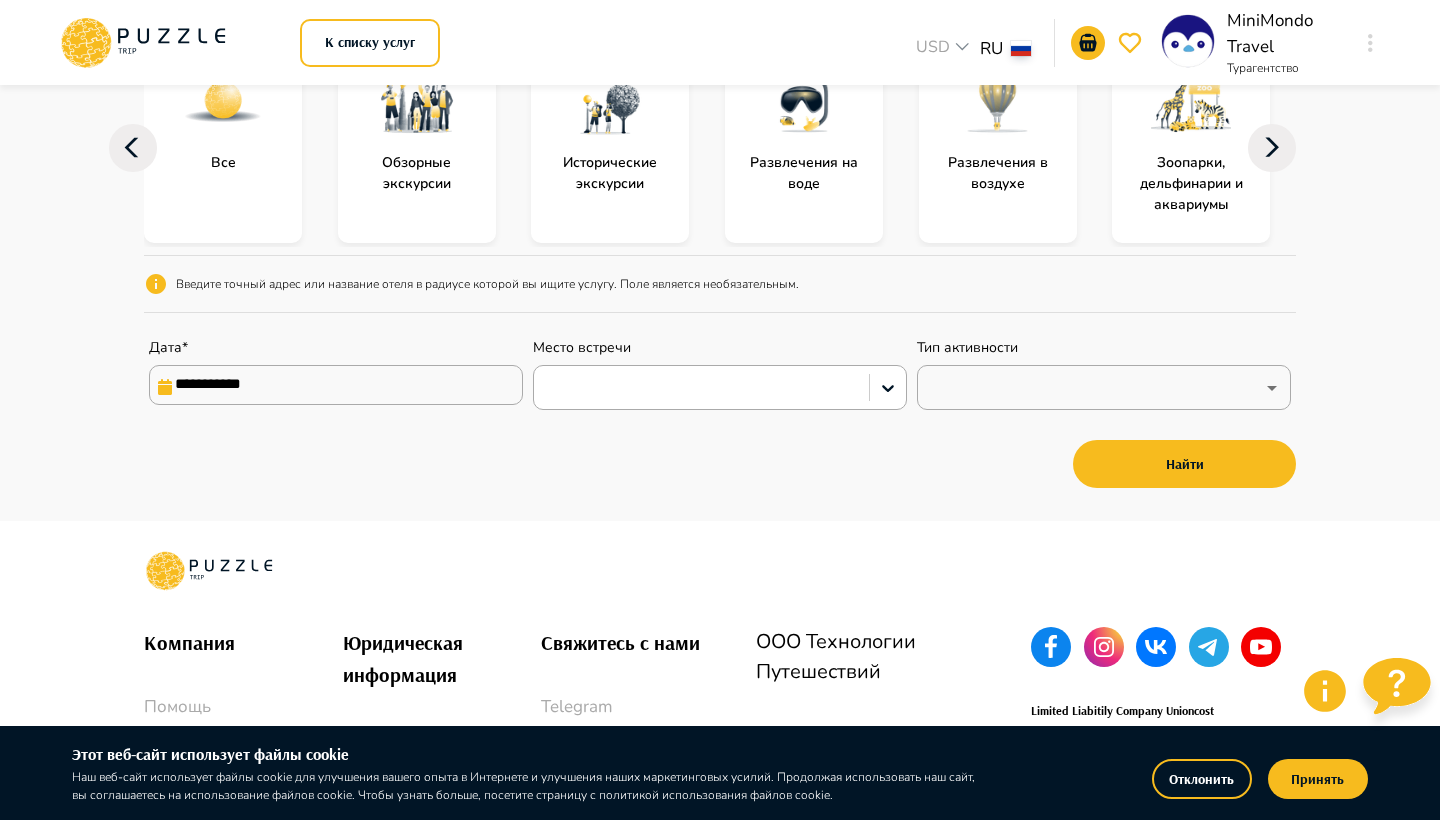click on "**********" at bounding box center (336, 374) 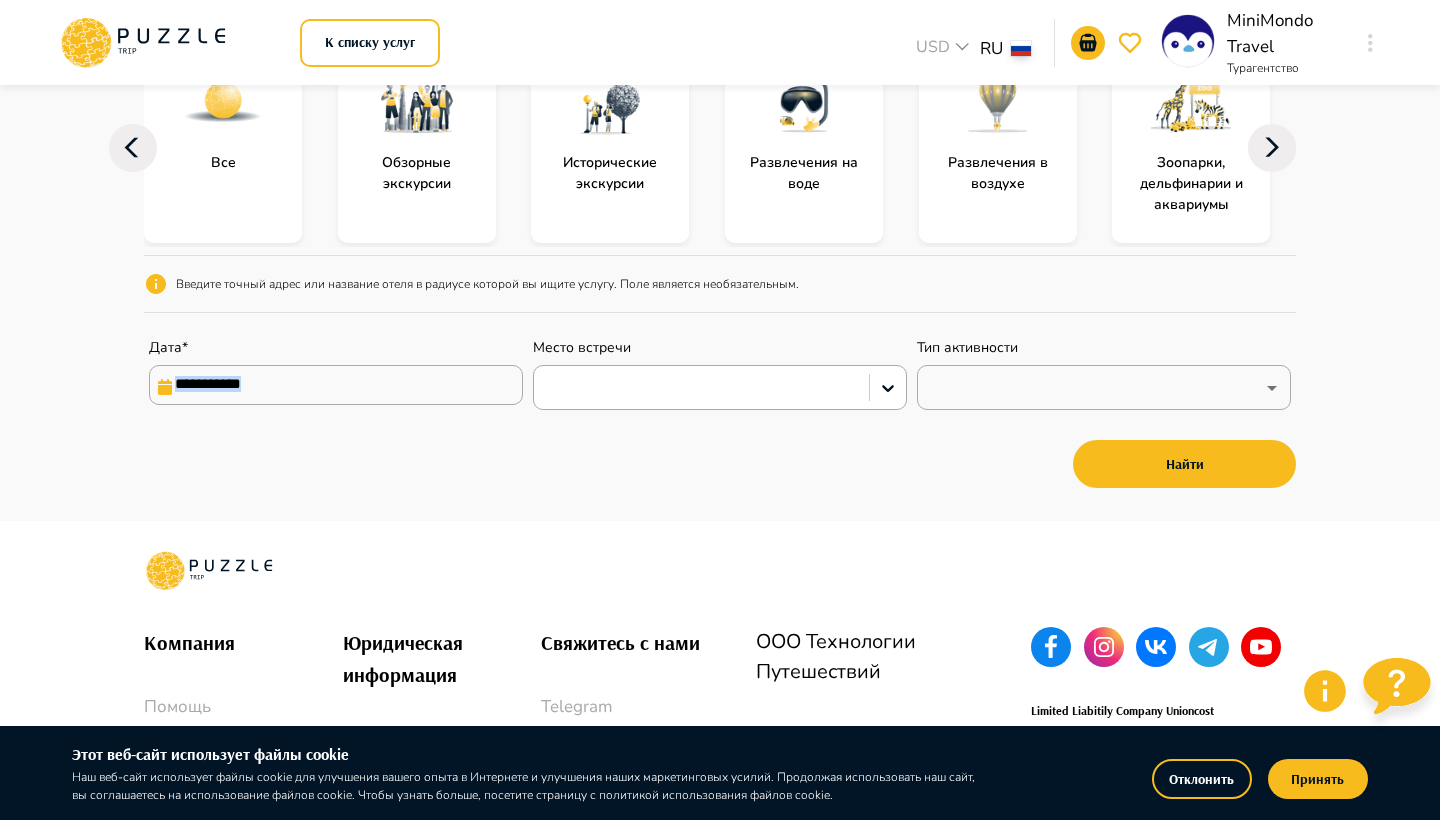 click on "**********" at bounding box center [336, 374] 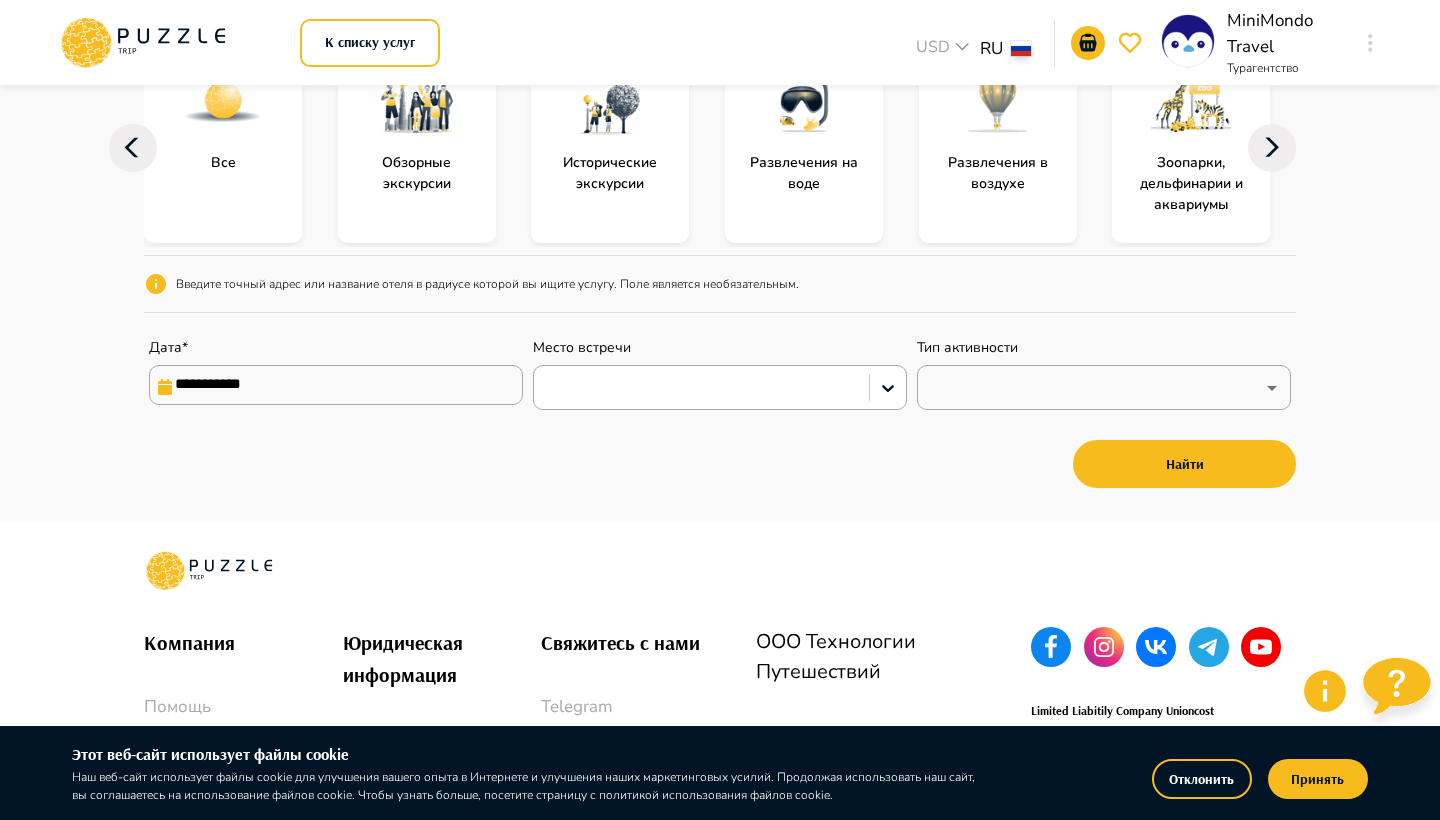 click on "**********" at bounding box center [336, 385] 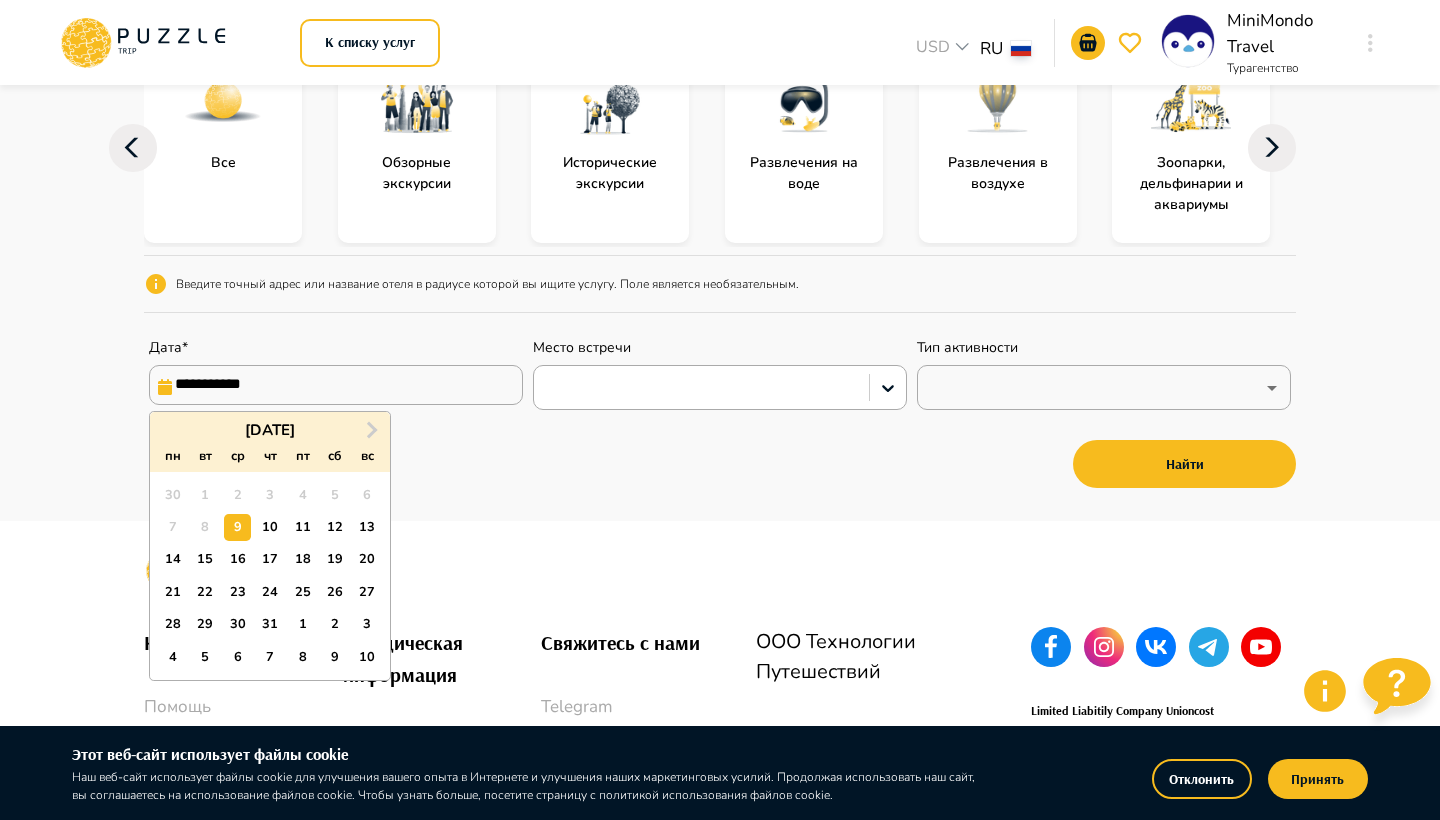 click on "21 22 23 24 25 26 27" at bounding box center (269, 592) 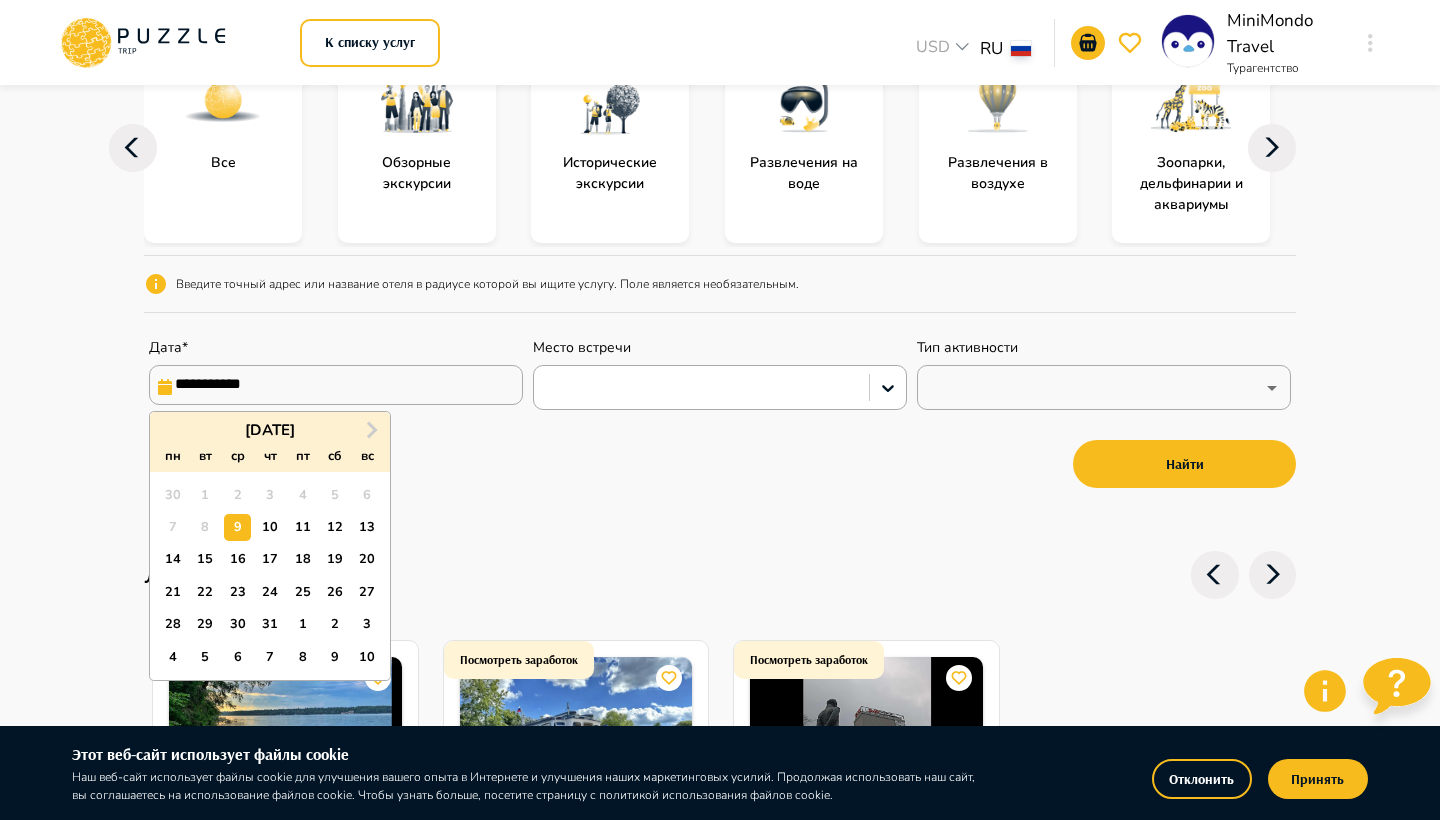 click on "21 22 23 24 25 26 27" at bounding box center (269, 592) 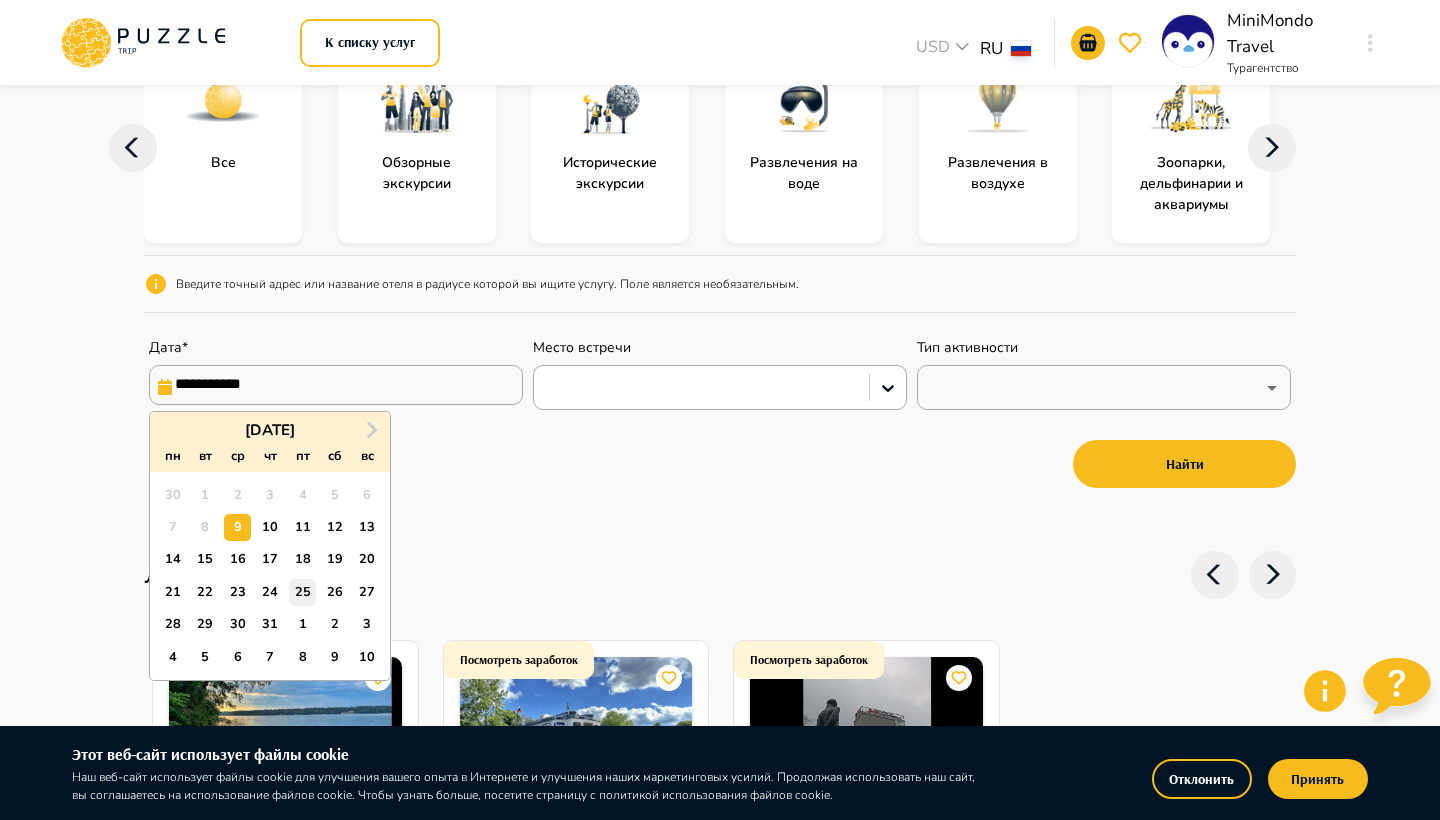 click on "25" at bounding box center [302, 592] 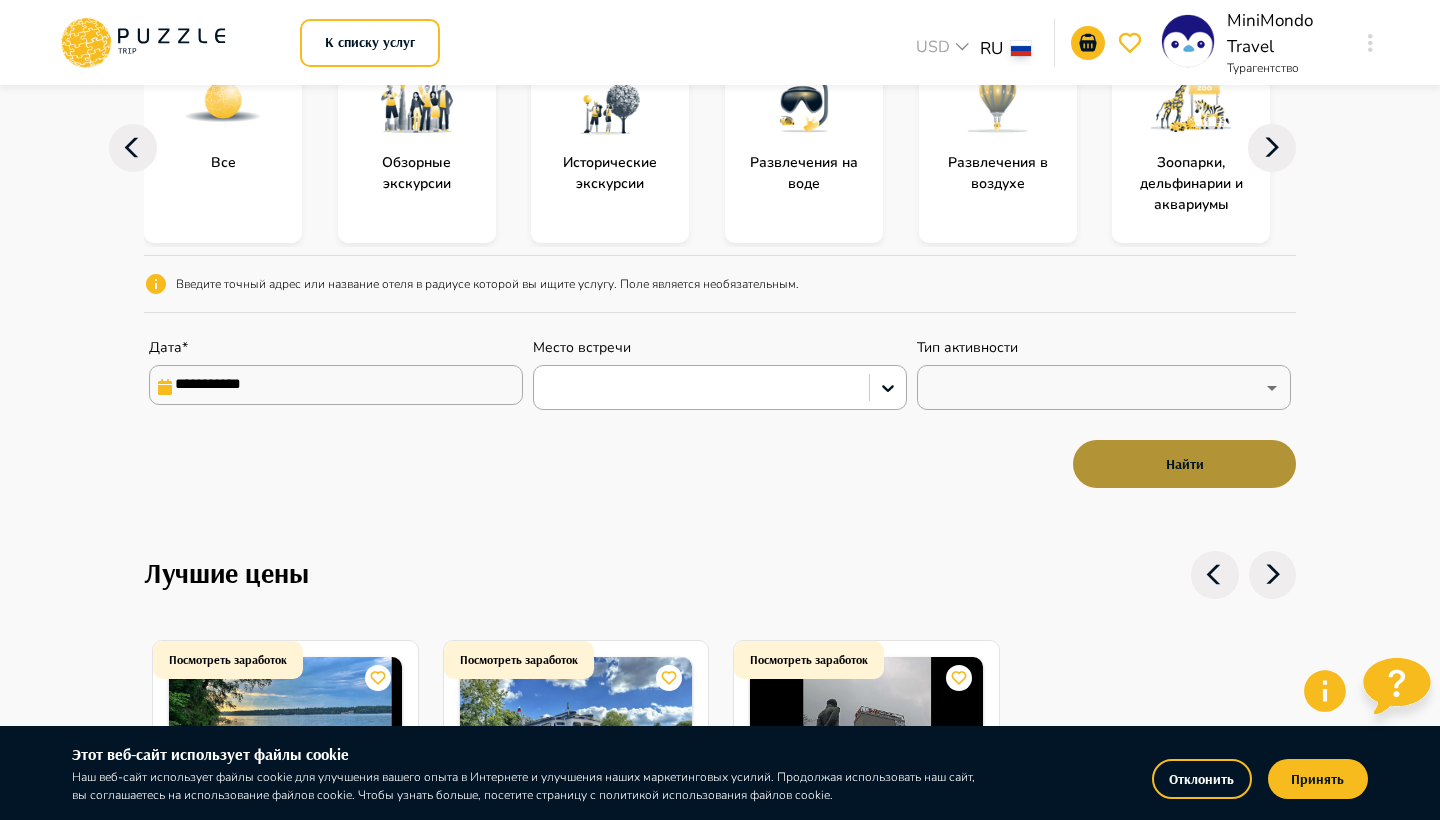 click on "Найти" at bounding box center [1184, 464] 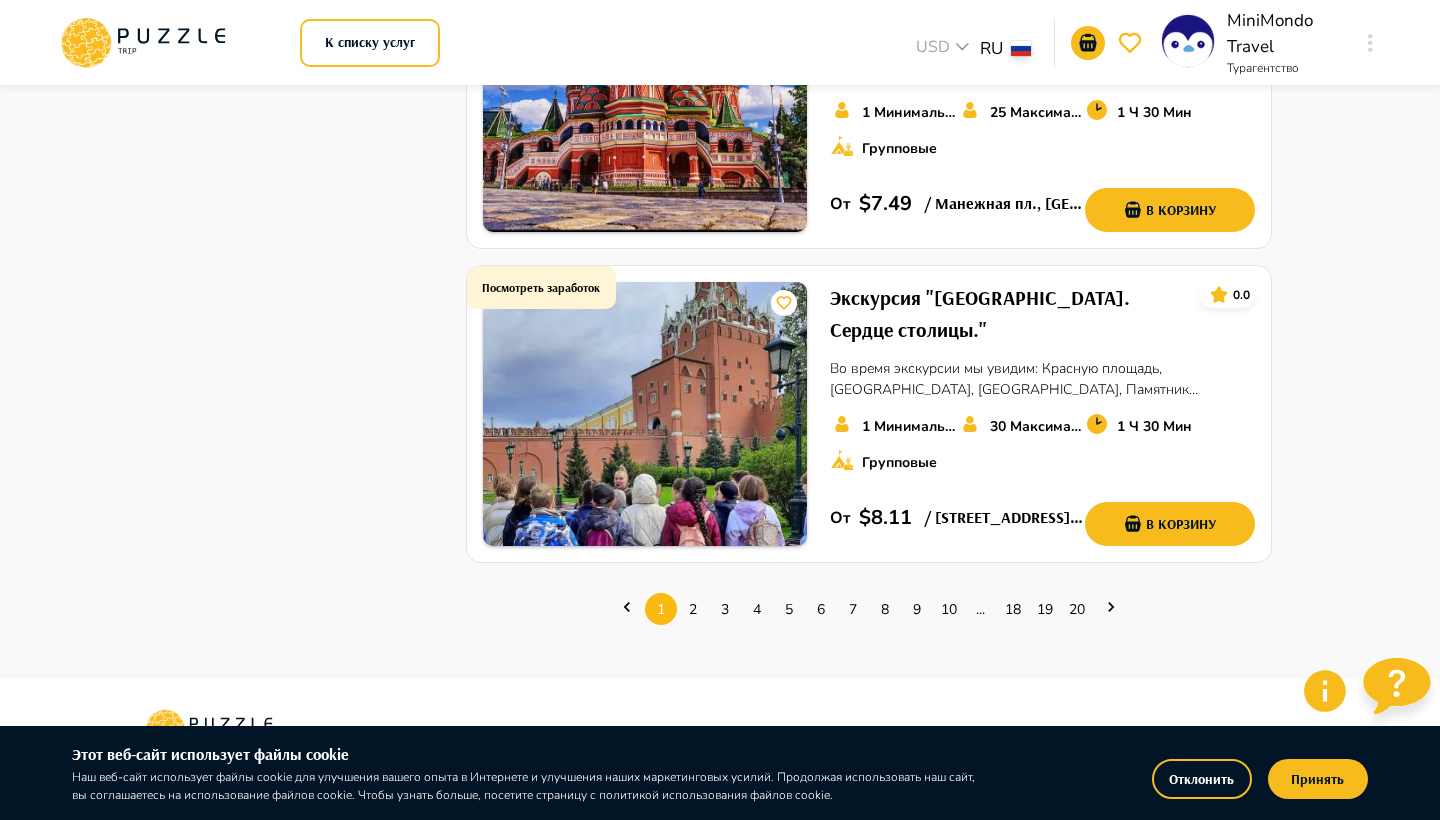 scroll, scrollTop: 2764, scrollLeft: 0, axis: vertical 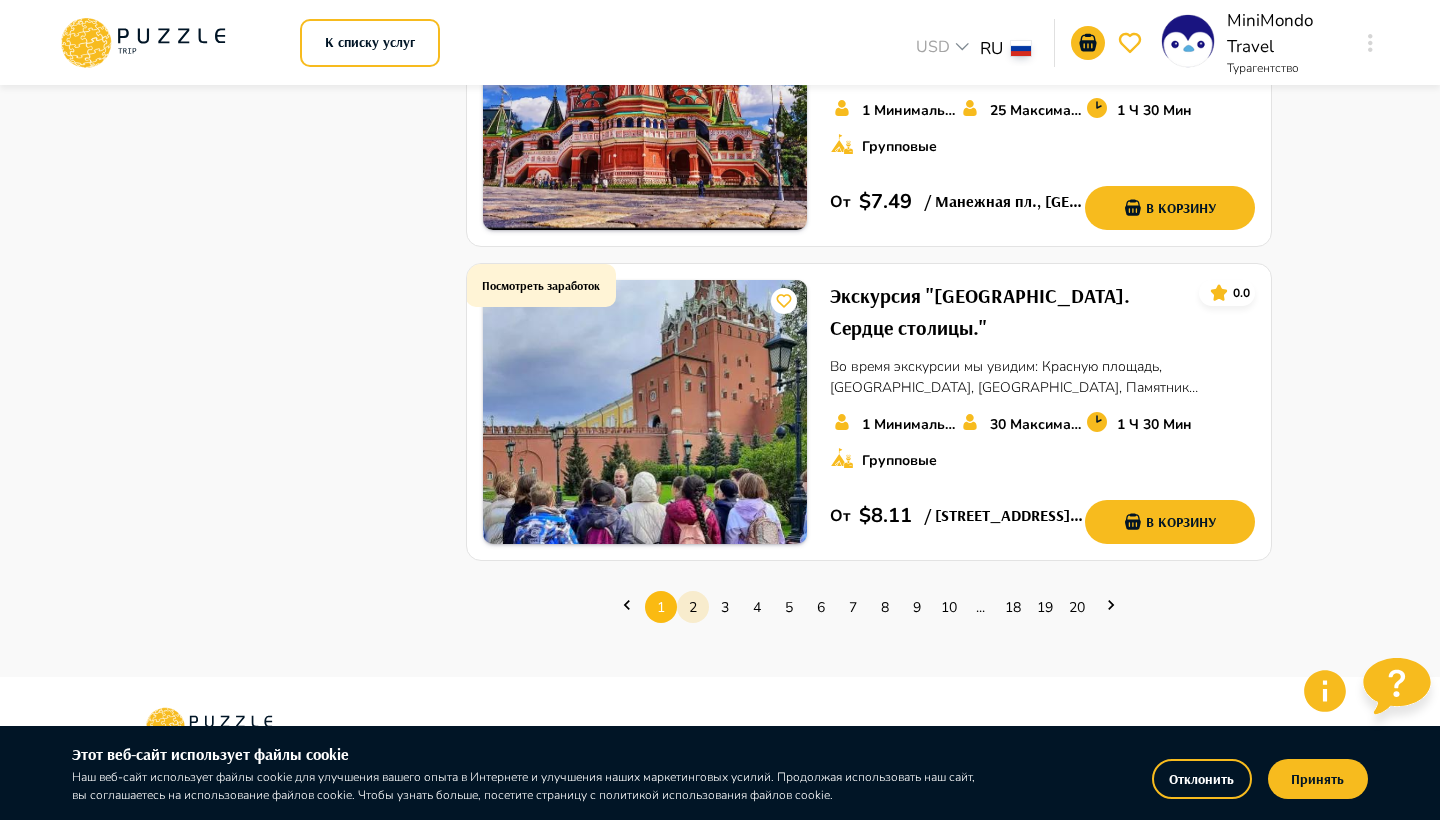 click on "2" at bounding box center (693, 607) 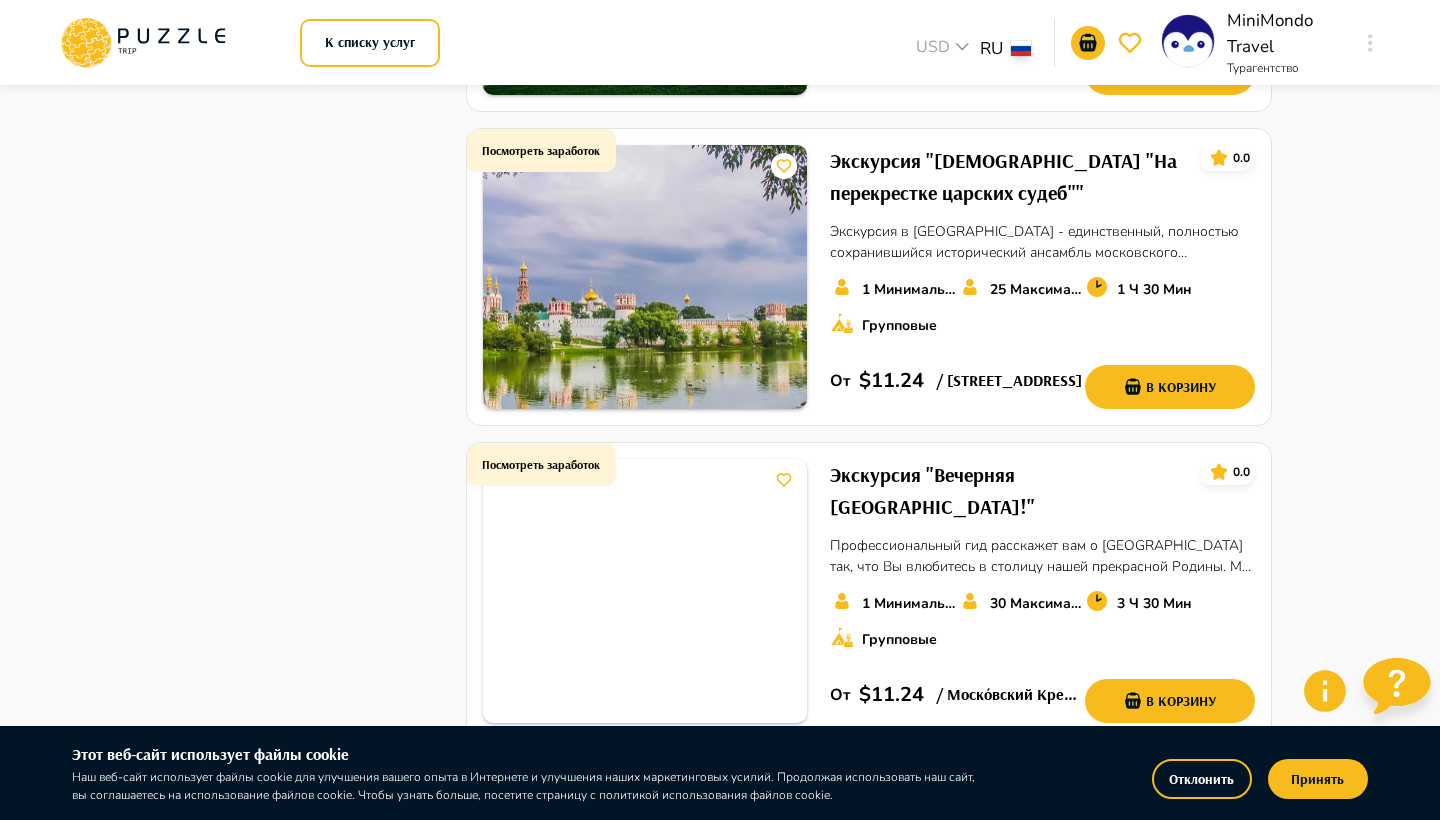 scroll, scrollTop: 2434, scrollLeft: 0, axis: vertical 